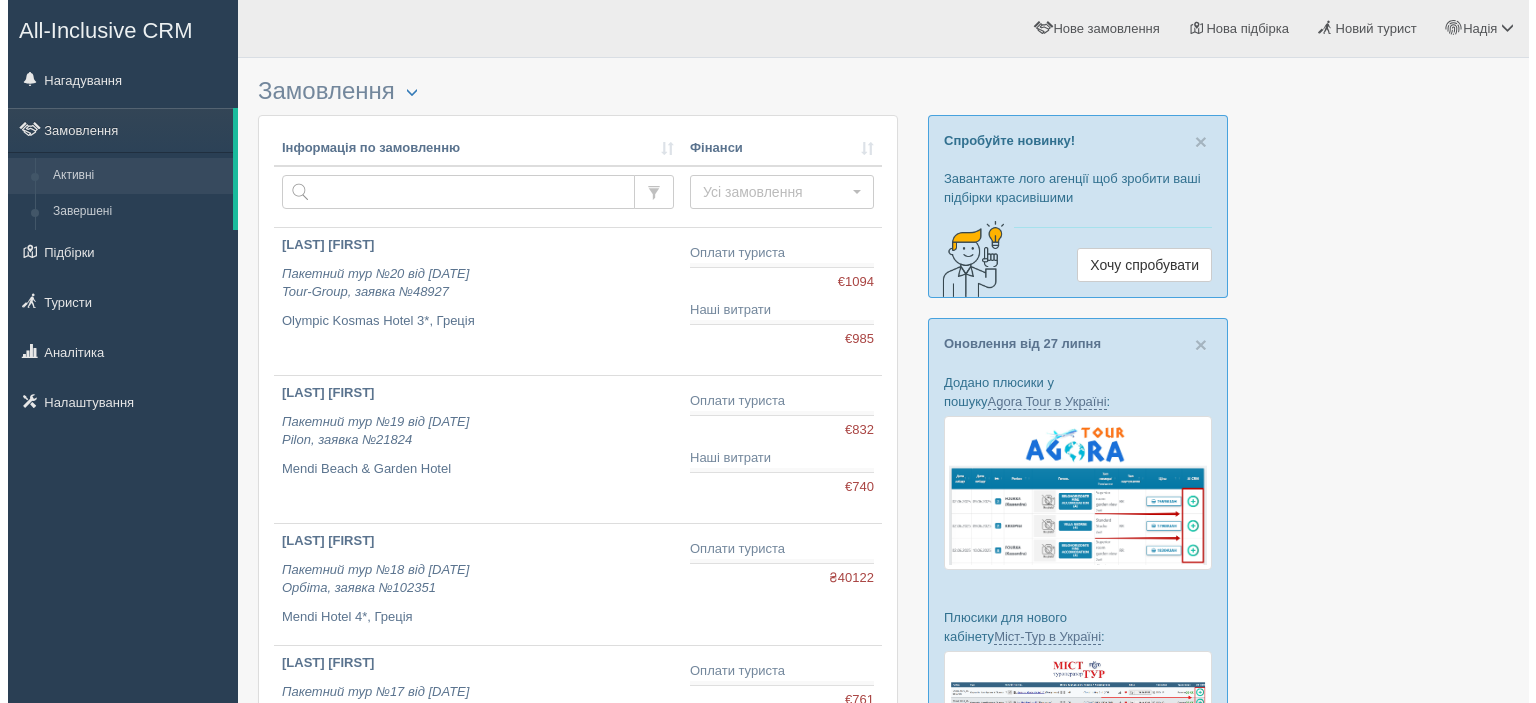 scroll, scrollTop: 0, scrollLeft: 0, axis: both 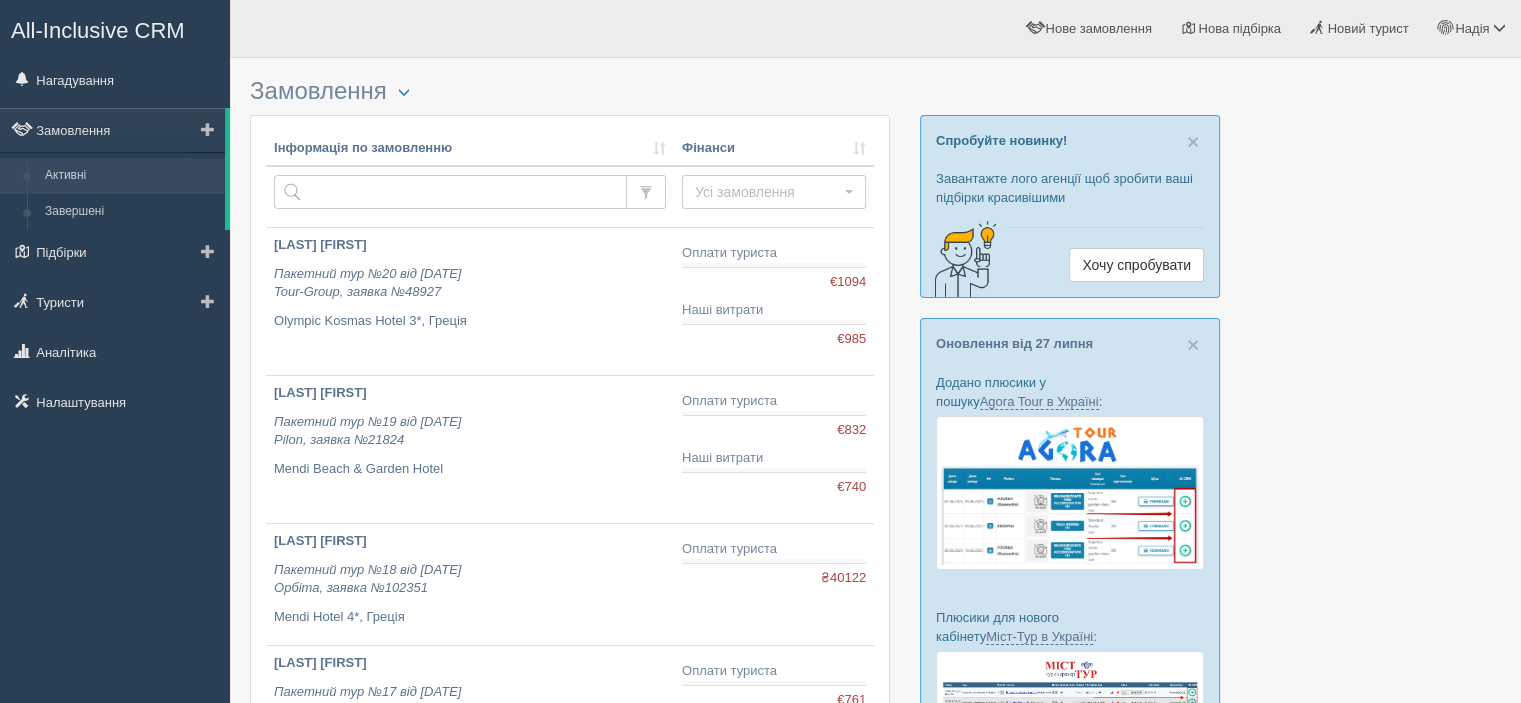 click at bounding box center (208, 129) 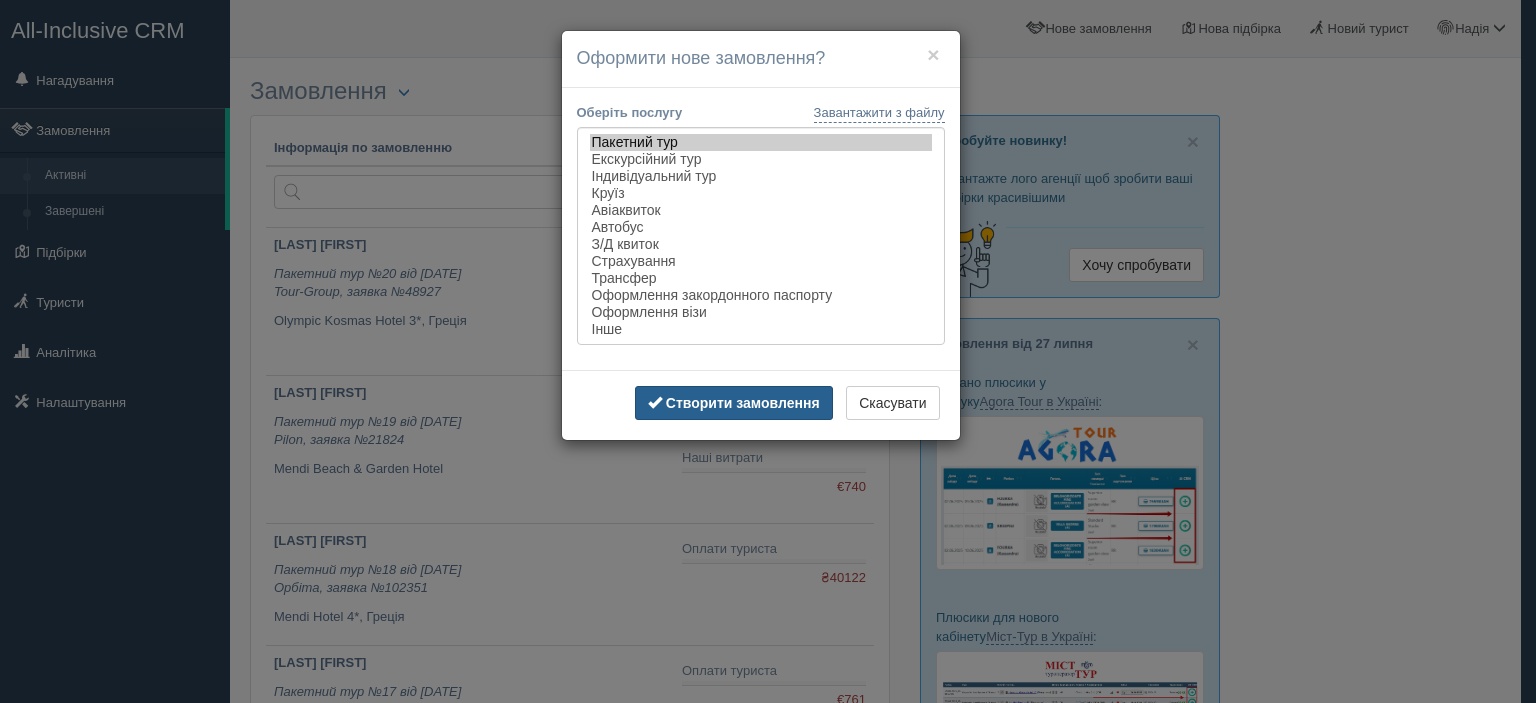 click on "Створити замовлення" at bounding box center (743, 403) 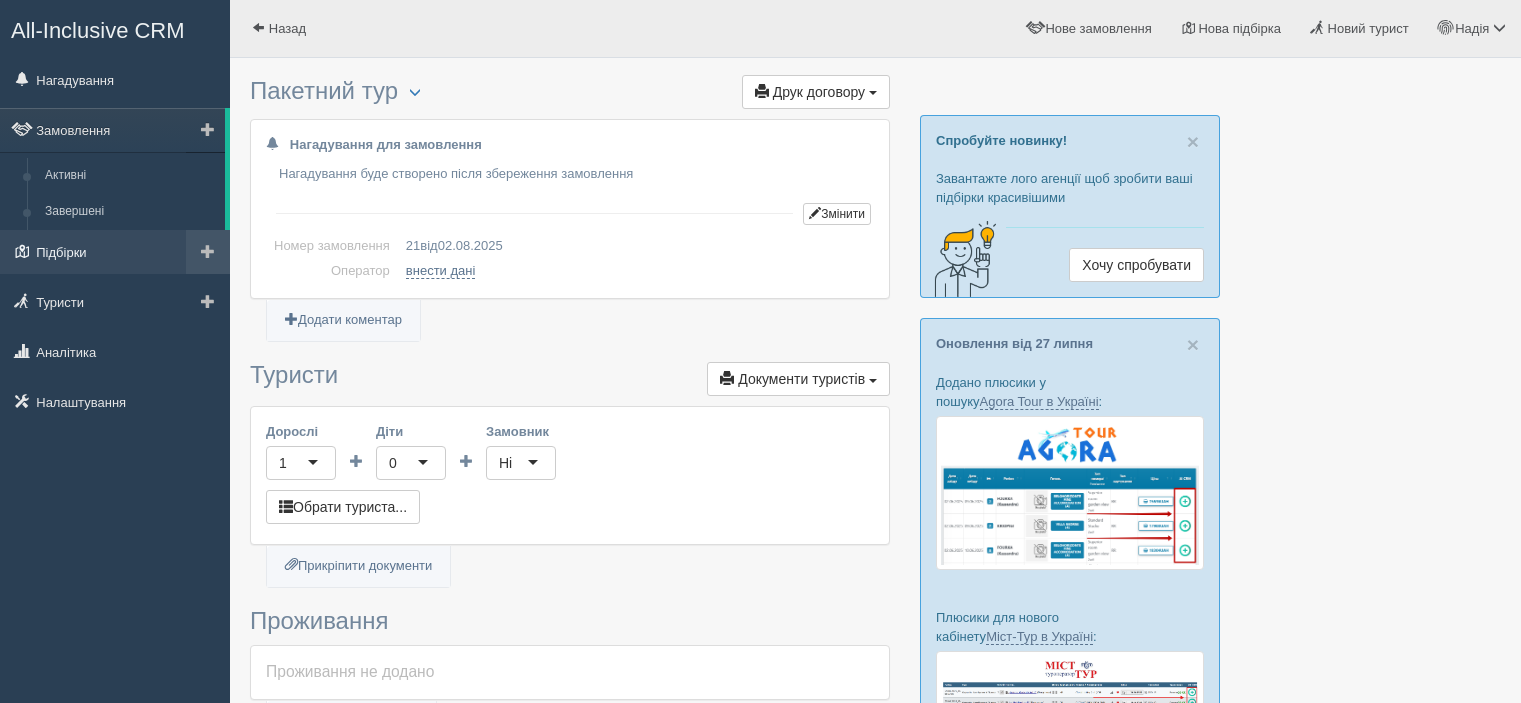 scroll, scrollTop: 0, scrollLeft: 0, axis: both 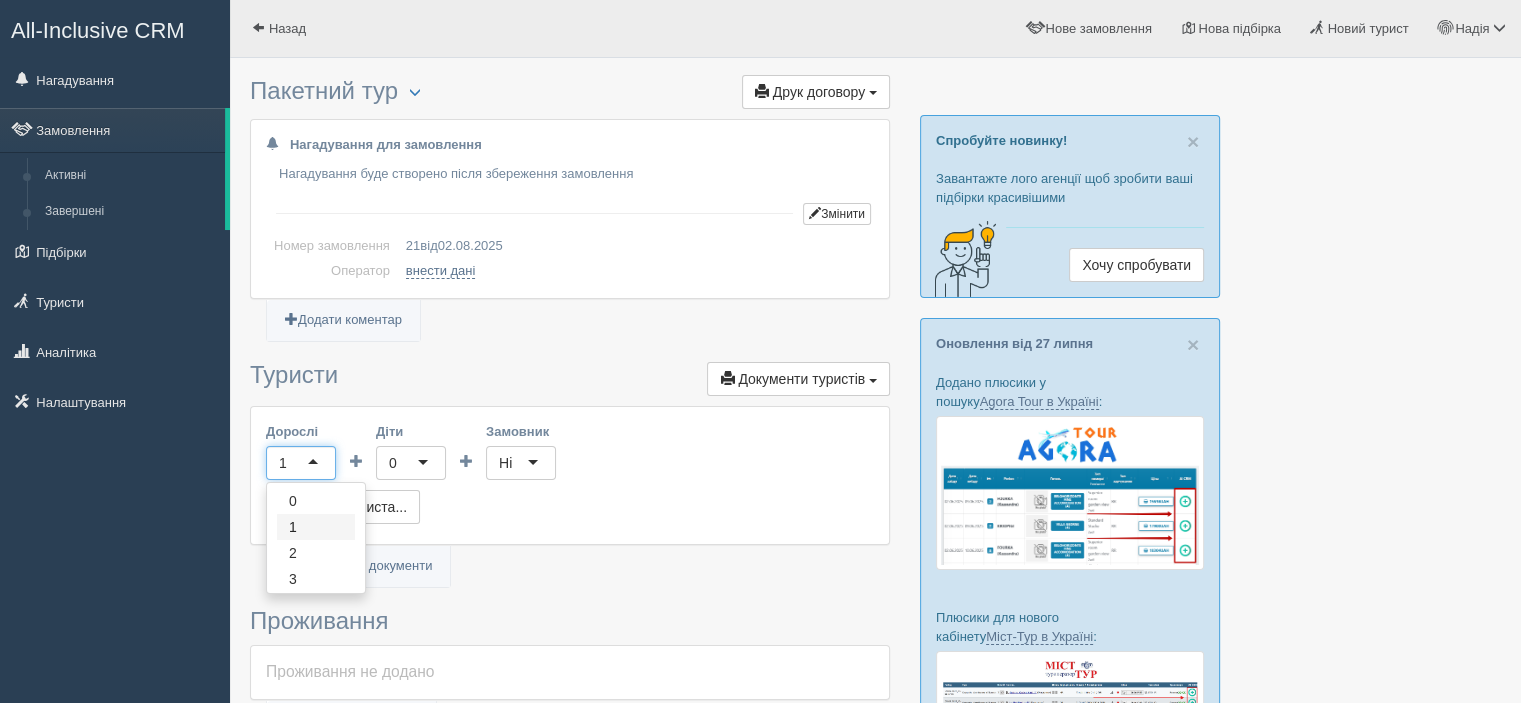 click on "1" at bounding box center (301, 463) 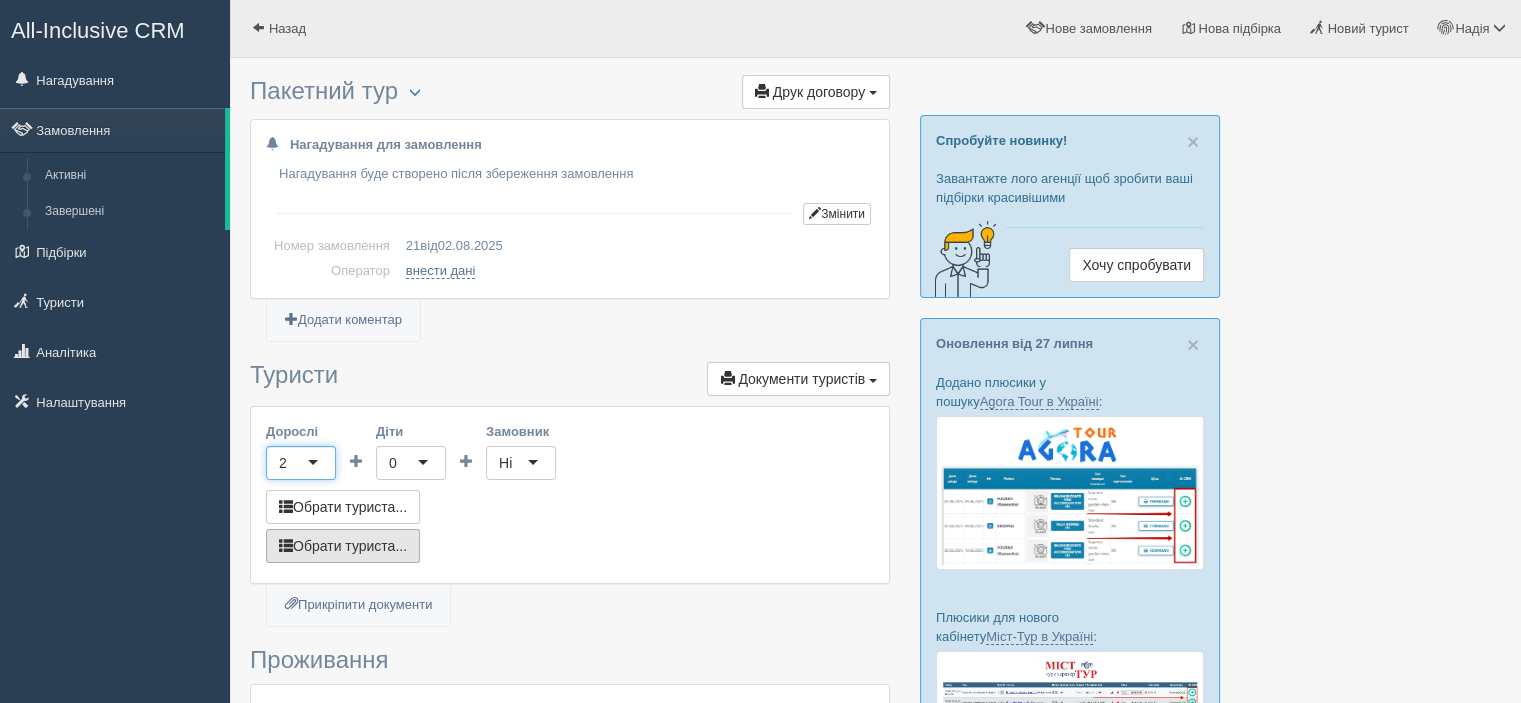 scroll, scrollTop: 0, scrollLeft: 0, axis: both 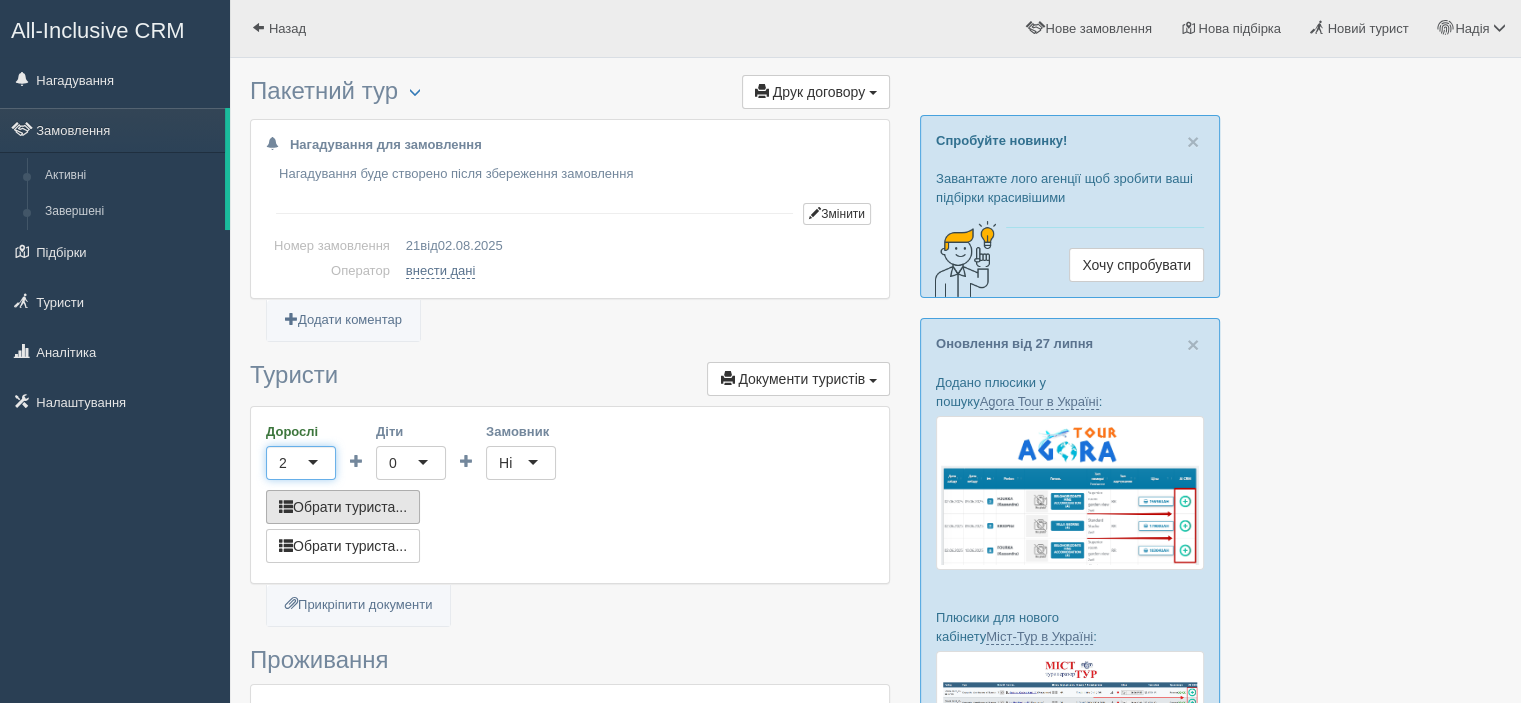 click on "Обрати туриста..." at bounding box center [343, 507] 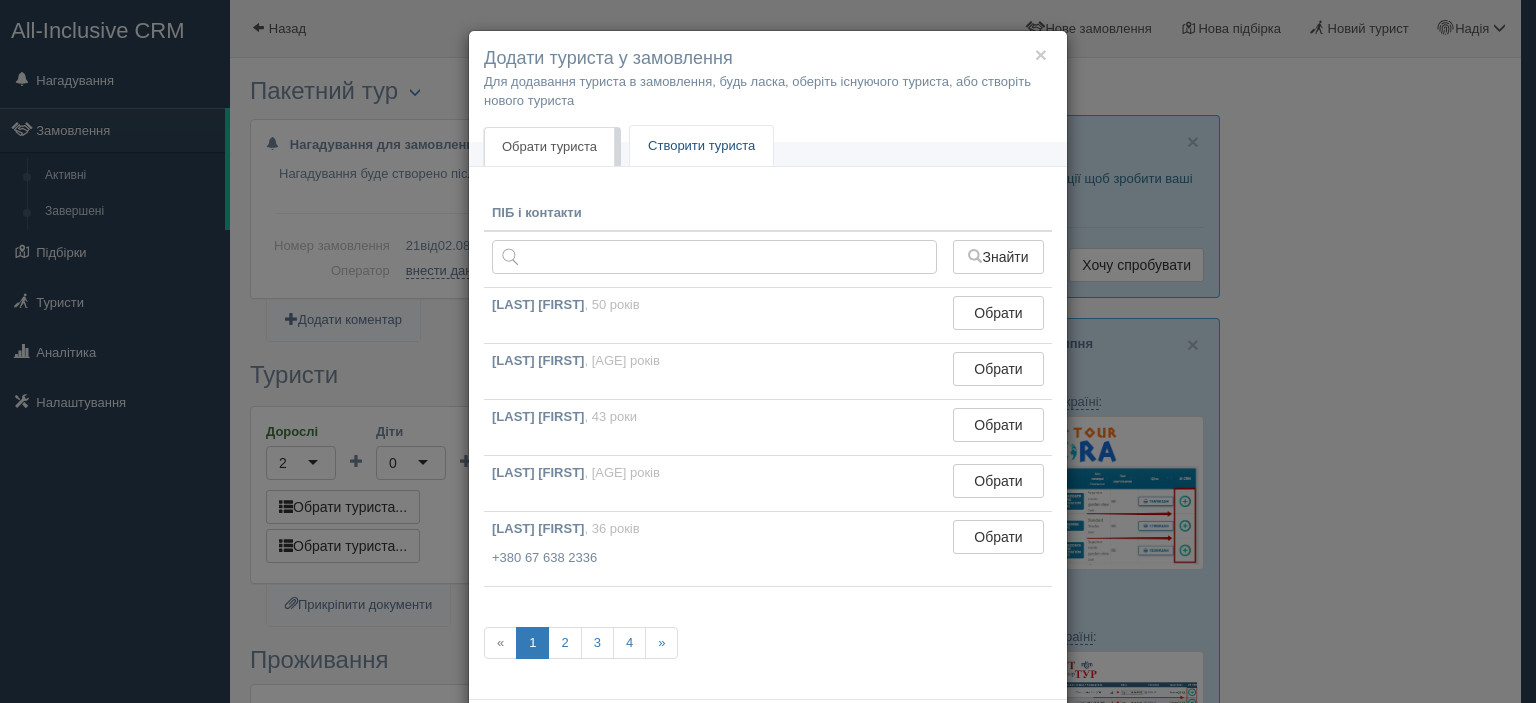 click on "Створити туриста" at bounding box center [701, 146] 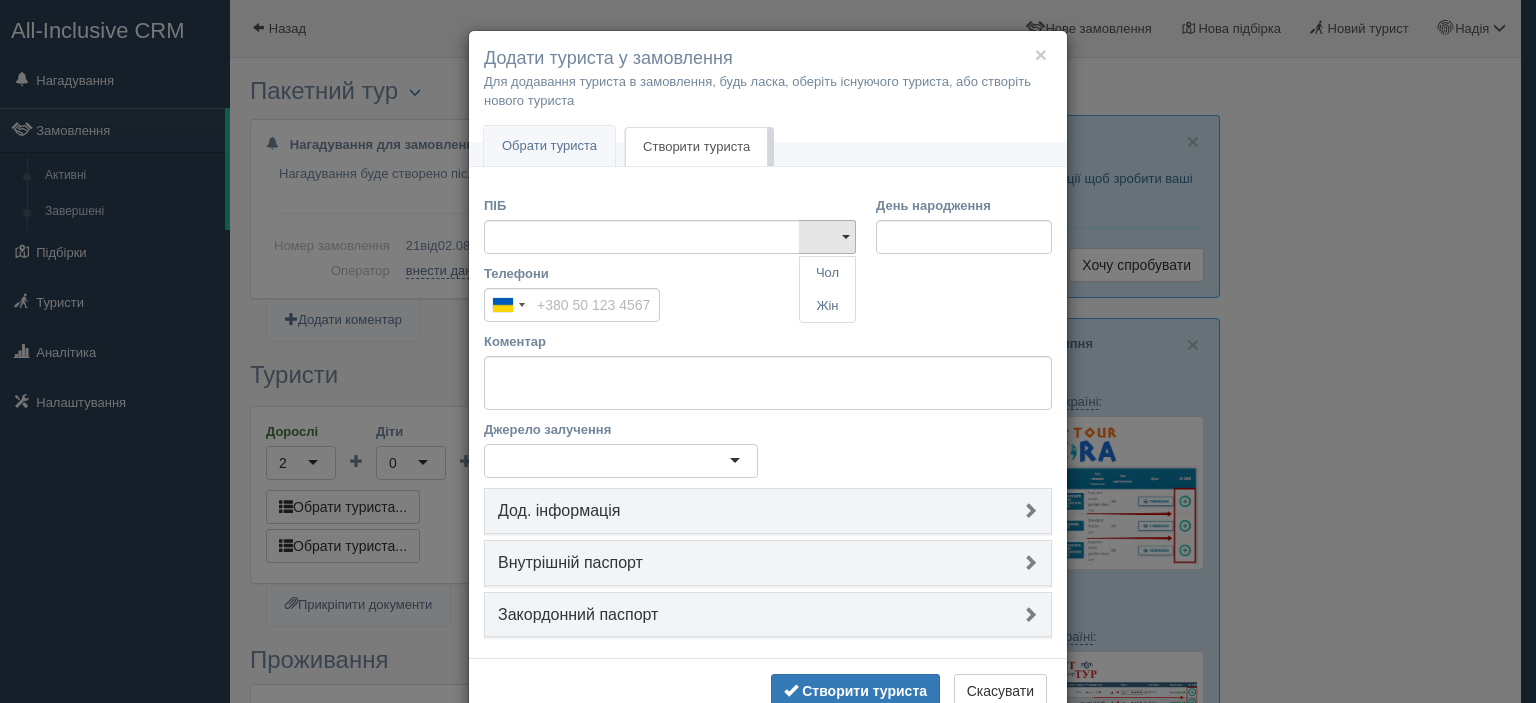 click on "Закордонний паспорт" at bounding box center [768, 615] 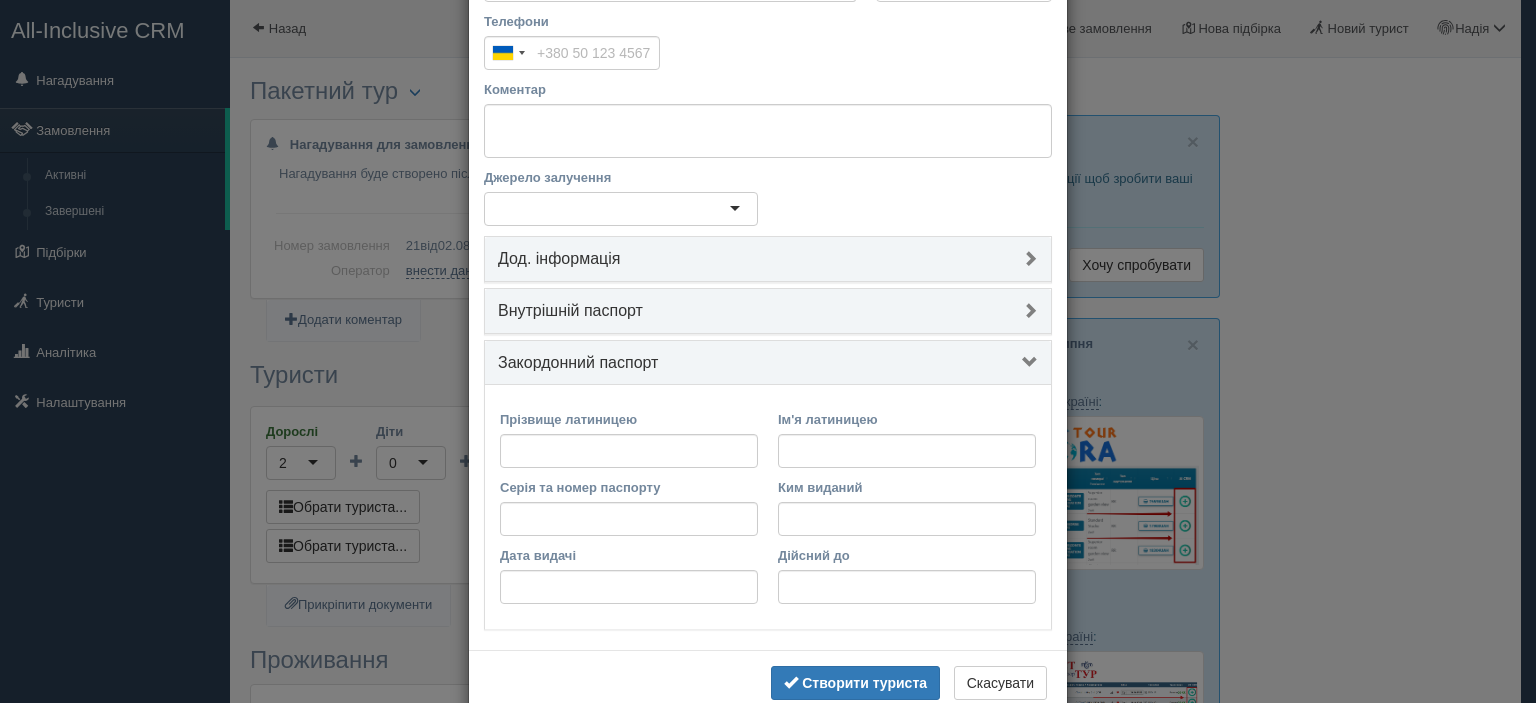 scroll, scrollTop: 296, scrollLeft: 0, axis: vertical 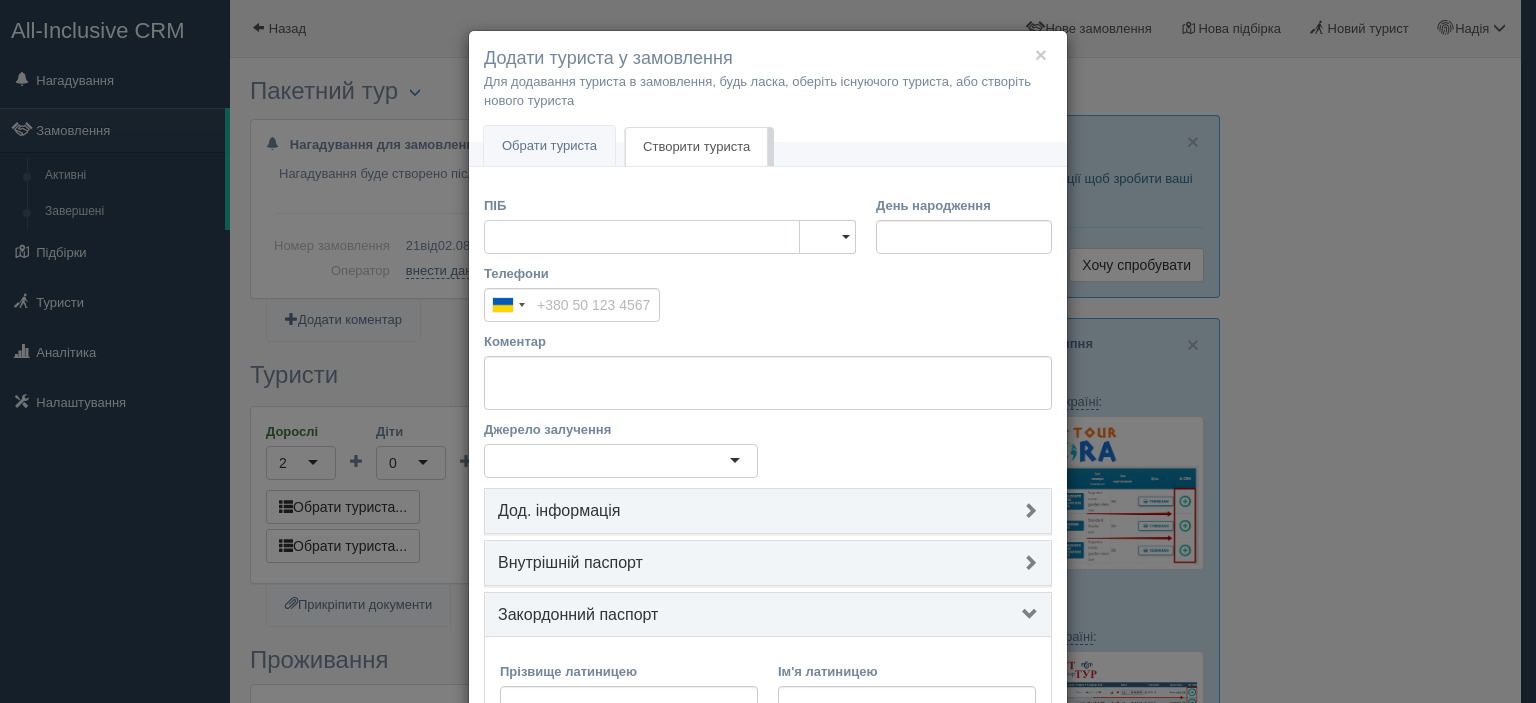 click on "ПІБ" at bounding box center (642, 237) 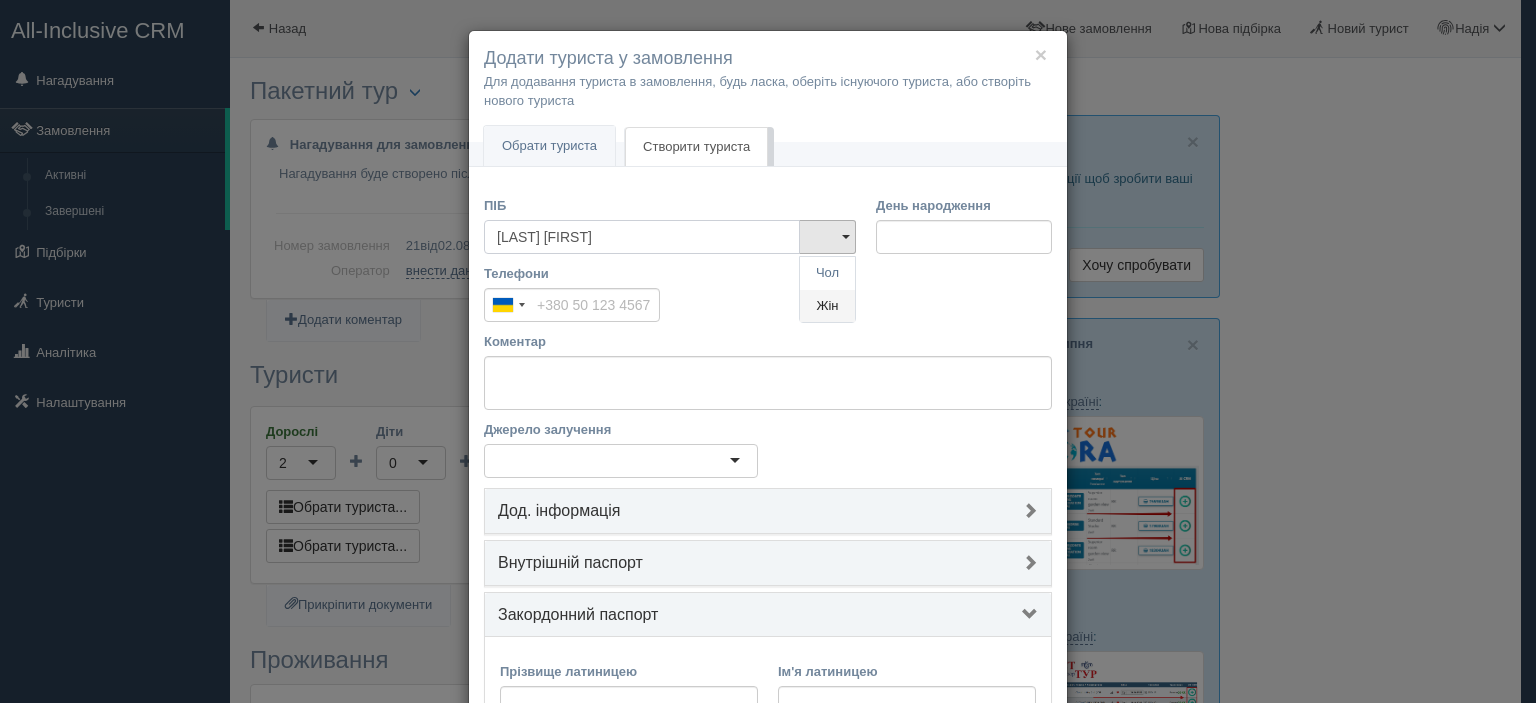 type on "[LAST] [FIRST]" 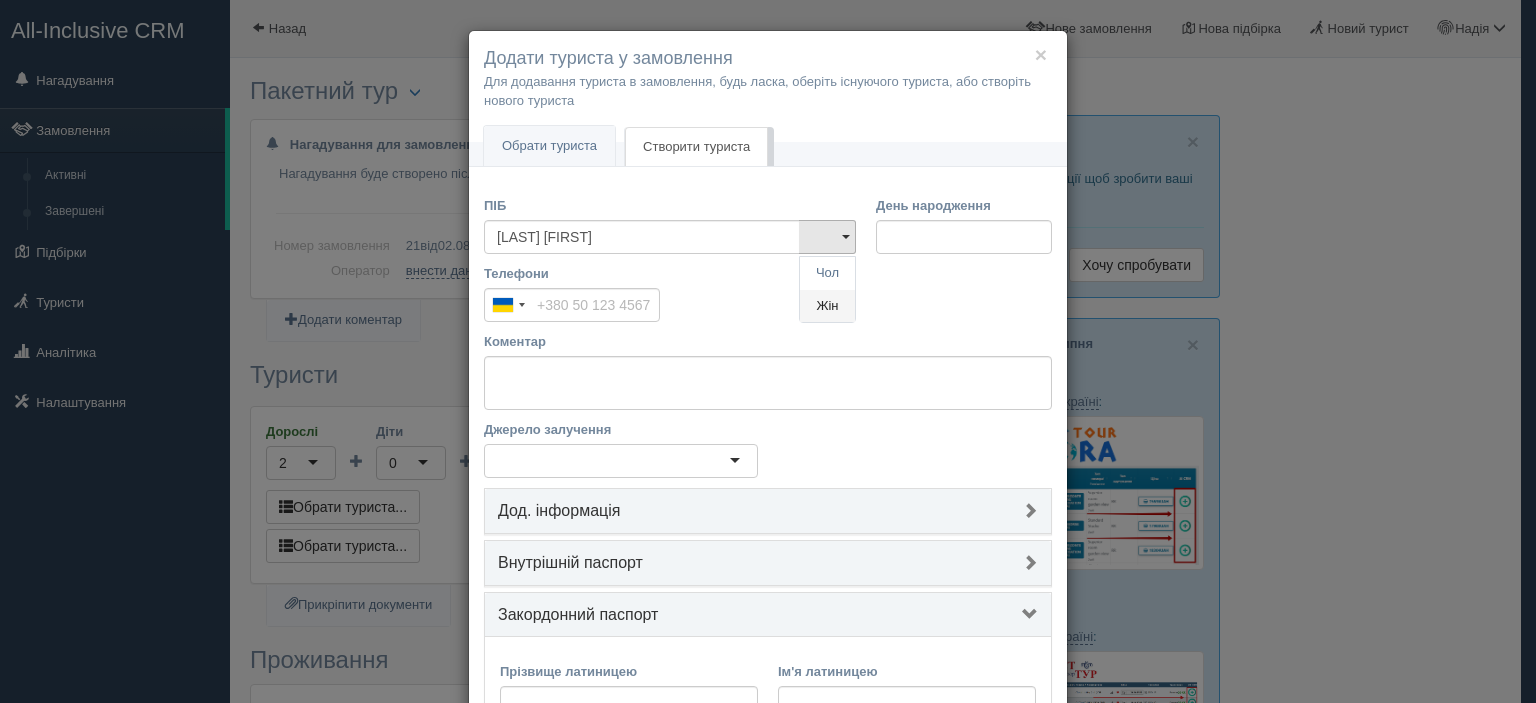 click on "Жін" at bounding box center (827, 306) 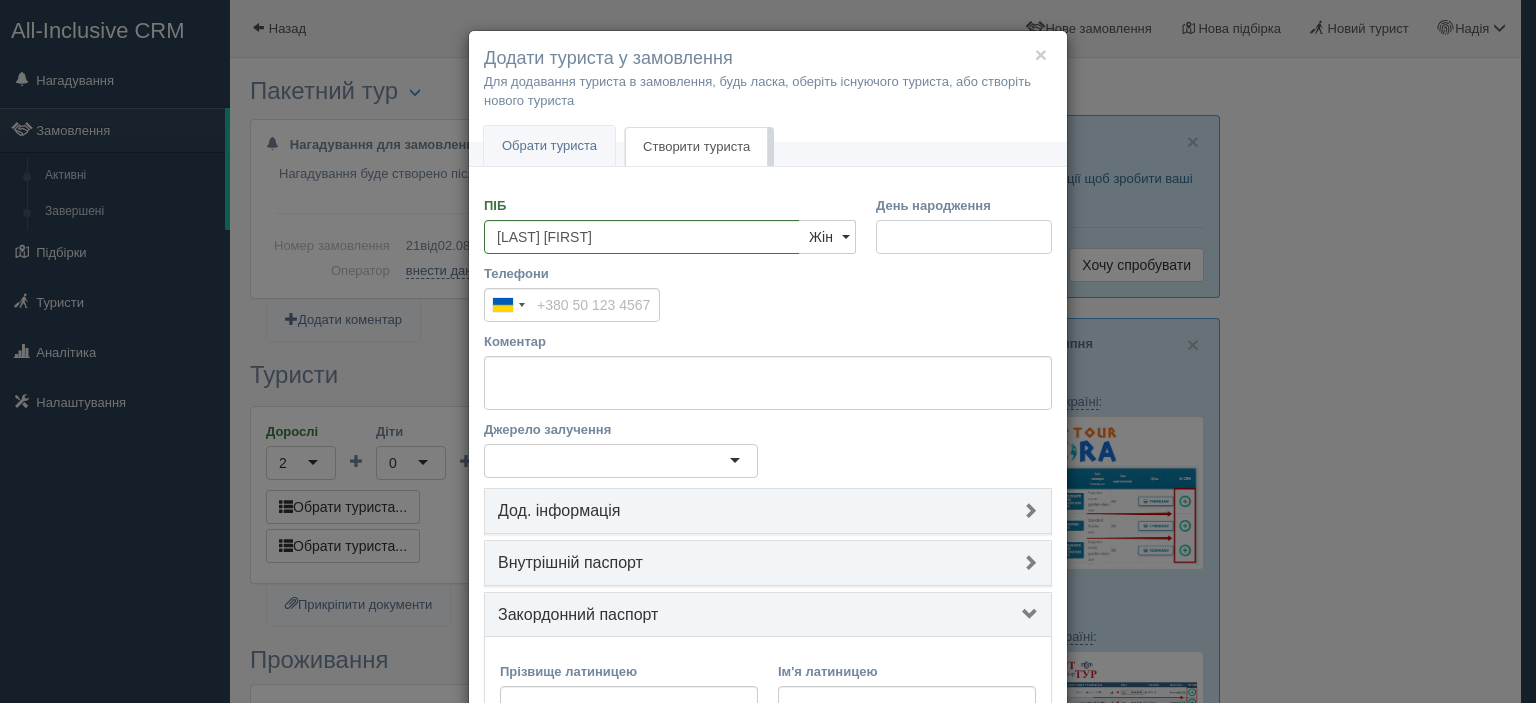 click on "День народження" at bounding box center (964, 237) 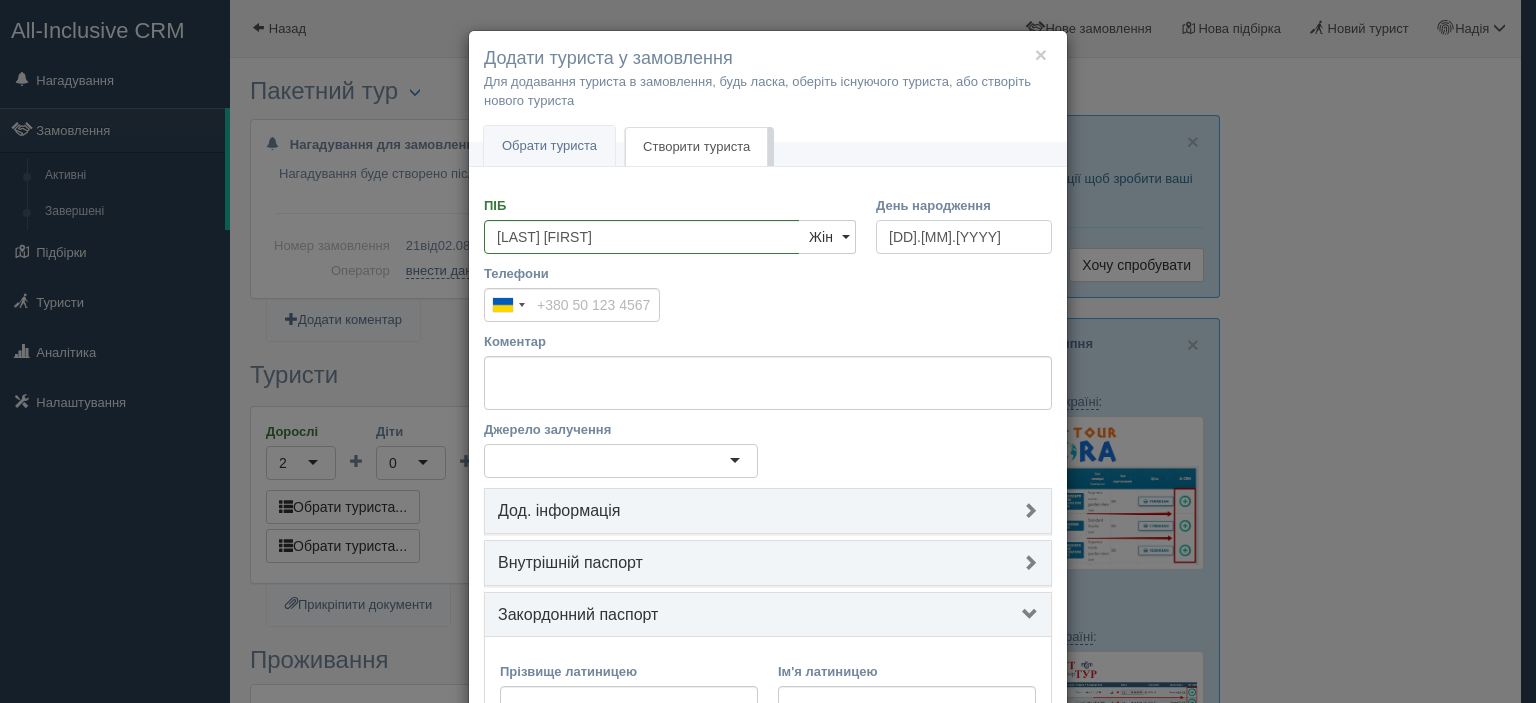type on "25.01.1984" 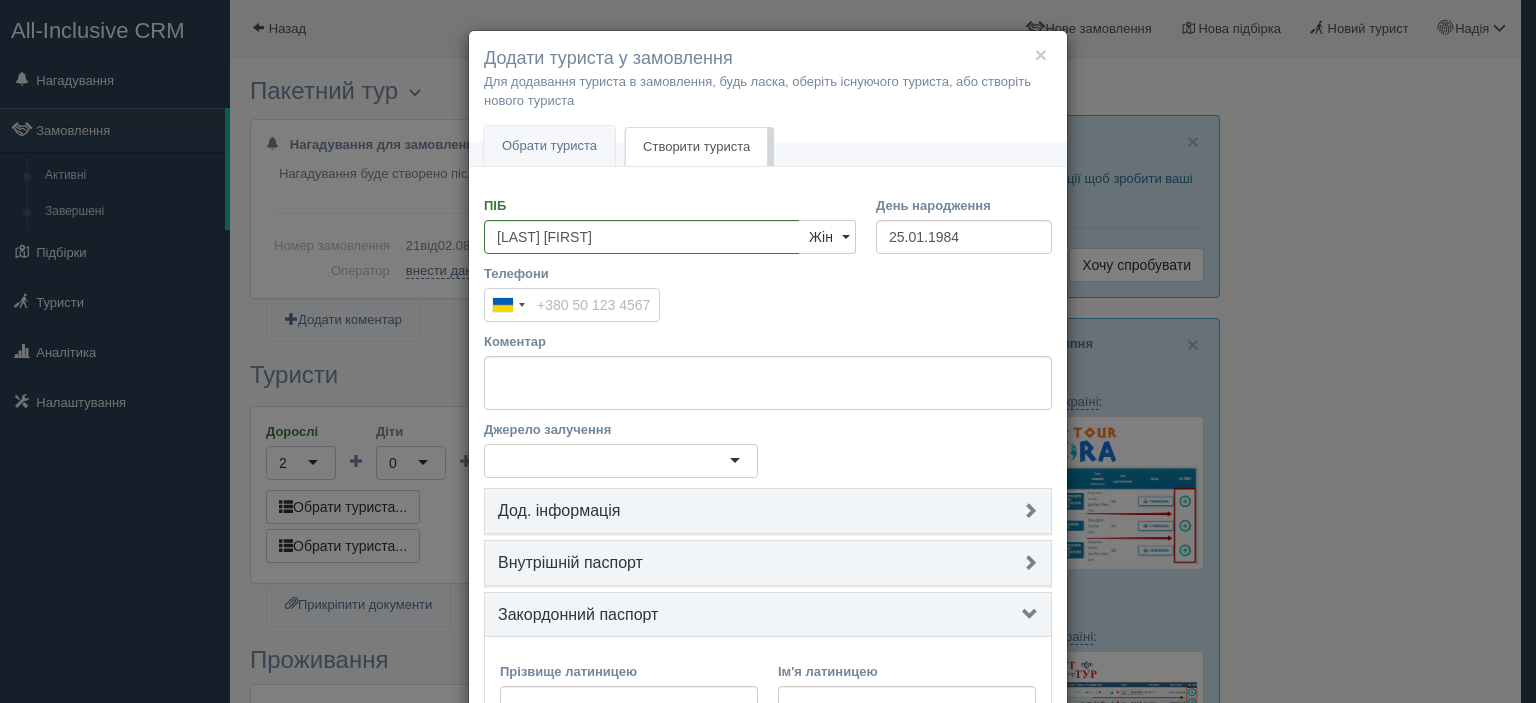 click on "Телефони" at bounding box center (572, 305) 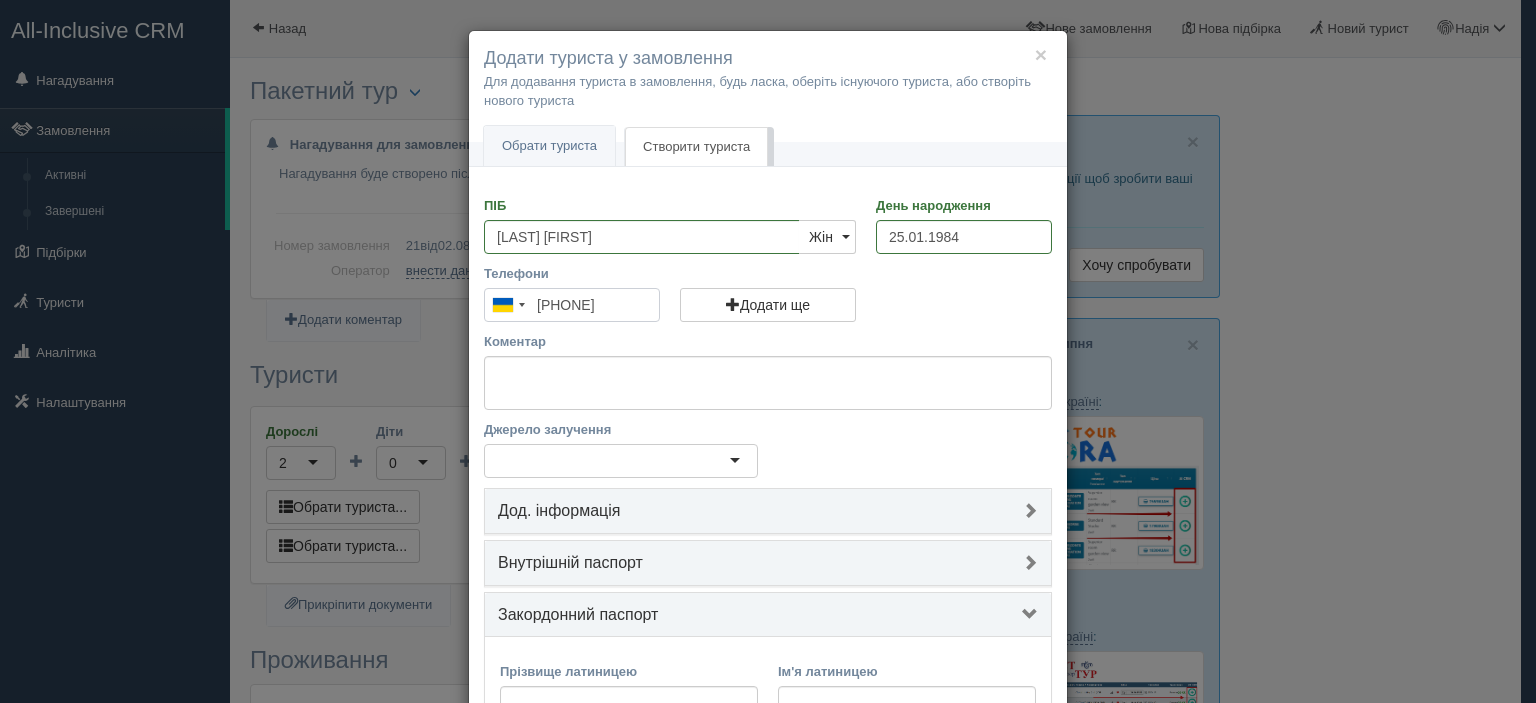 type on "[PHONE]" 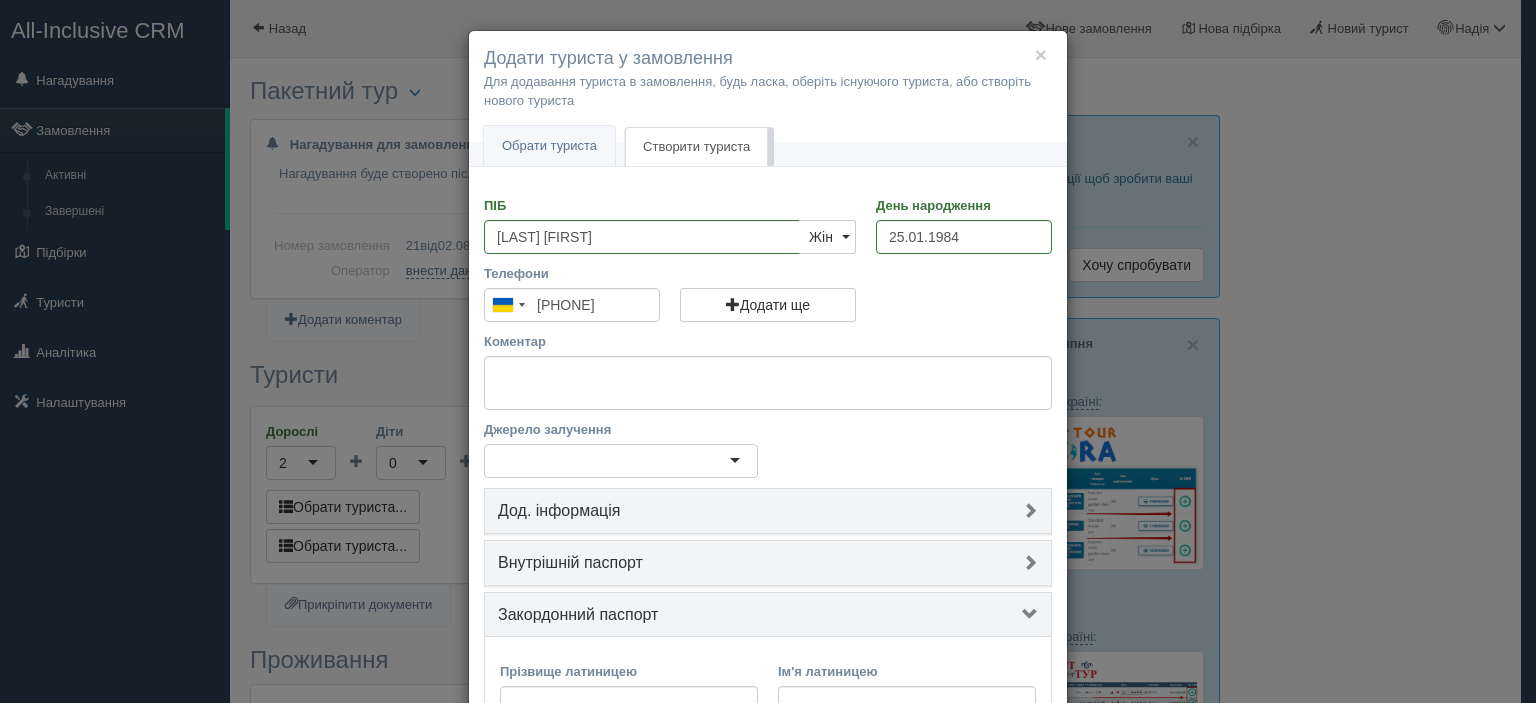 click on "Закордонний паспорт" at bounding box center (768, 615) 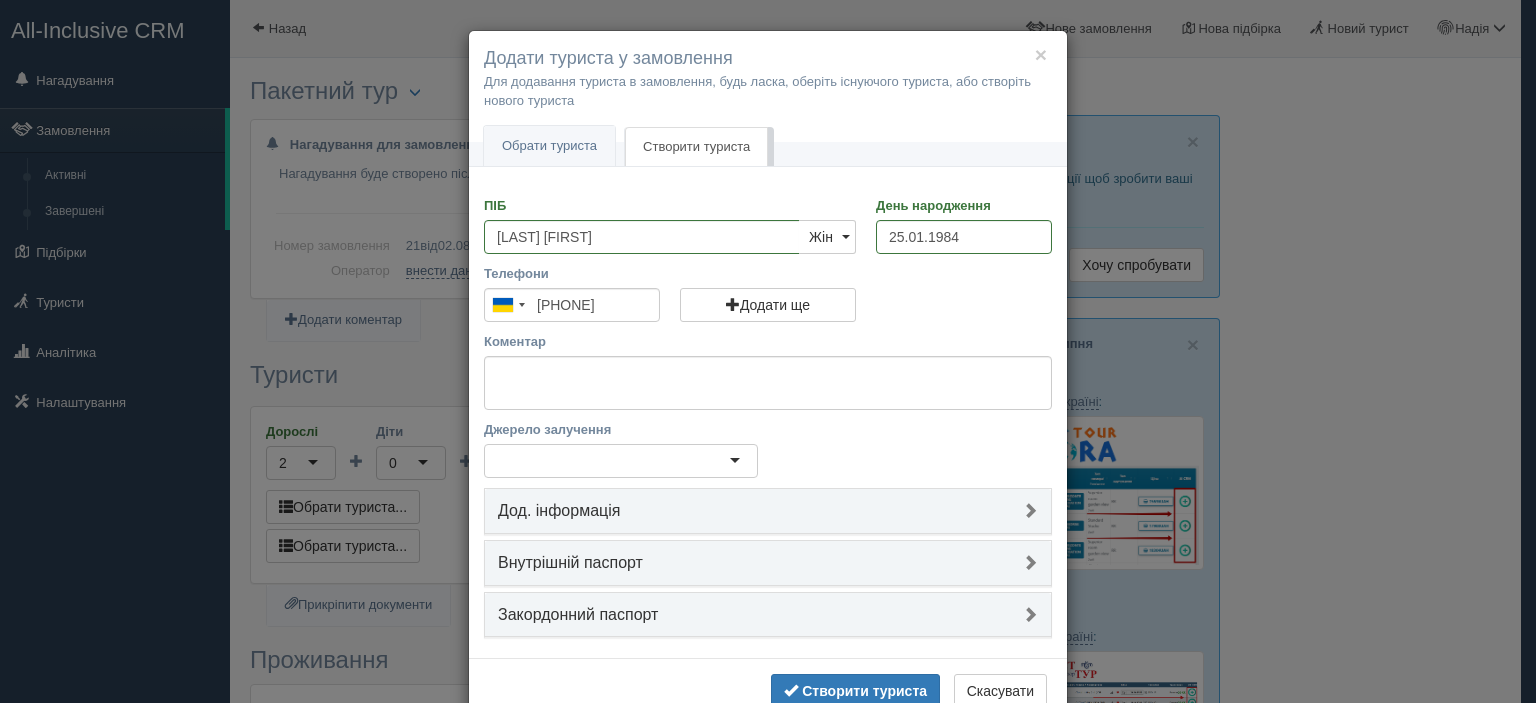 scroll, scrollTop: 52, scrollLeft: 0, axis: vertical 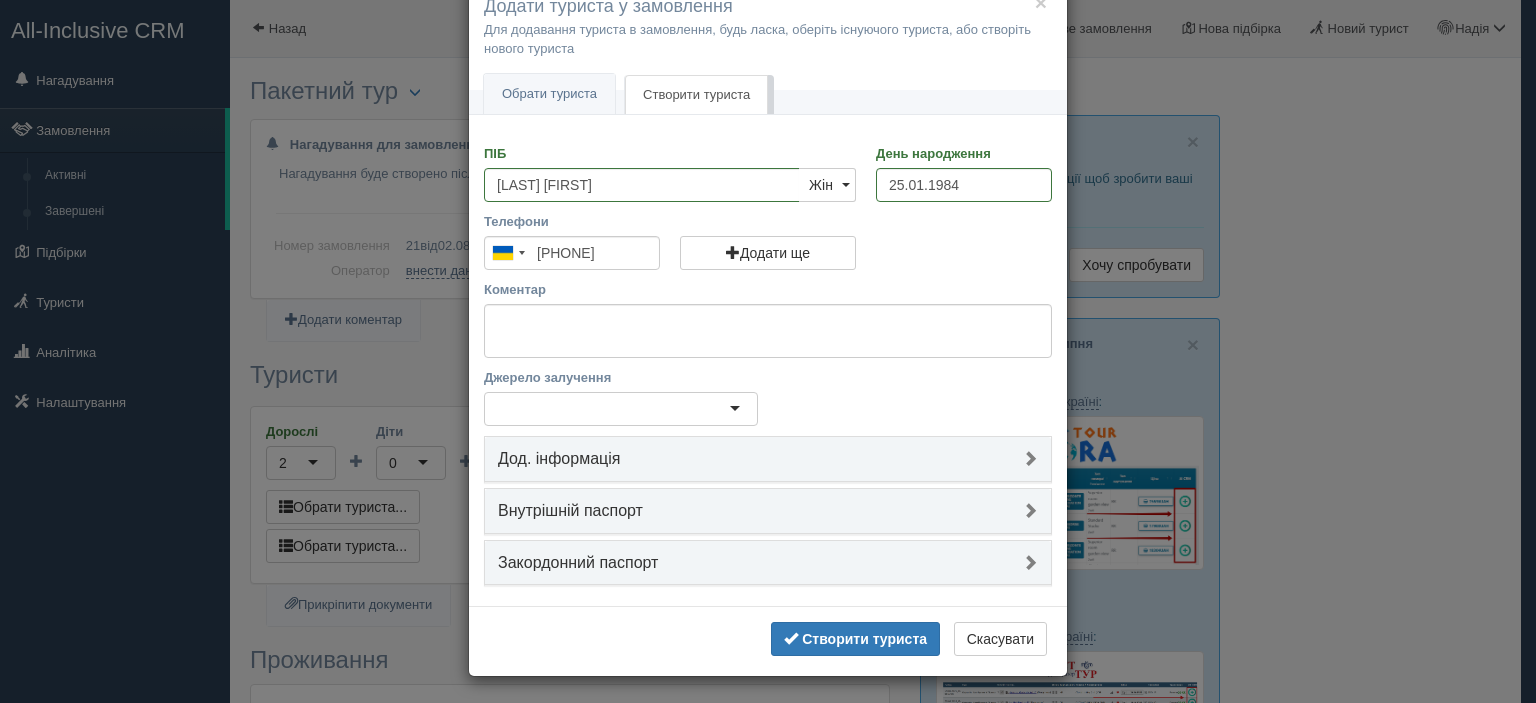 click on "Закордонний паспорт" at bounding box center (768, 563) 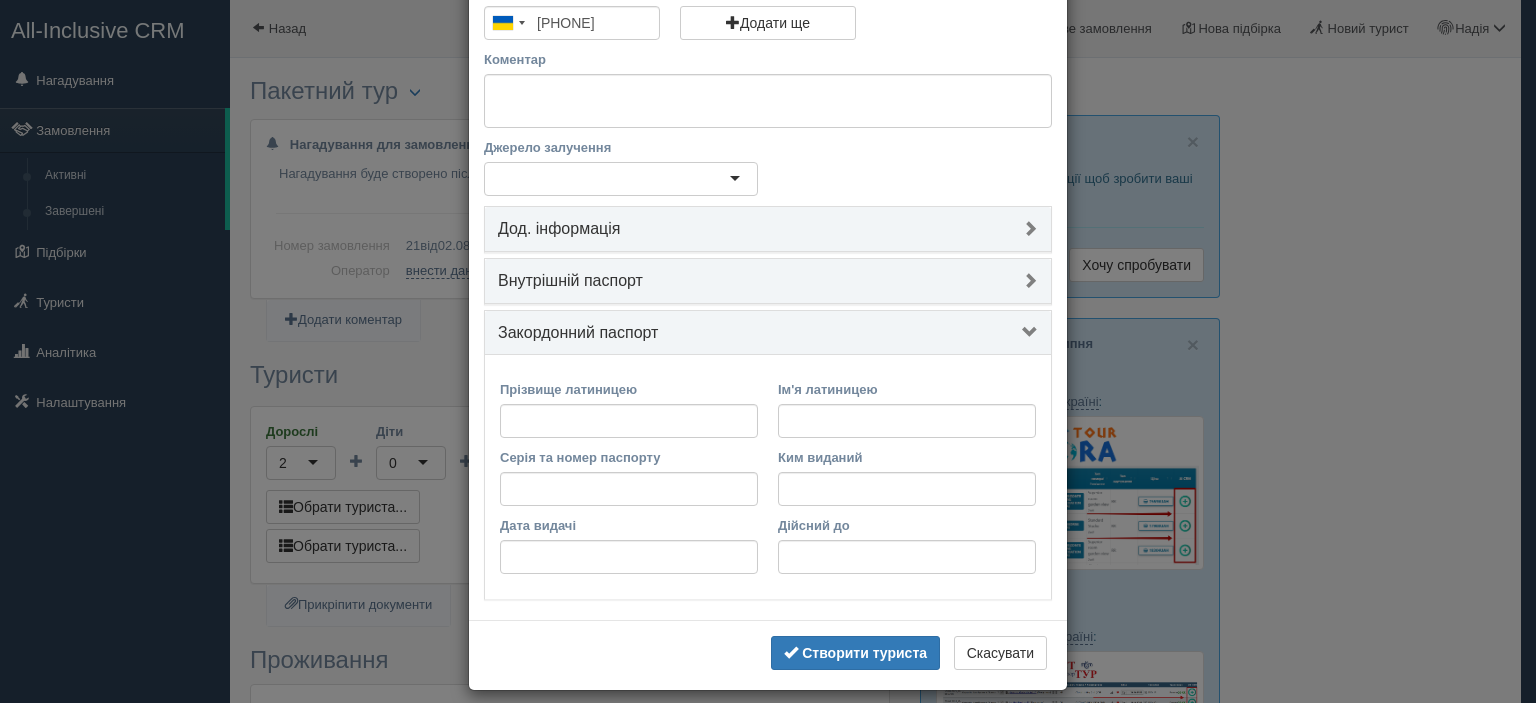 scroll, scrollTop: 296, scrollLeft: 0, axis: vertical 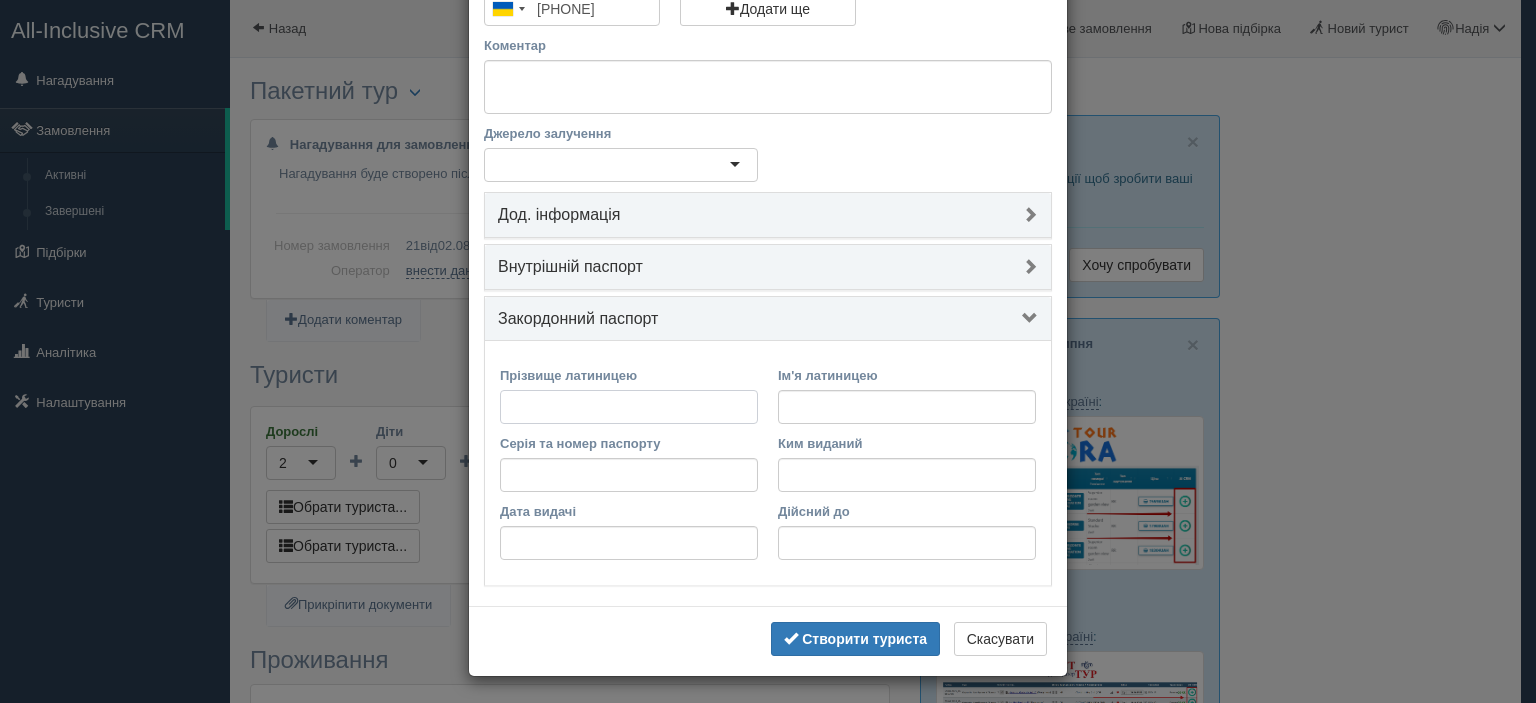 click on "Прізвище латиницею" at bounding box center (629, 407) 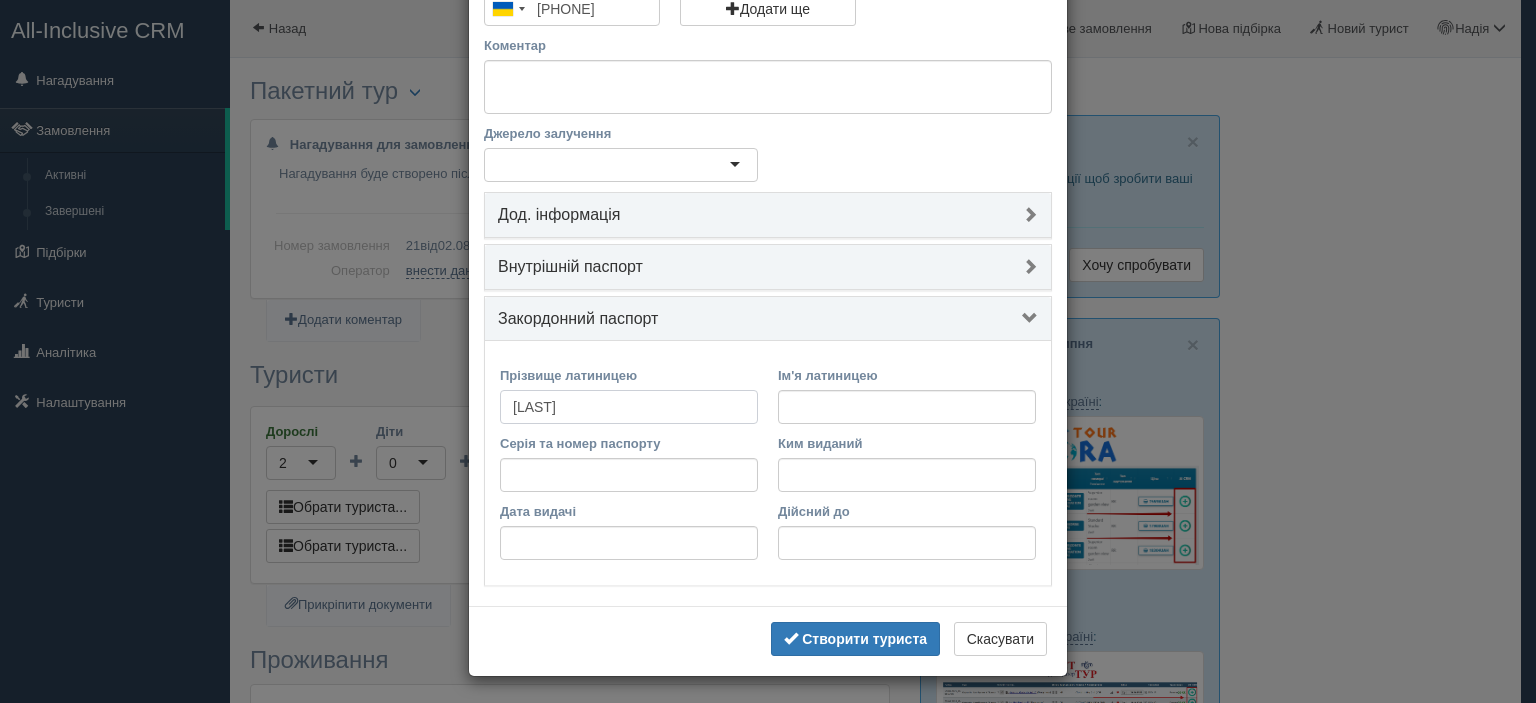 type on "[LAST]" 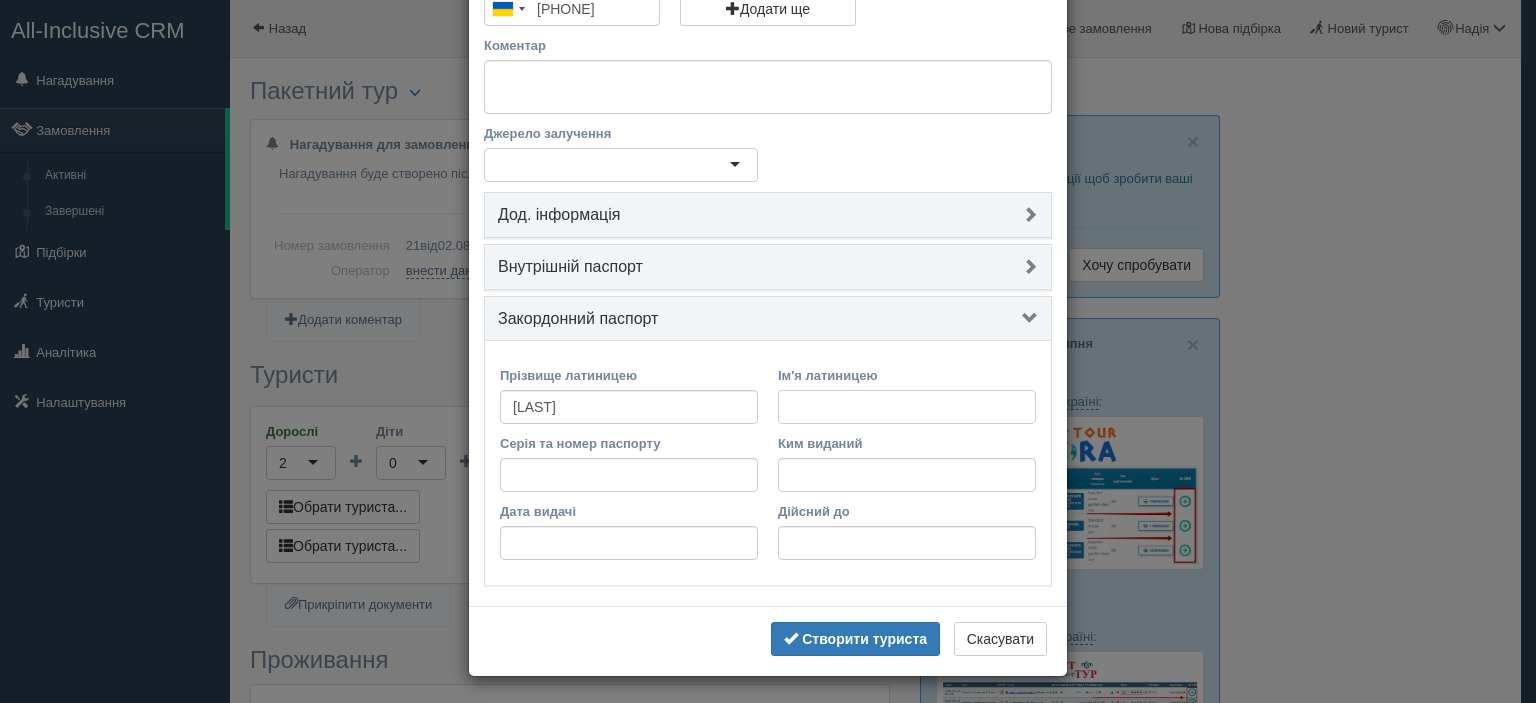 click on "Ім'я латиницею" at bounding box center [907, 407] 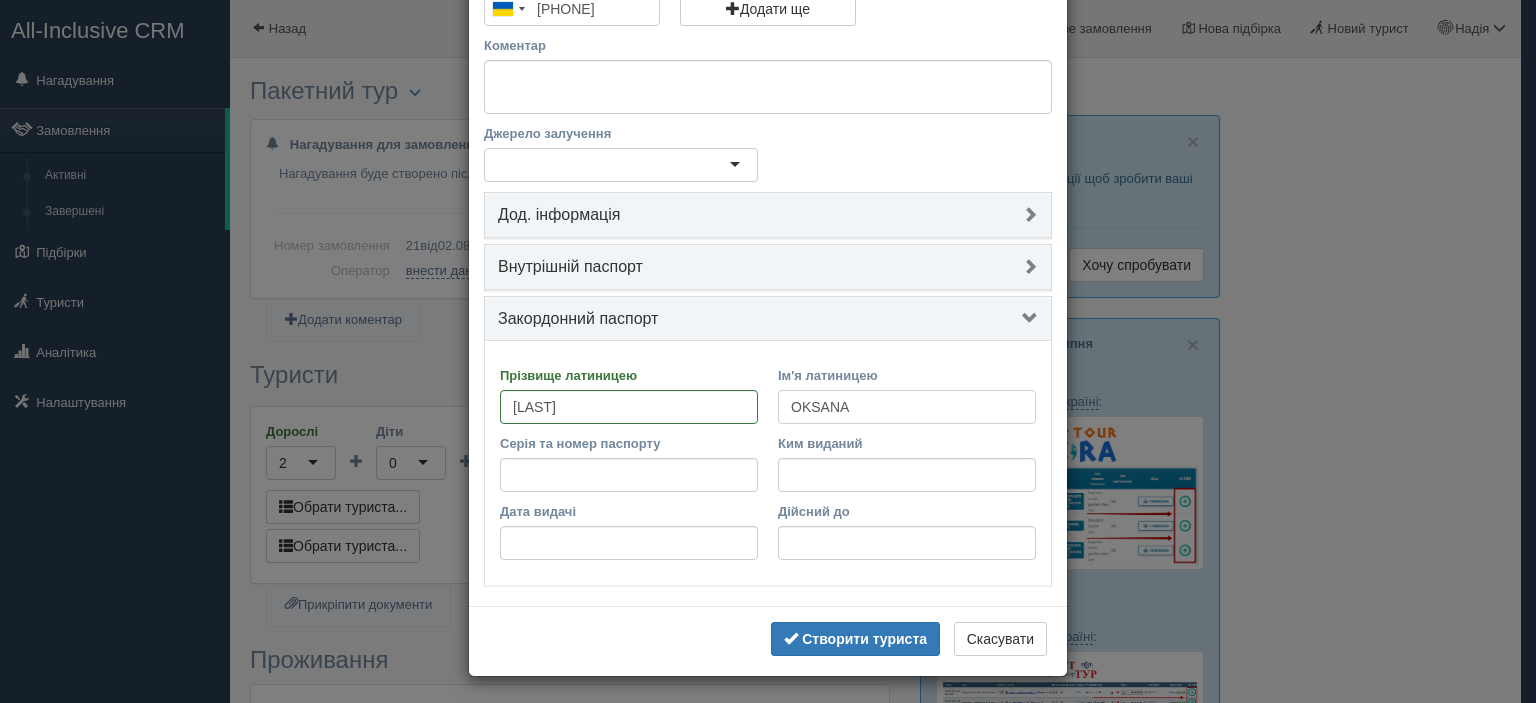 type on "OKSANA" 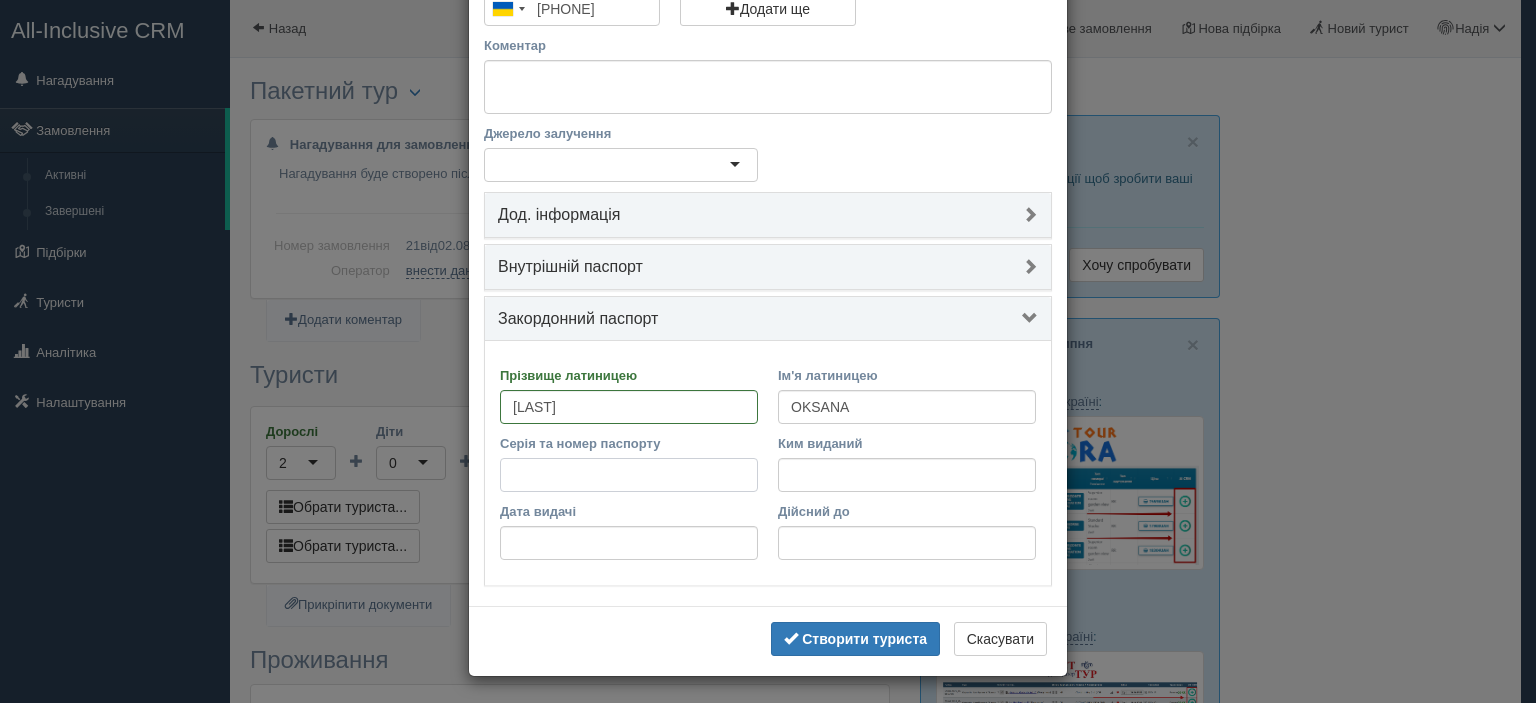 click on "Серія та номер паспорту" at bounding box center (629, 475) 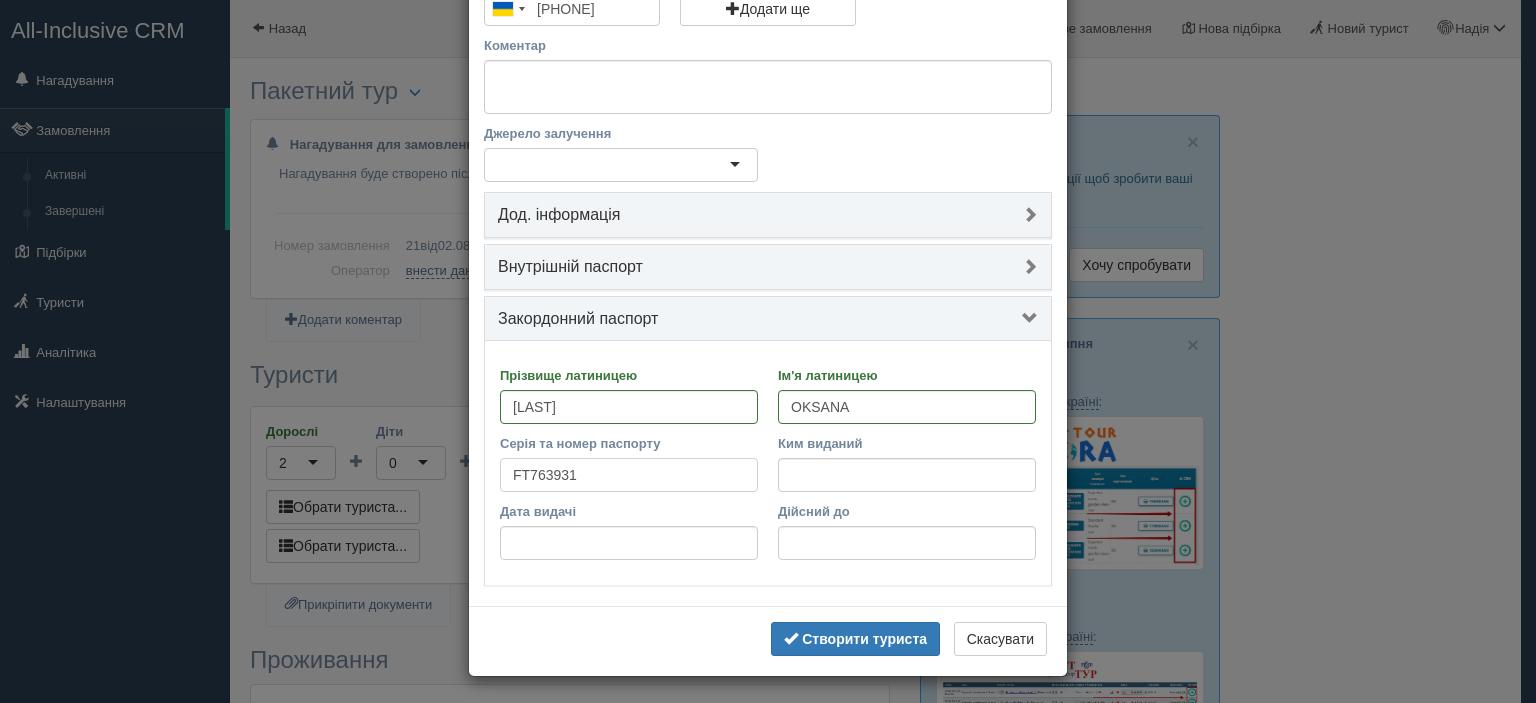 type on "FT763931" 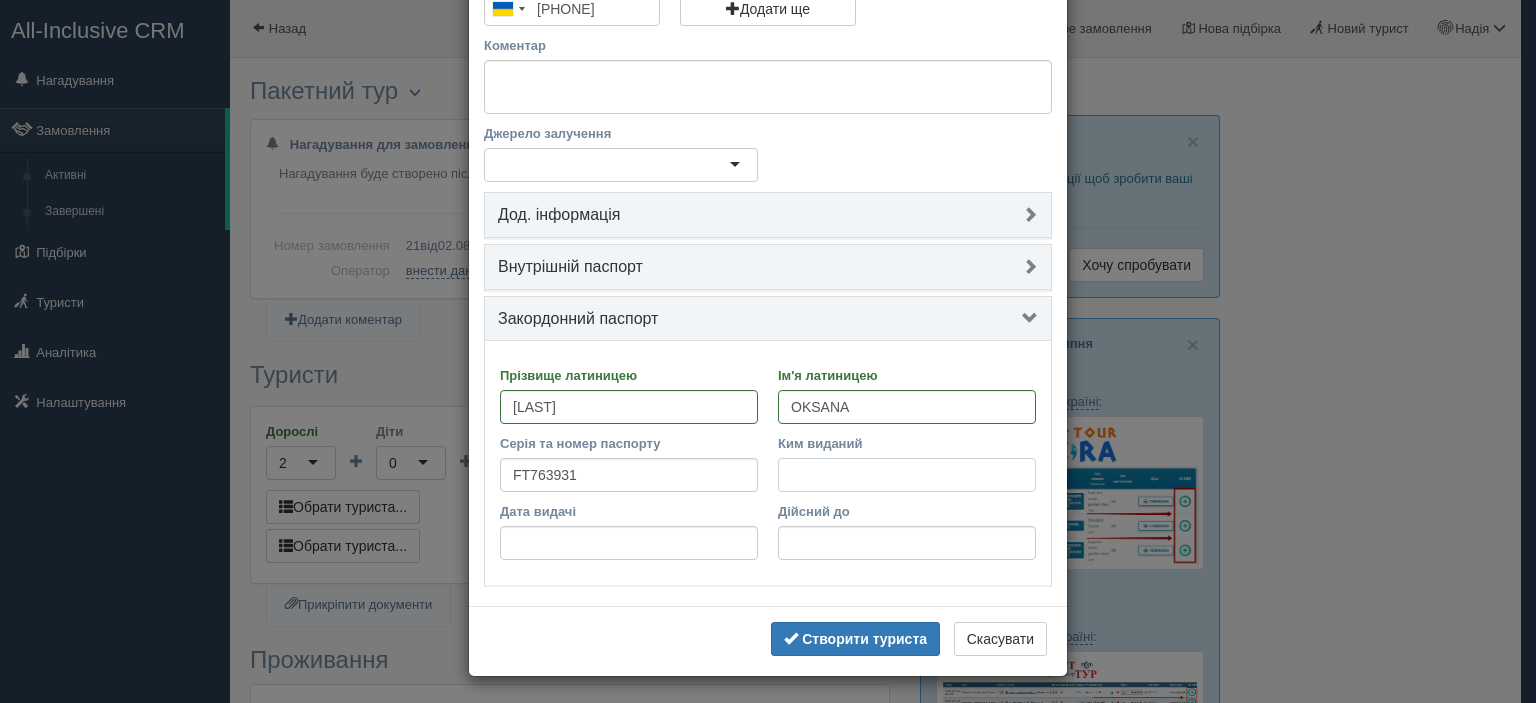 click on "Ким виданий" at bounding box center (907, 475) 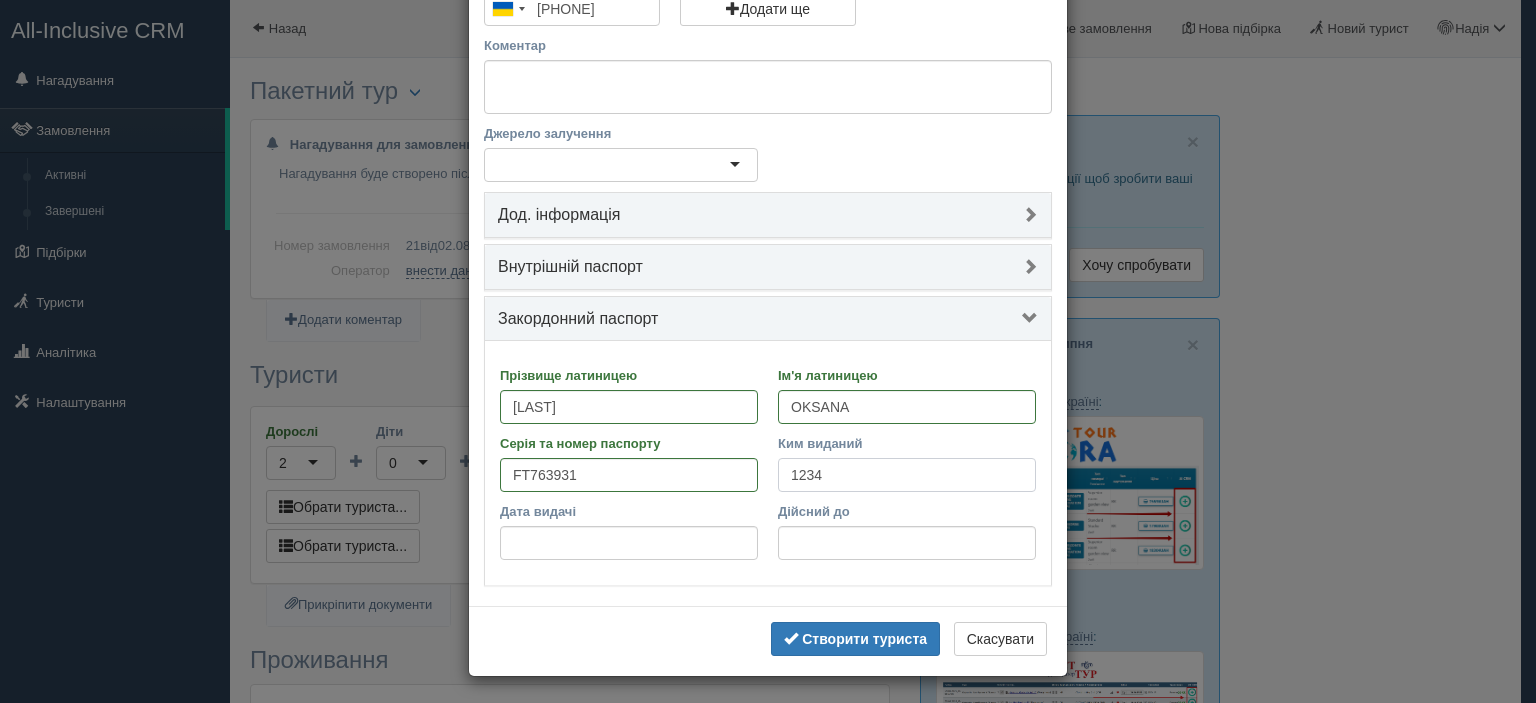type on "1234" 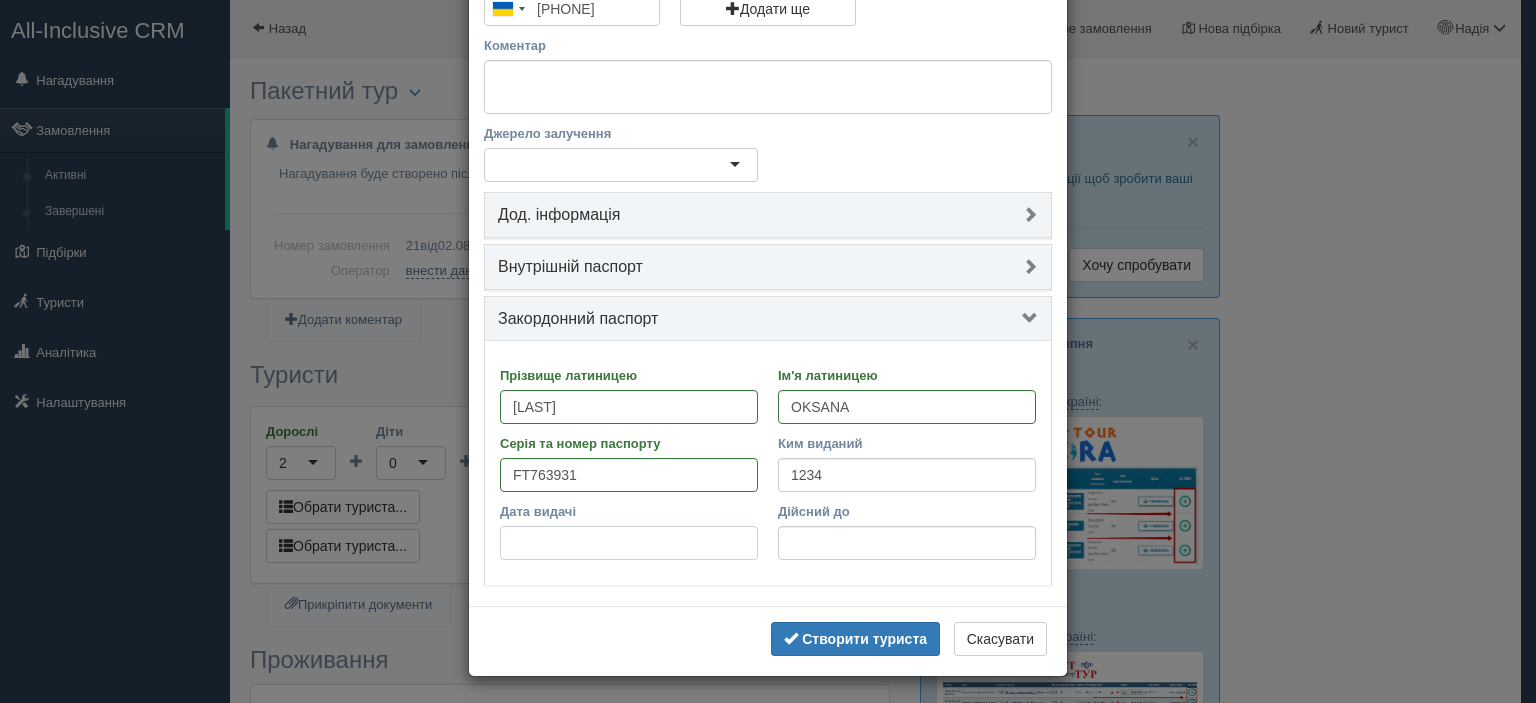click on "Дата видачі" at bounding box center [629, 543] 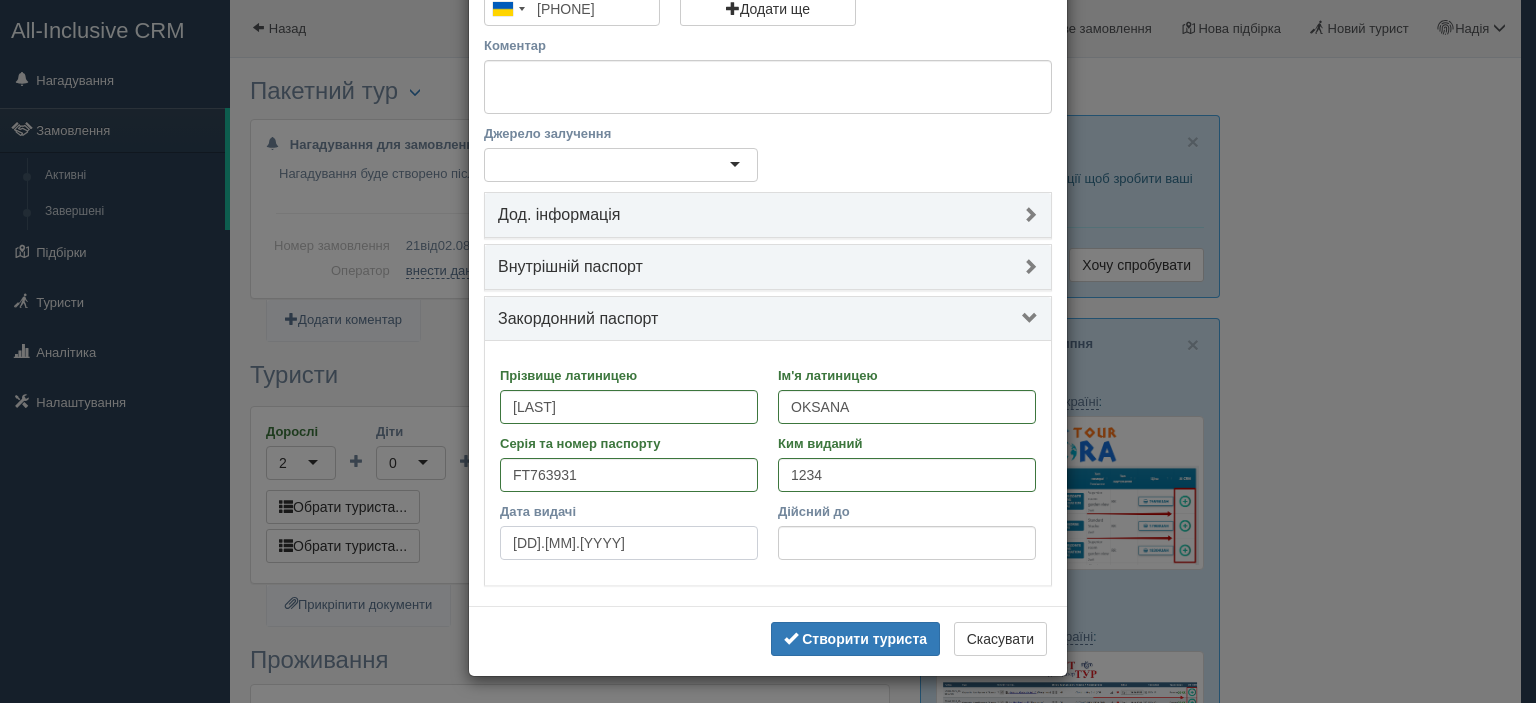 type on "11.01.2019" 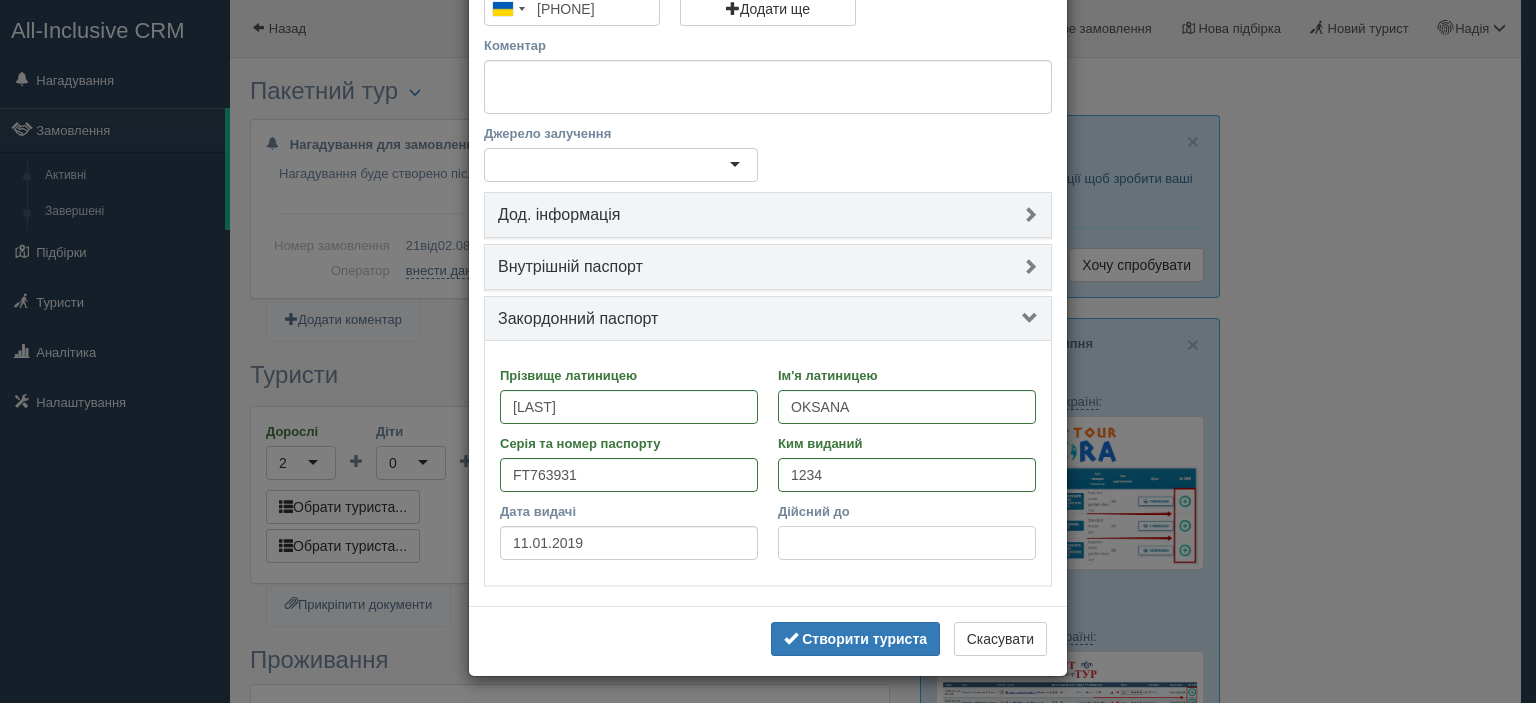 click on "Дійсний до" at bounding box center (907, 543) 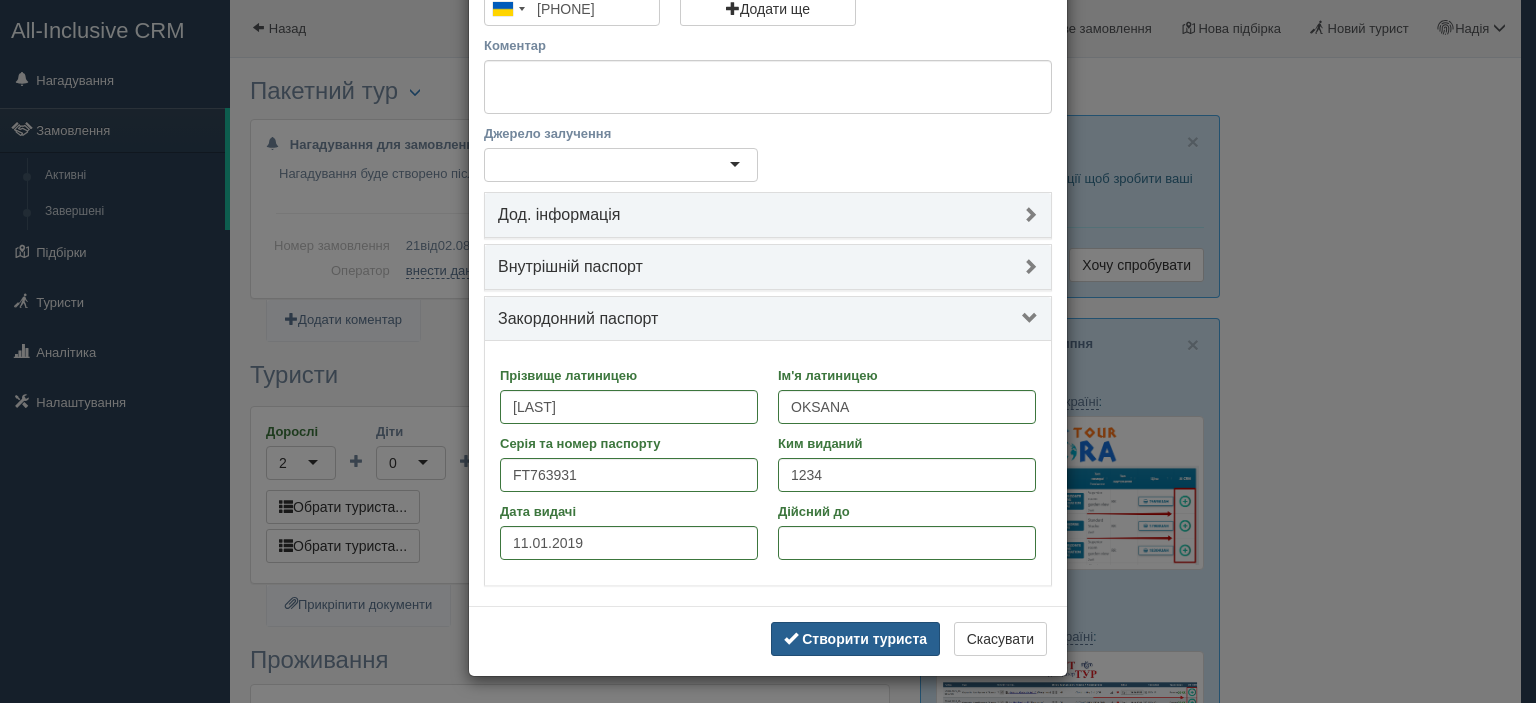 click on "Створити туриста" at bounding box center (864, 639) 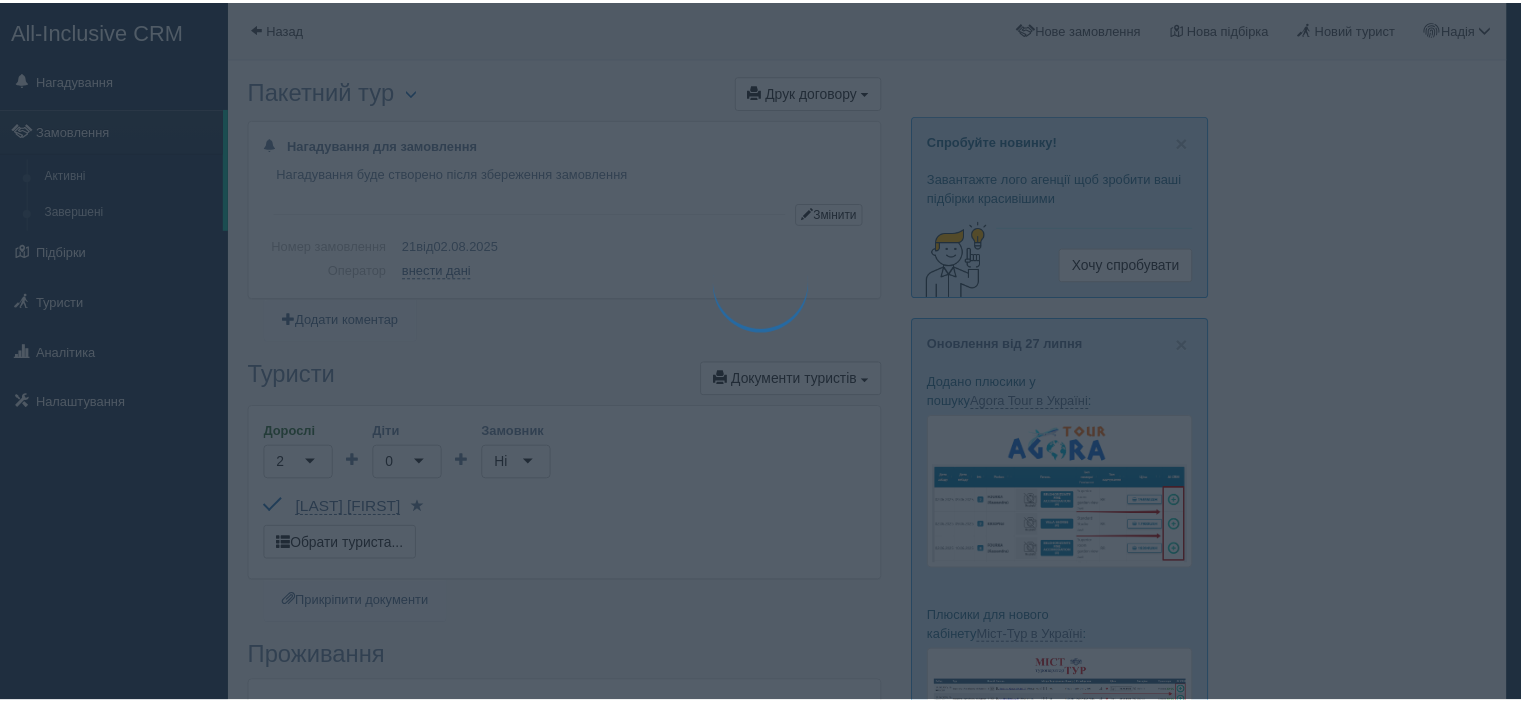 scroll, scrollTop: 52, scrollLeft: 0, axis: vertical 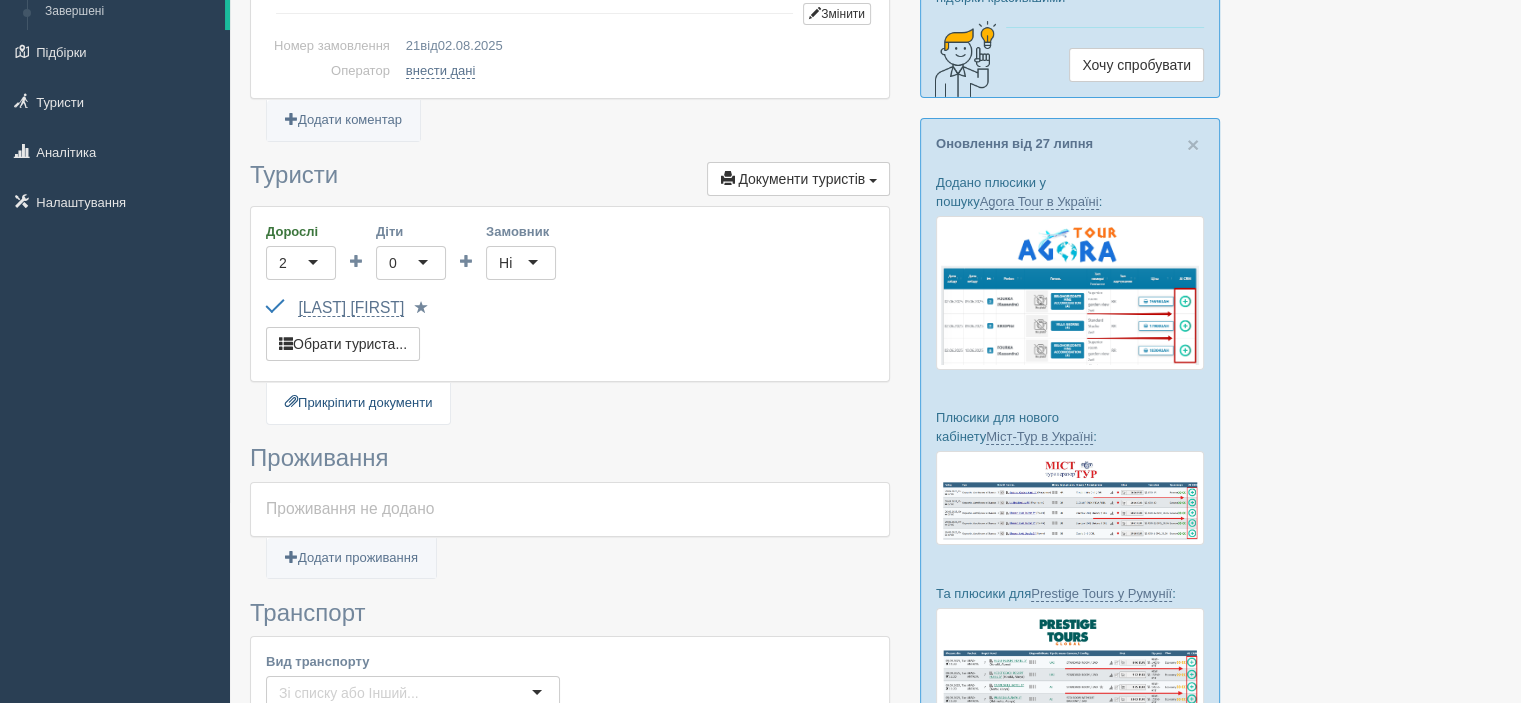 click on "Прикріпити документи" at bounding box center (358, 403) 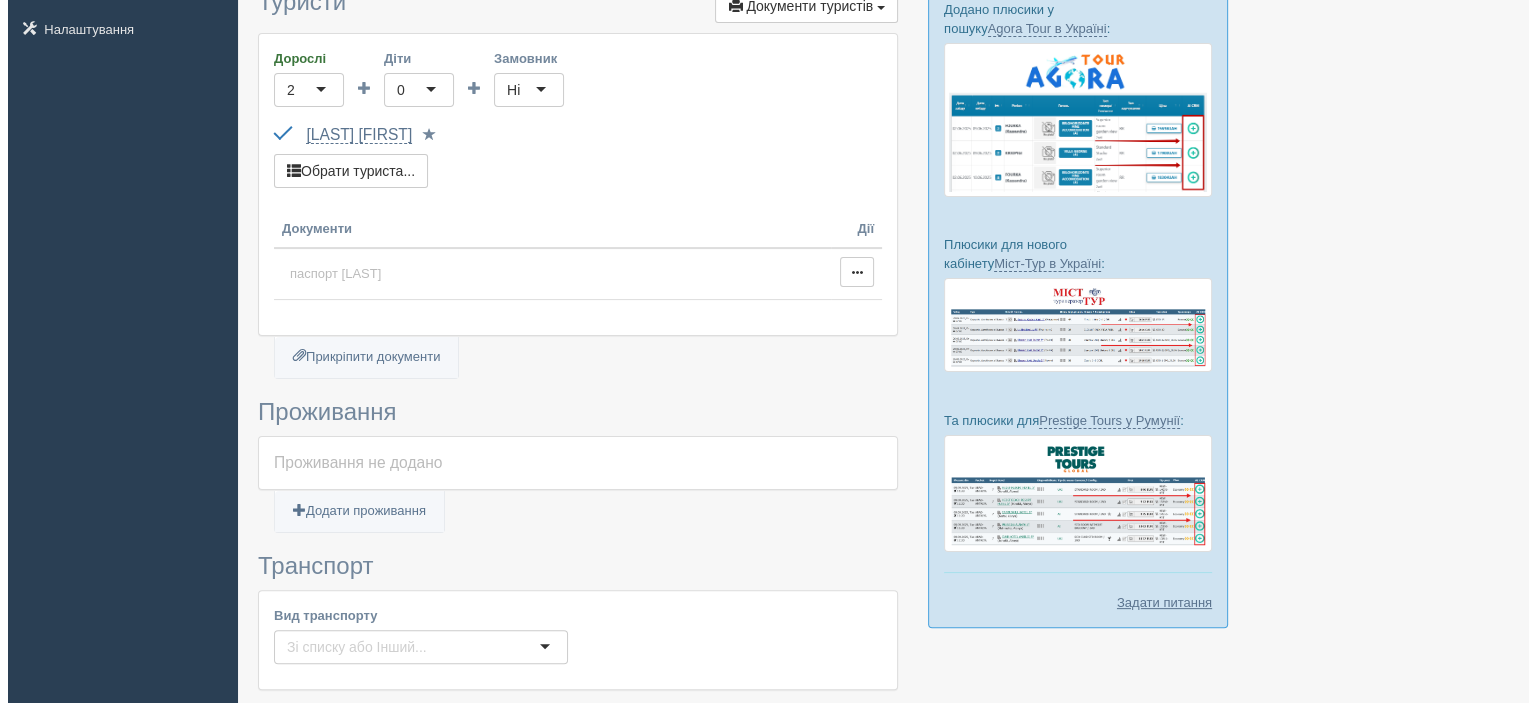 scroll, scrollTop: 257, scrollLeft: 0, axis: vertical 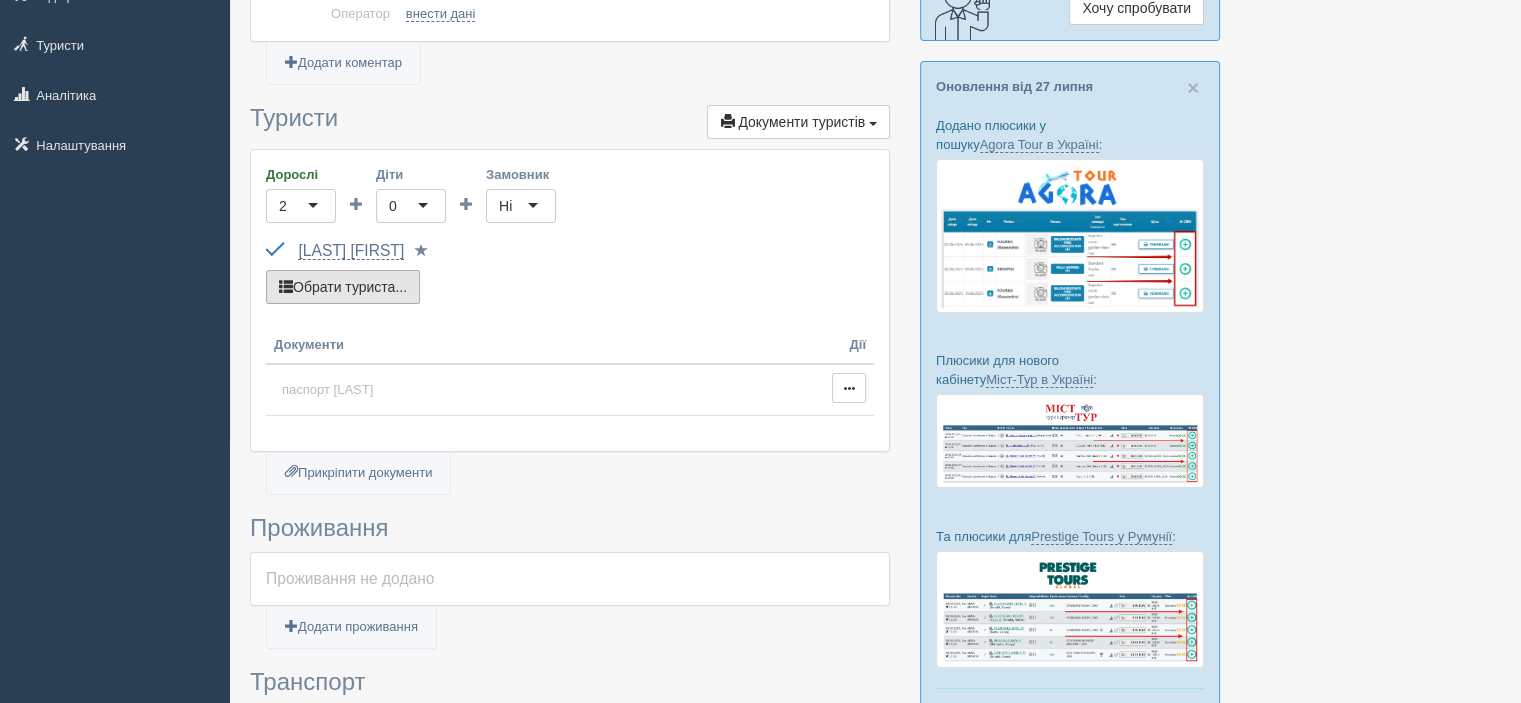 click on "Обрати туриста..." at bounding box center [343, 287] 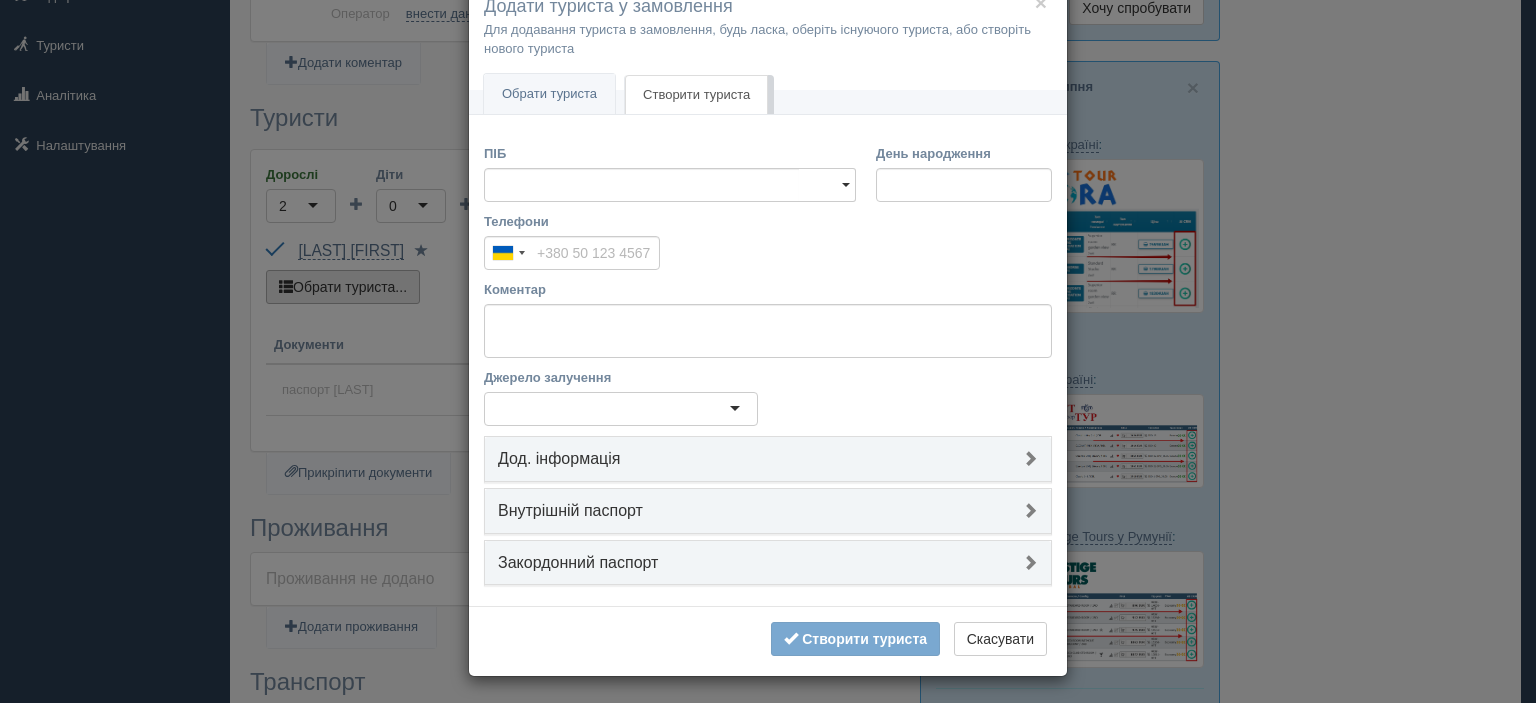 scroll, scrollTop: 0, scrollLeft: 0, axis: both 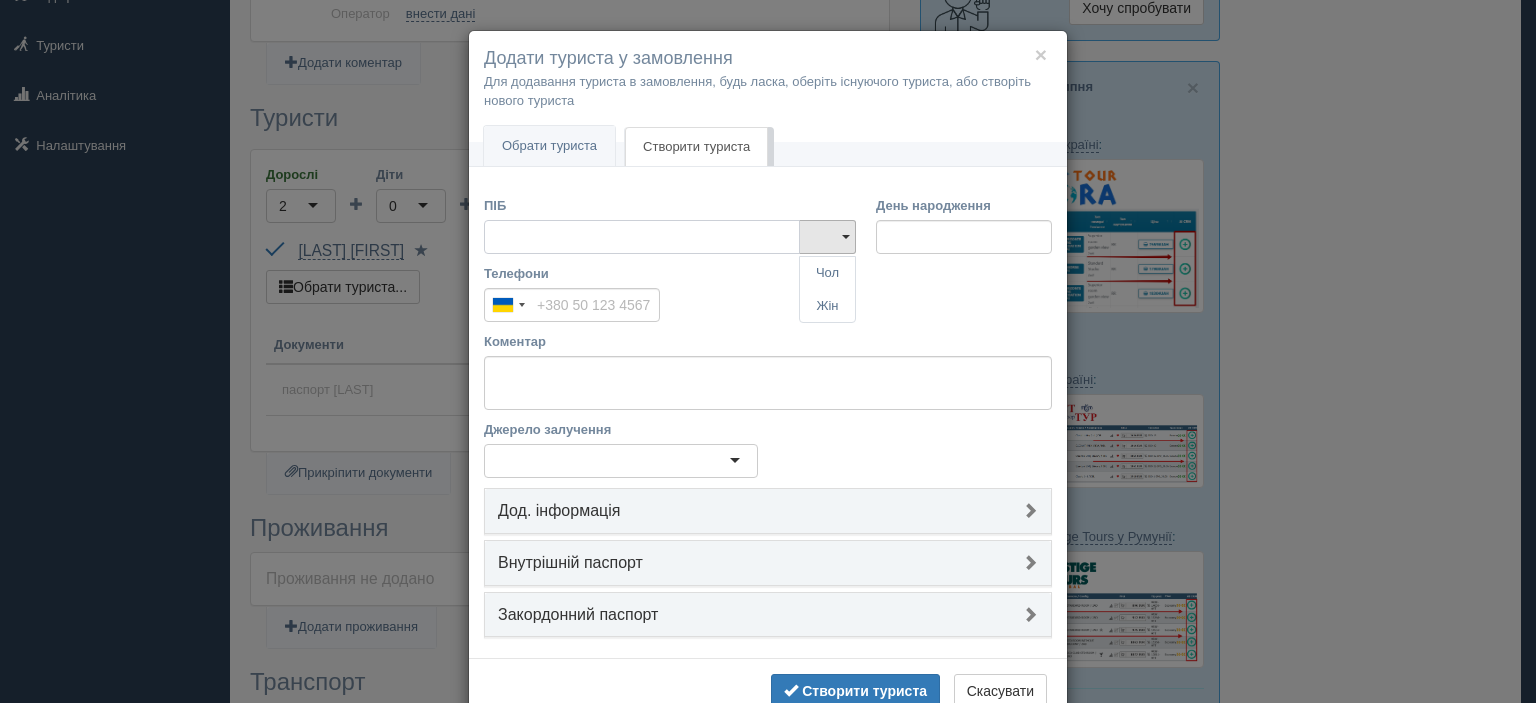 type 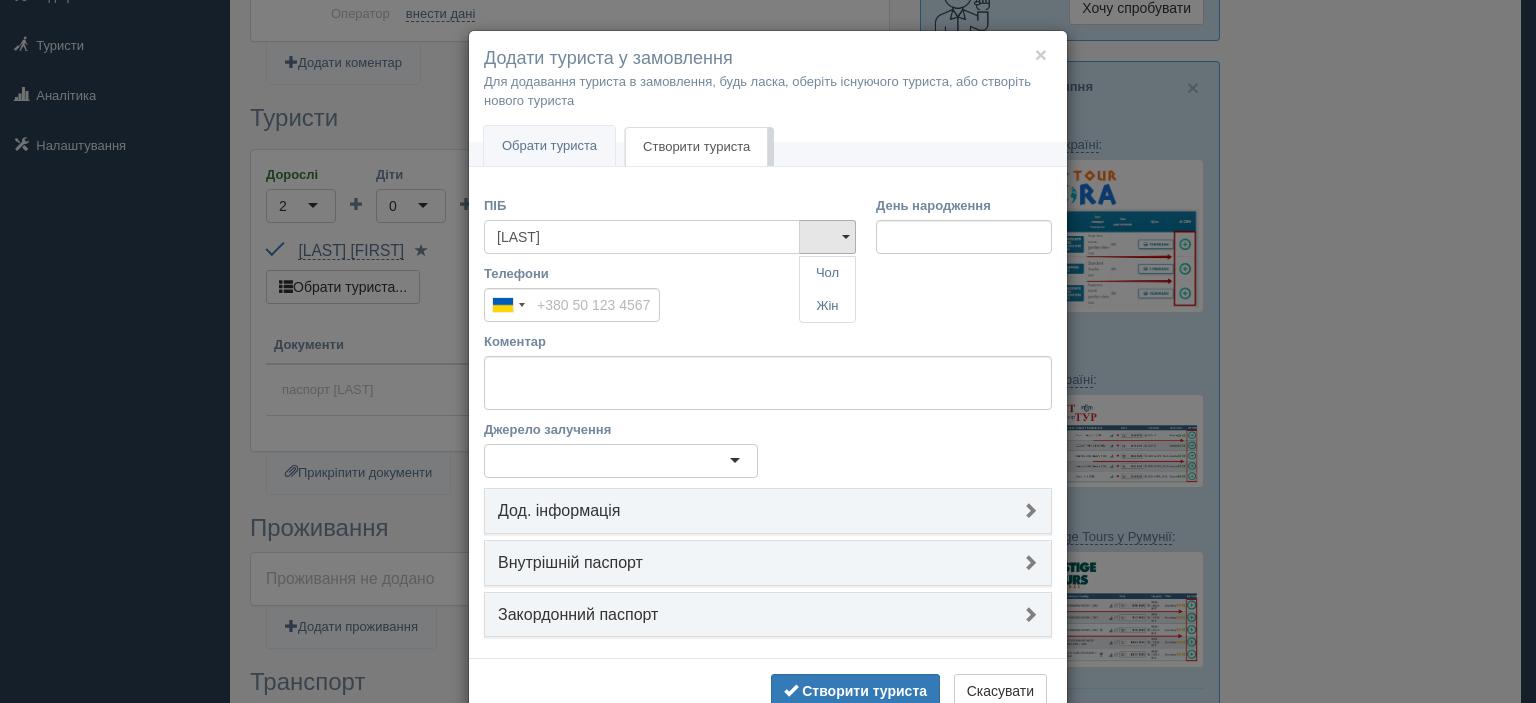 type on "BUKYCHEV" 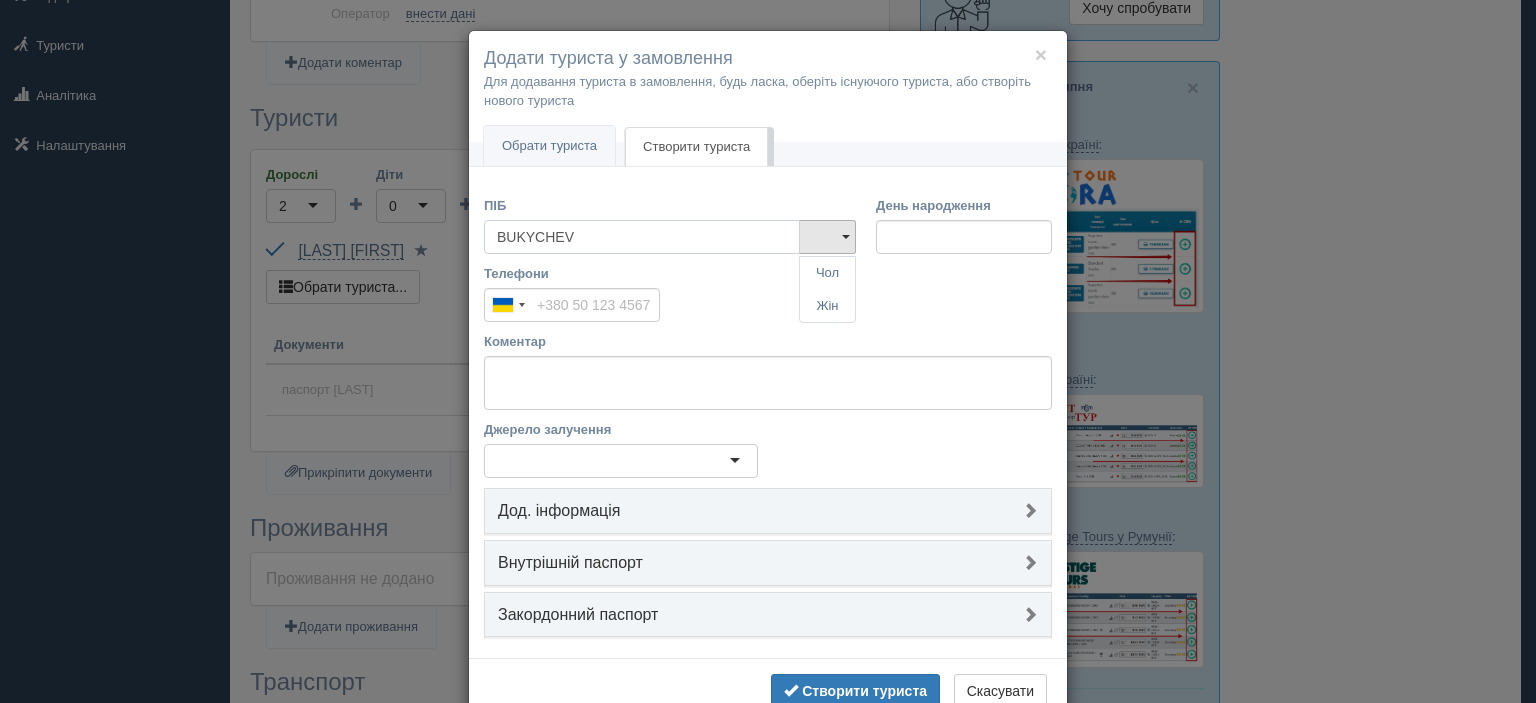 type 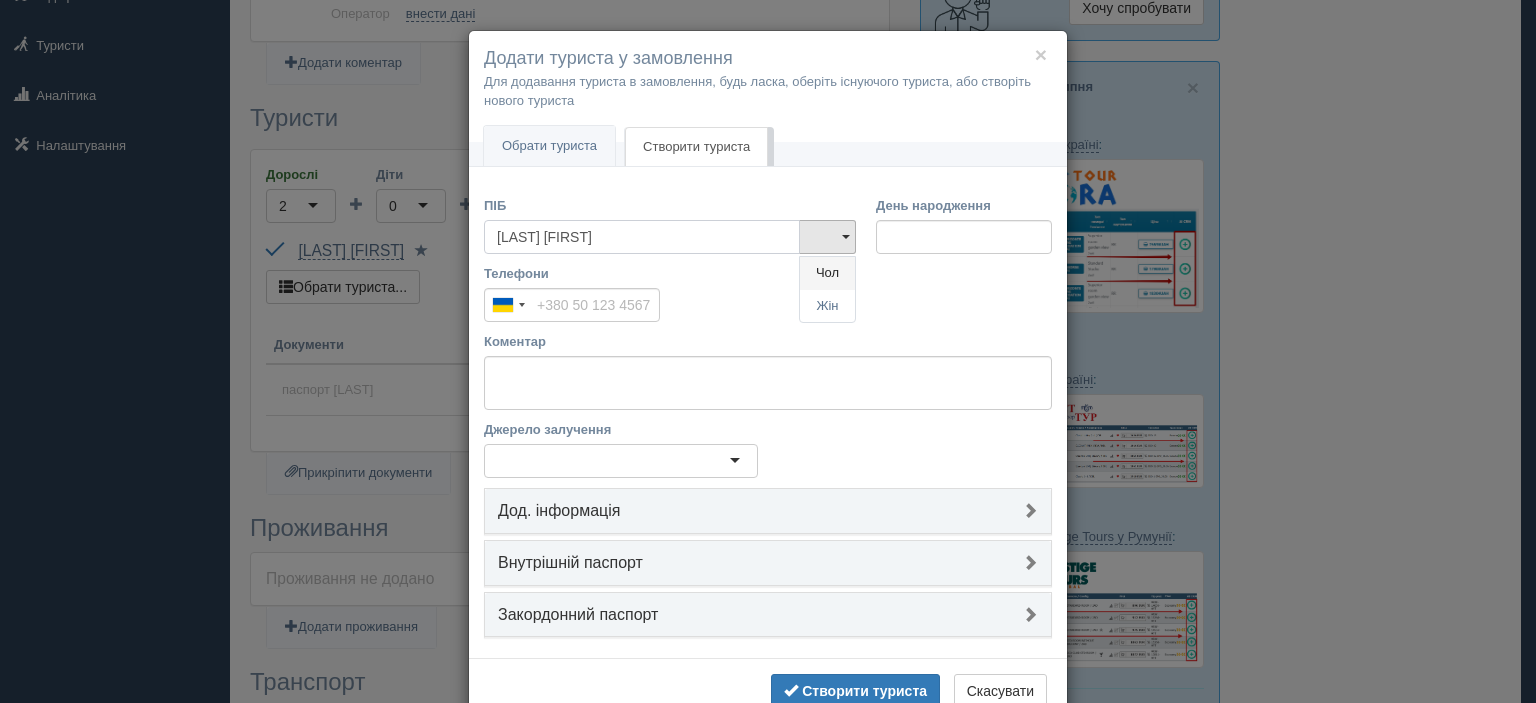 type on "[LAST] [FIRST]" 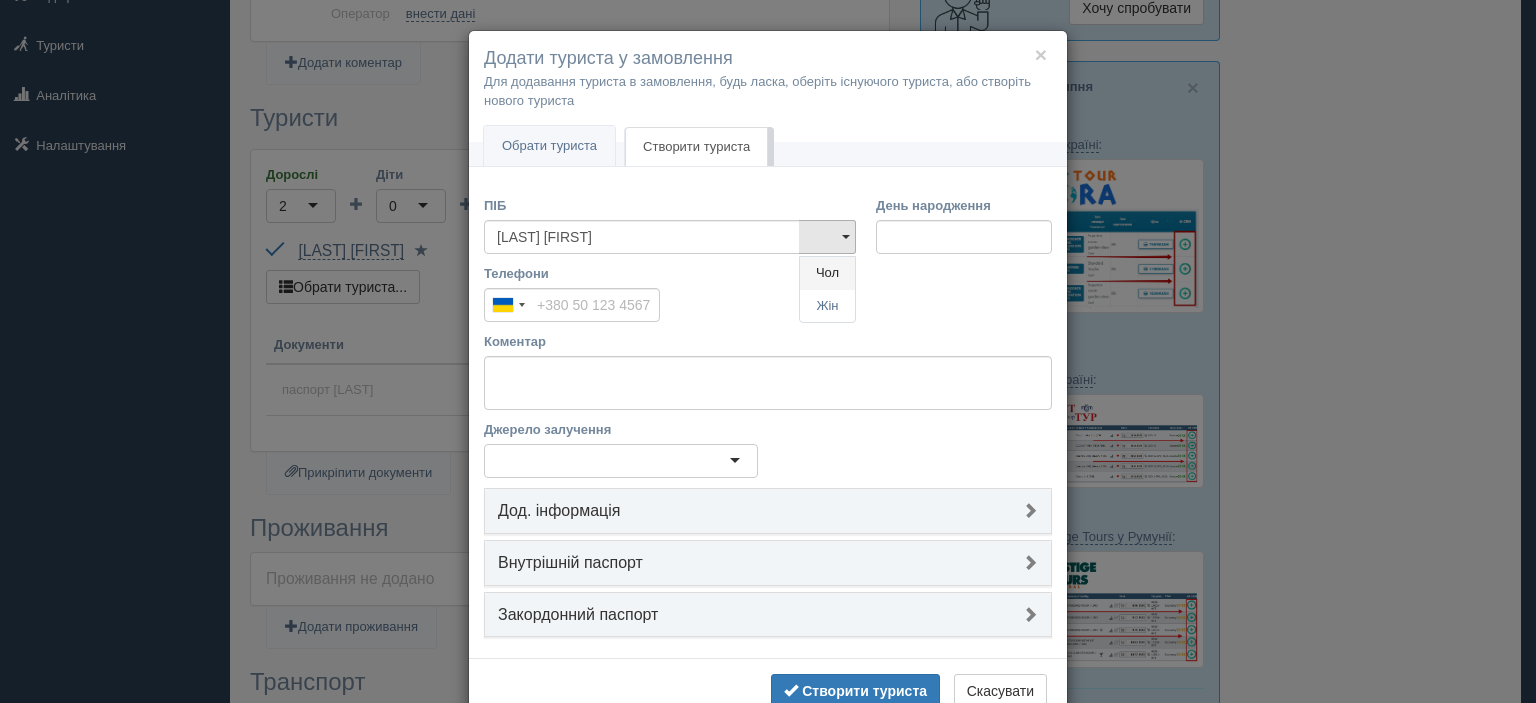 click on "Чол" at bounding box center [827, 273] 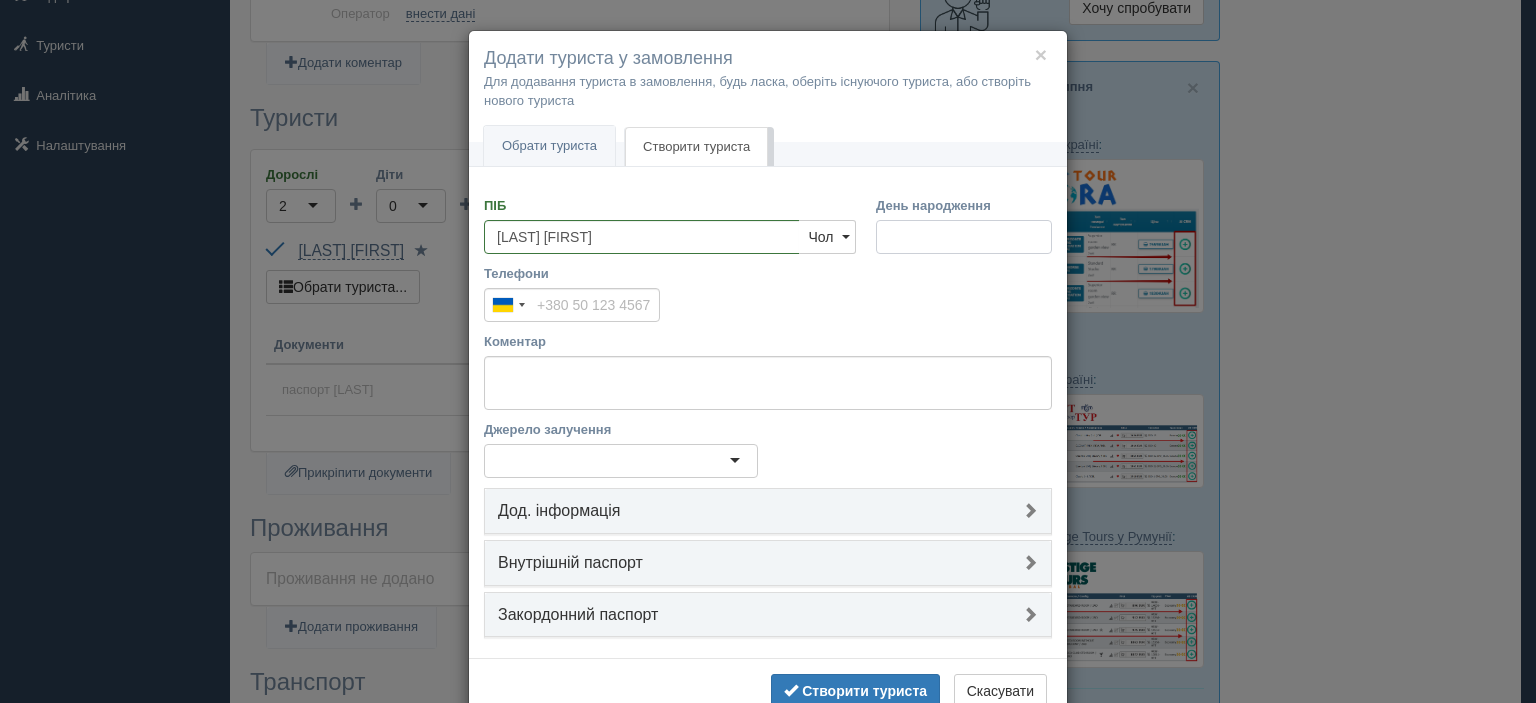 click on "День народження" at bounding box center (964, 237) 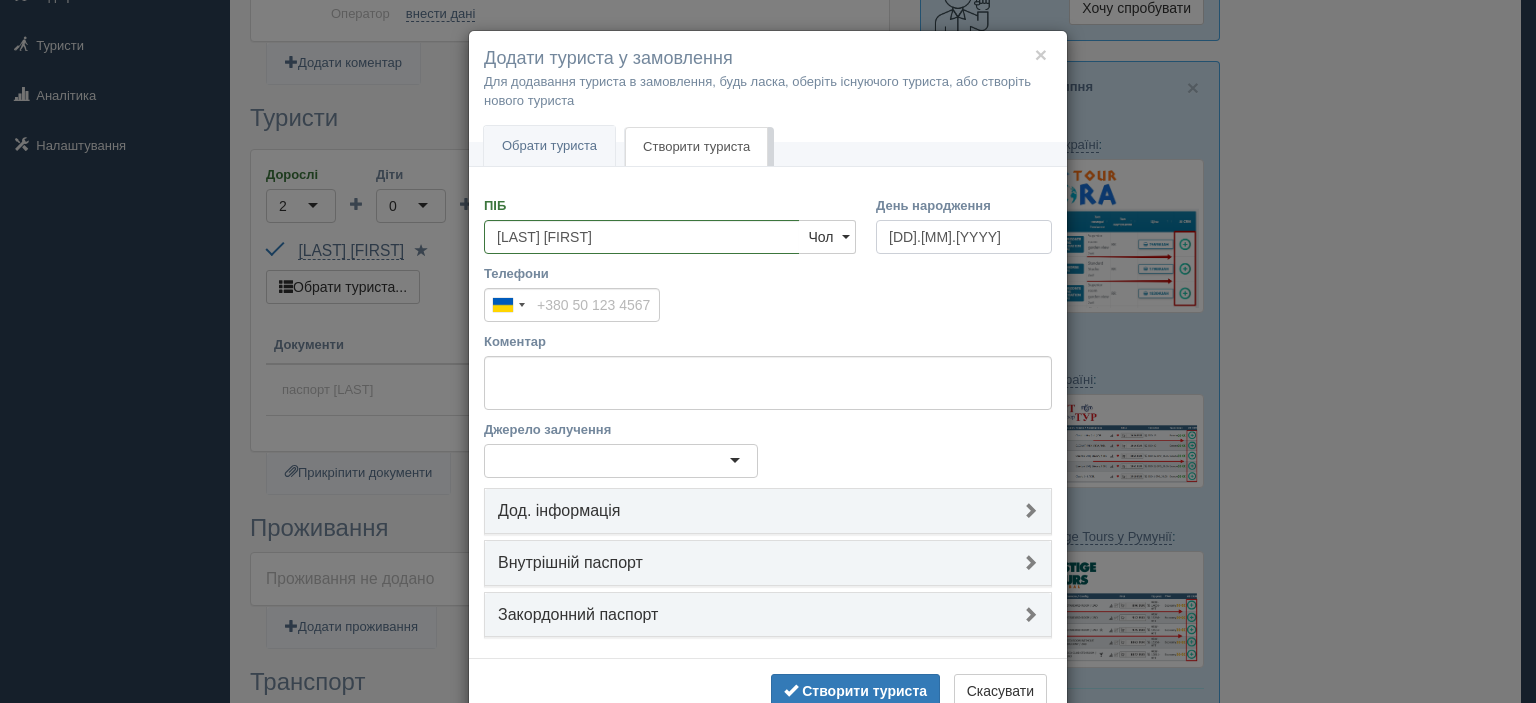 type on "1д.мм.рррр" 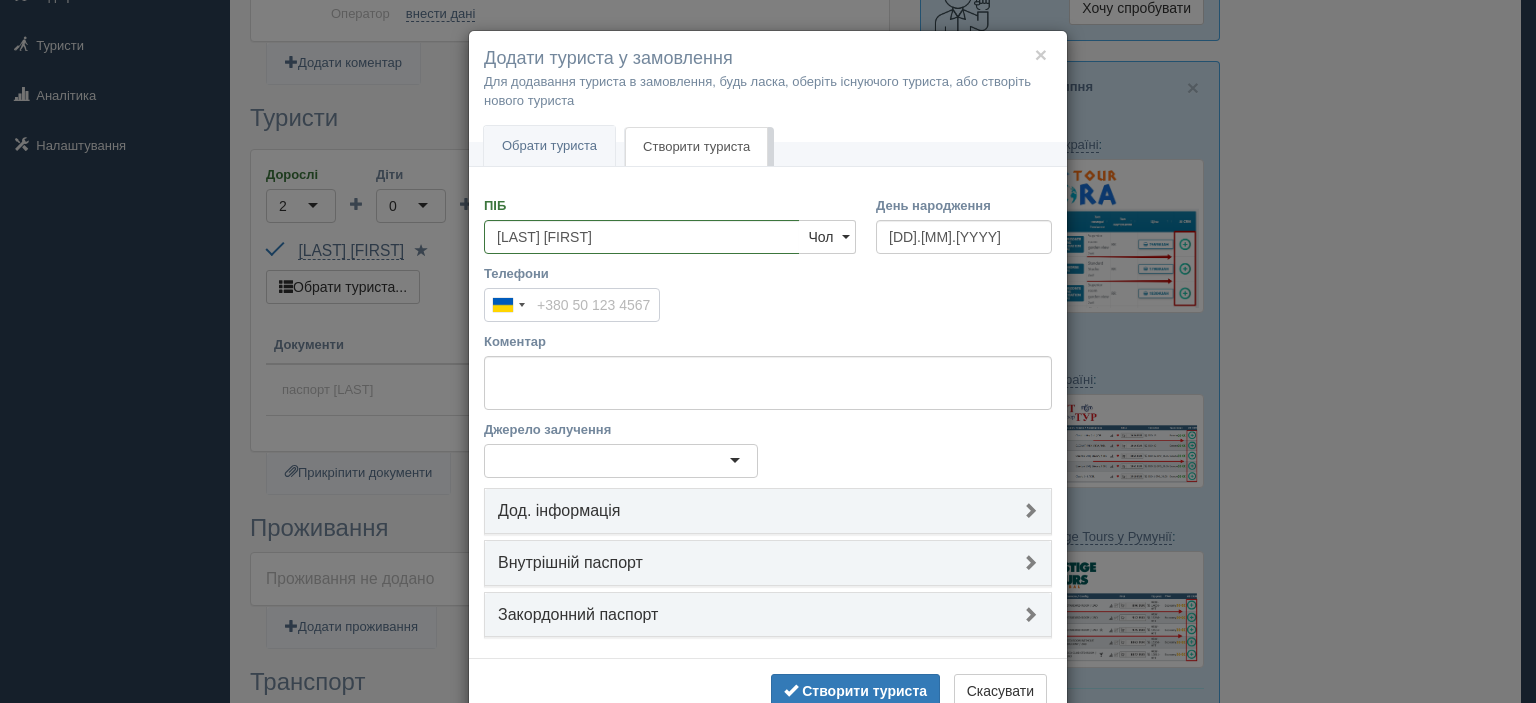 click on "Телефони" at bounding box center (572, 305) 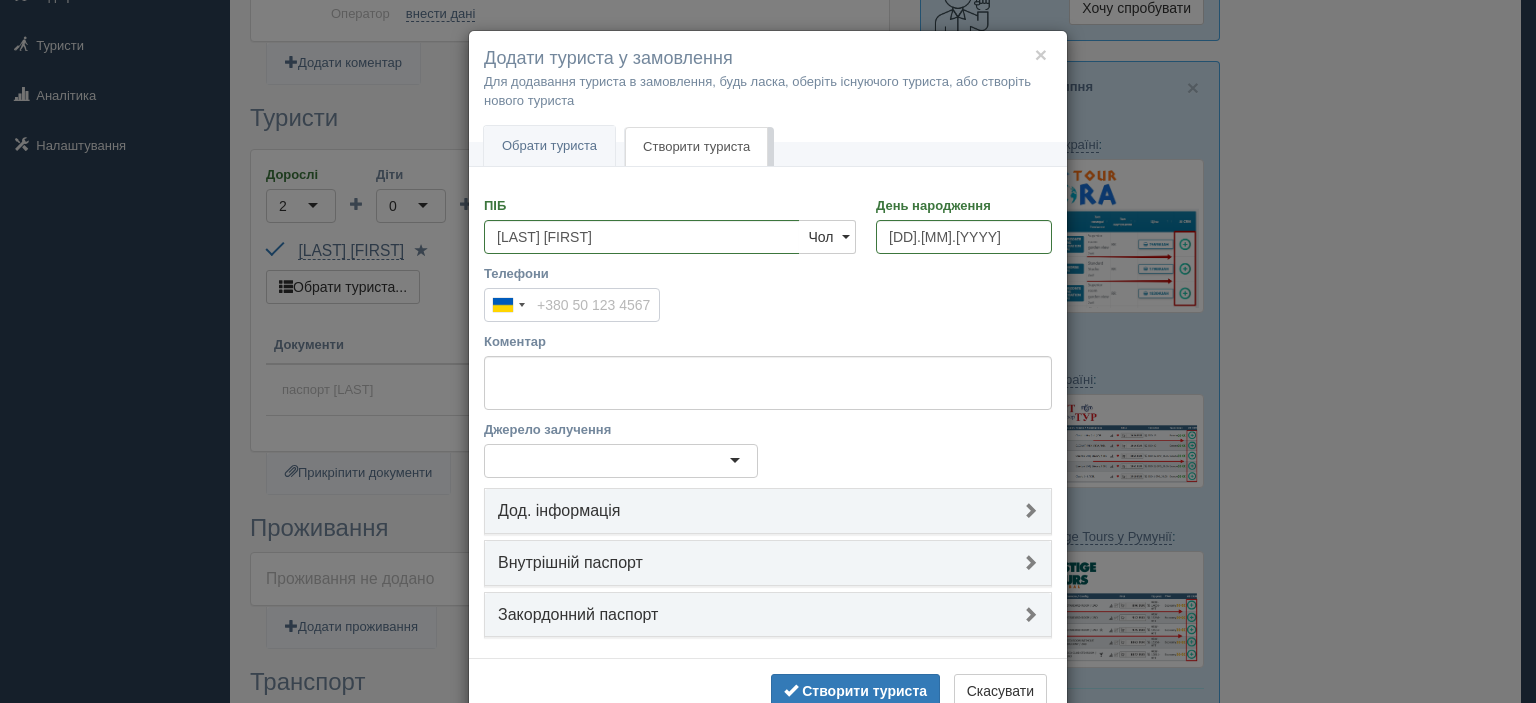 type on "+380 9x xxx xxxx" 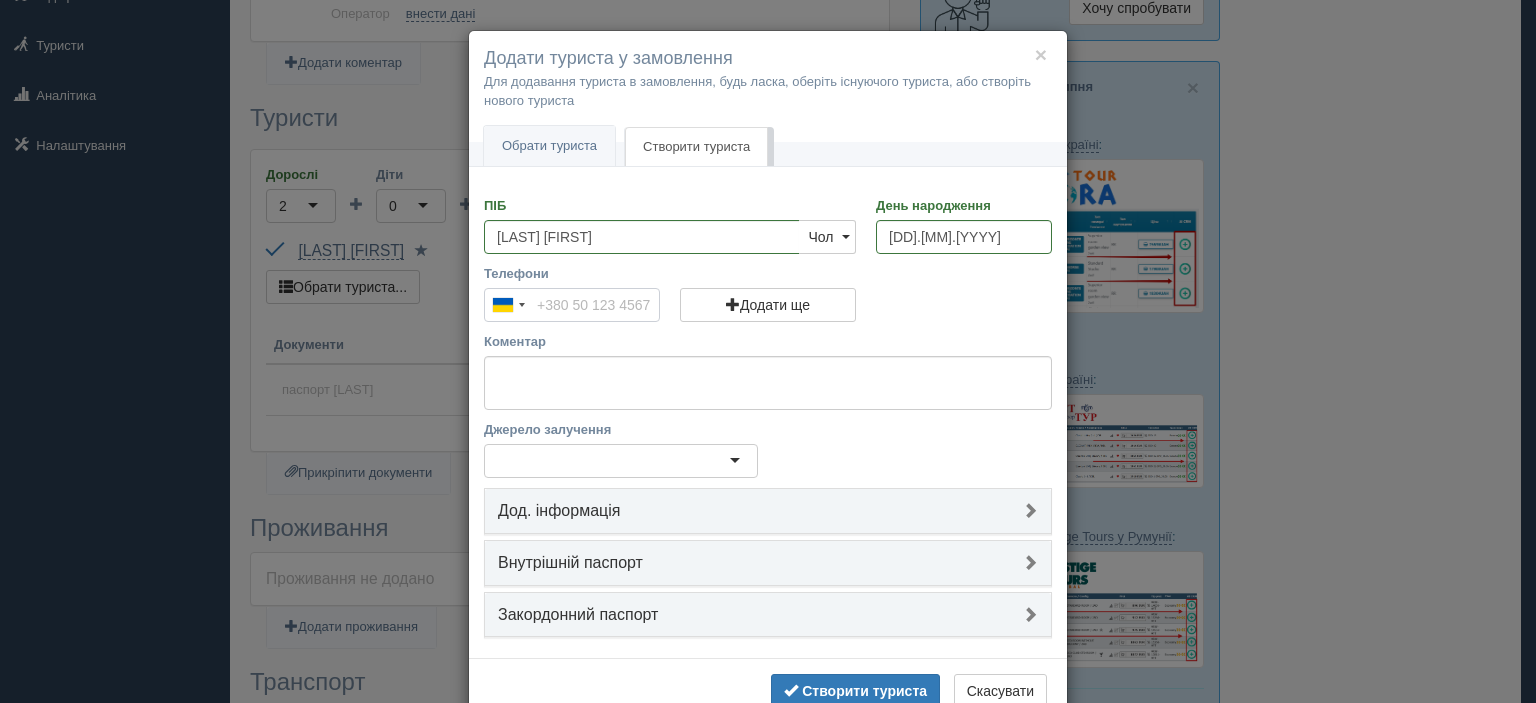 type 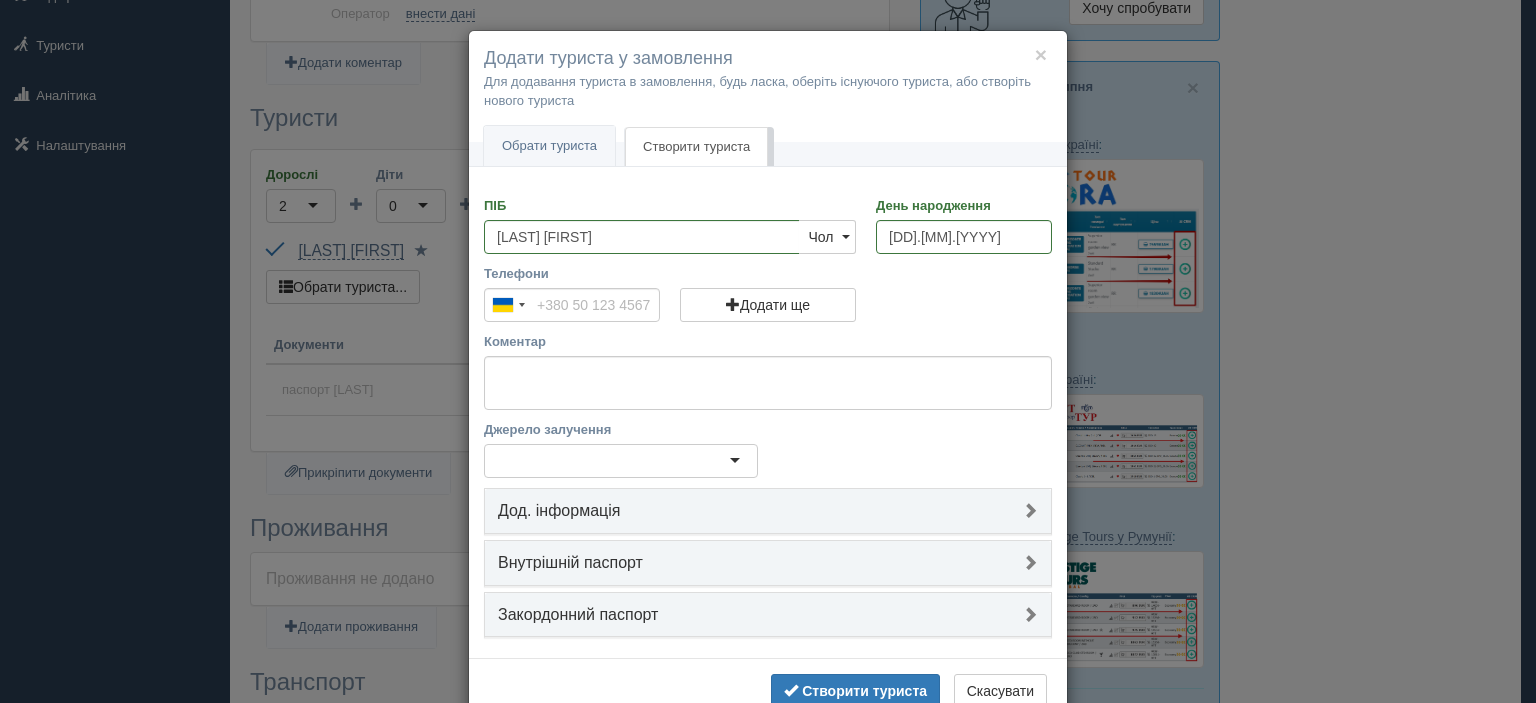 click at bounding box center (621, 461) 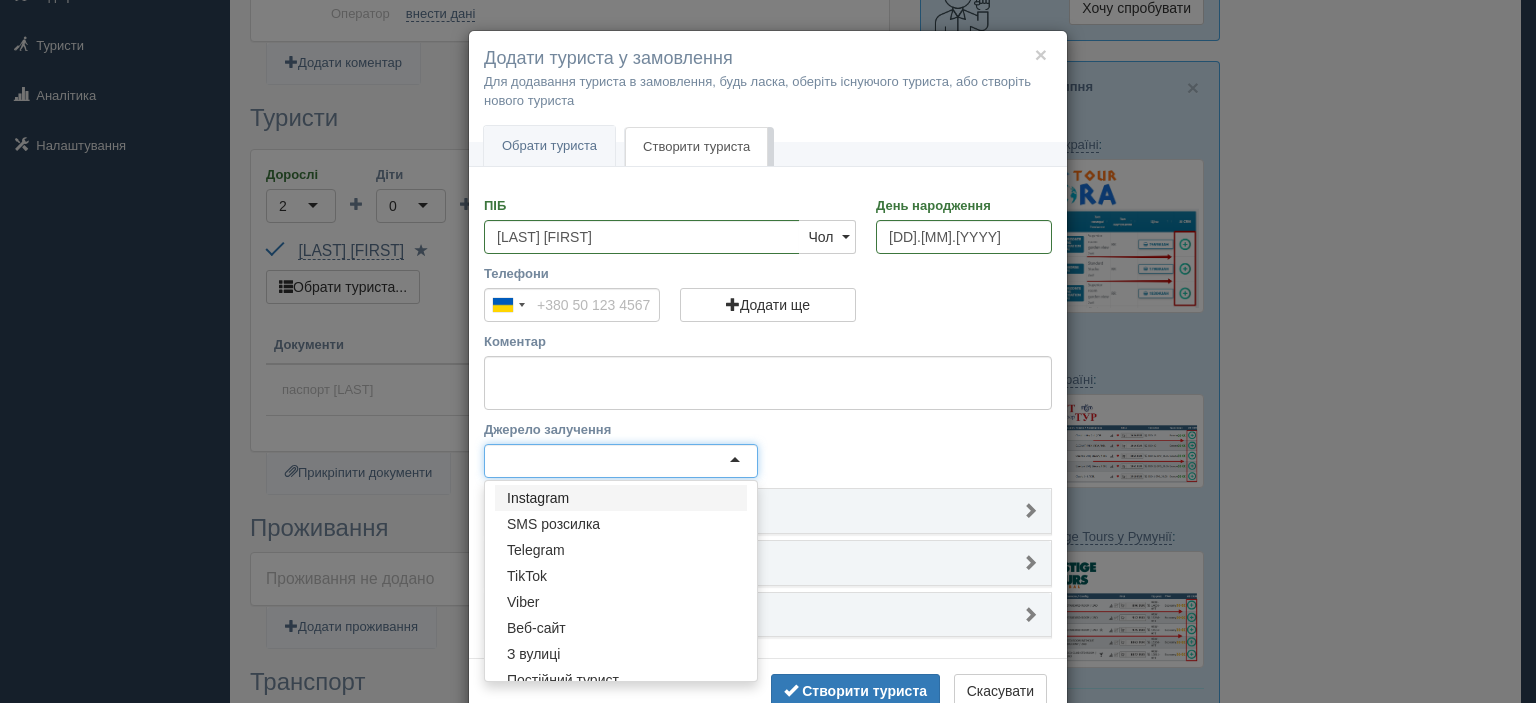 scroll, scrollTop: 96, scrollLeft: 0, axis: vertical 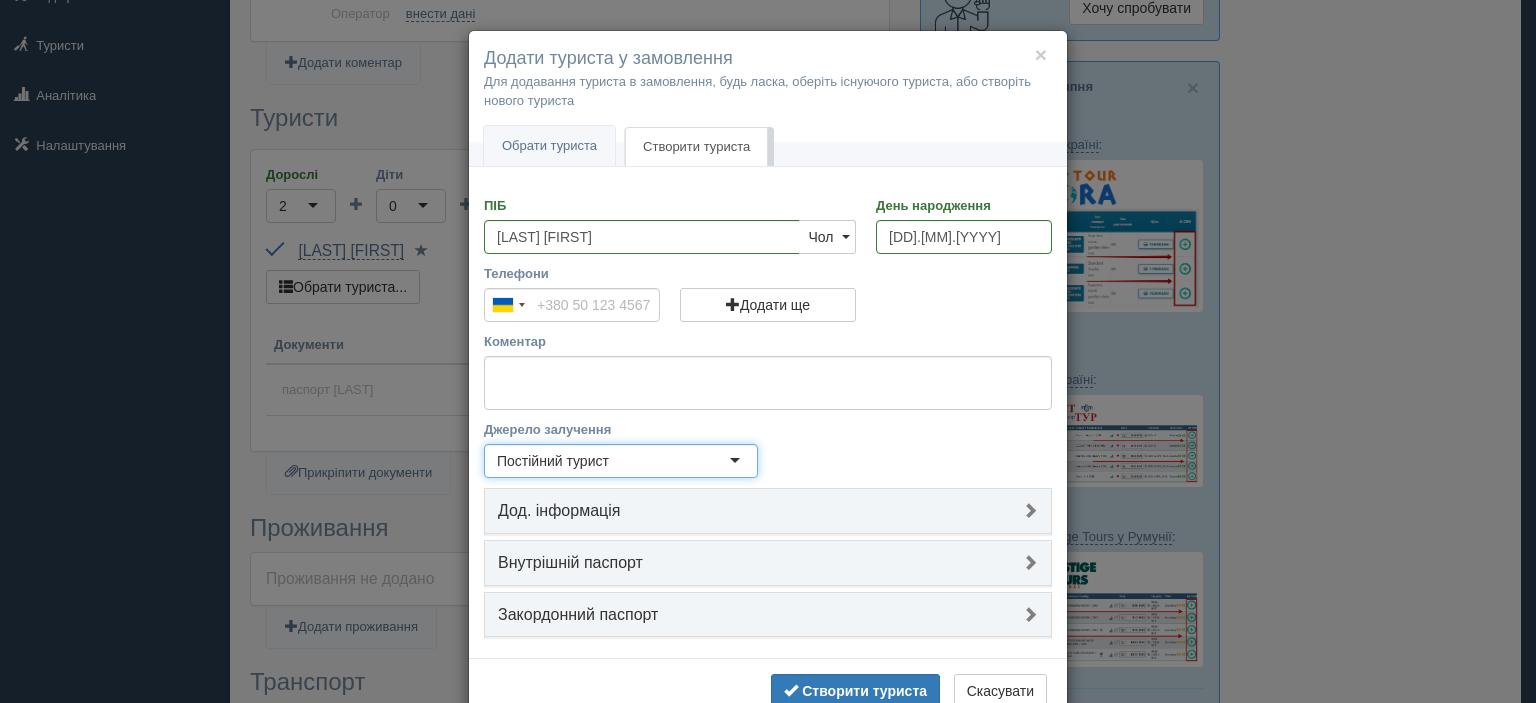 click on "Закордонний паспорт" at bounding box center (768, 615) 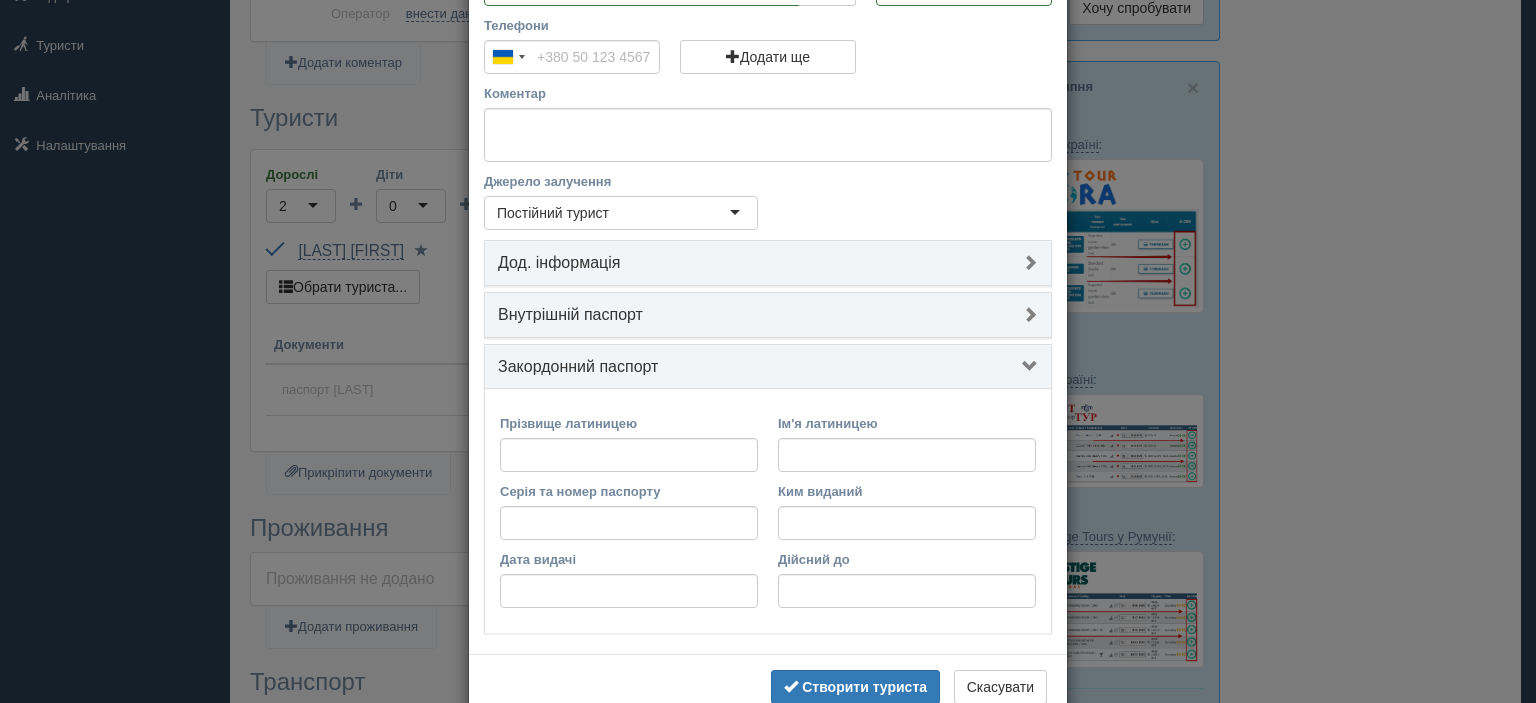 scroll, scrollTop: 296, scrollLeft: 0, axis: vertical 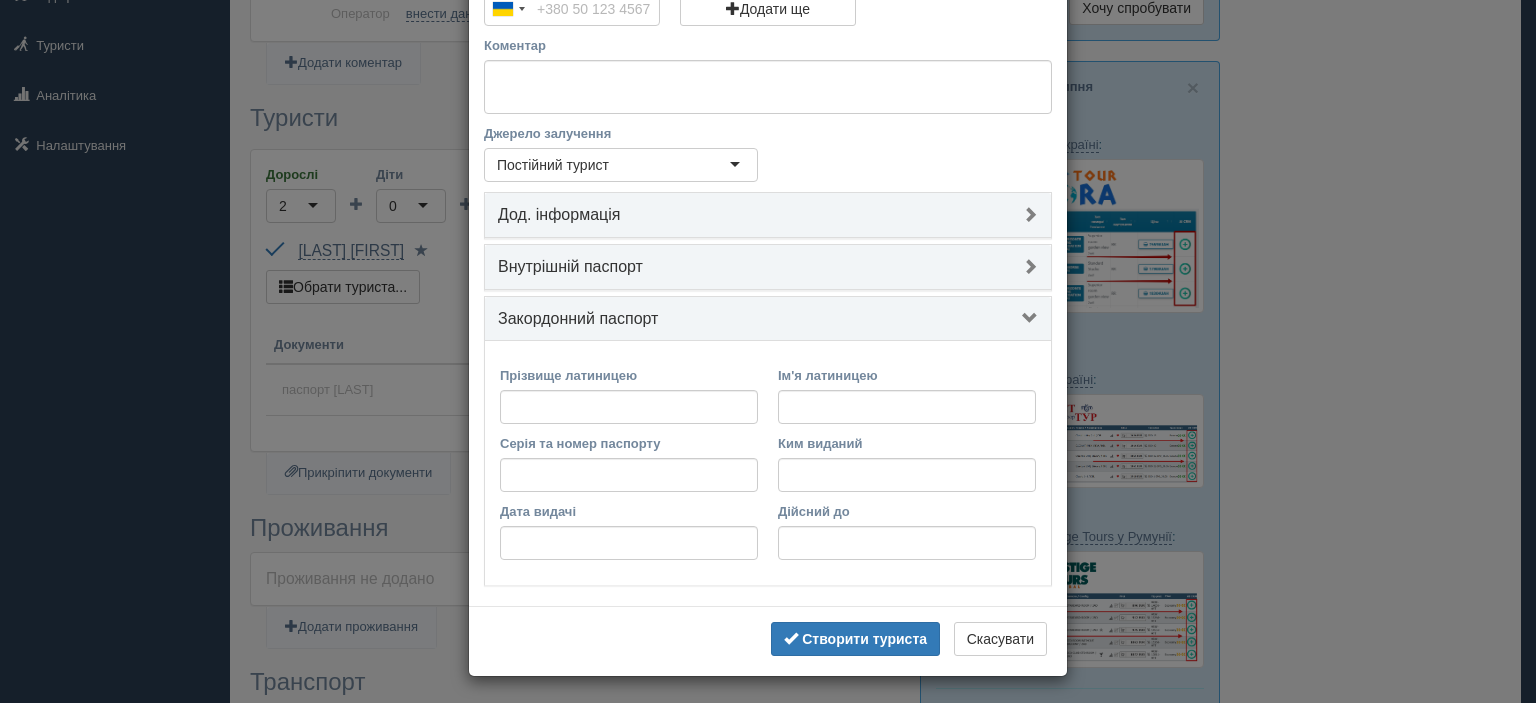 type 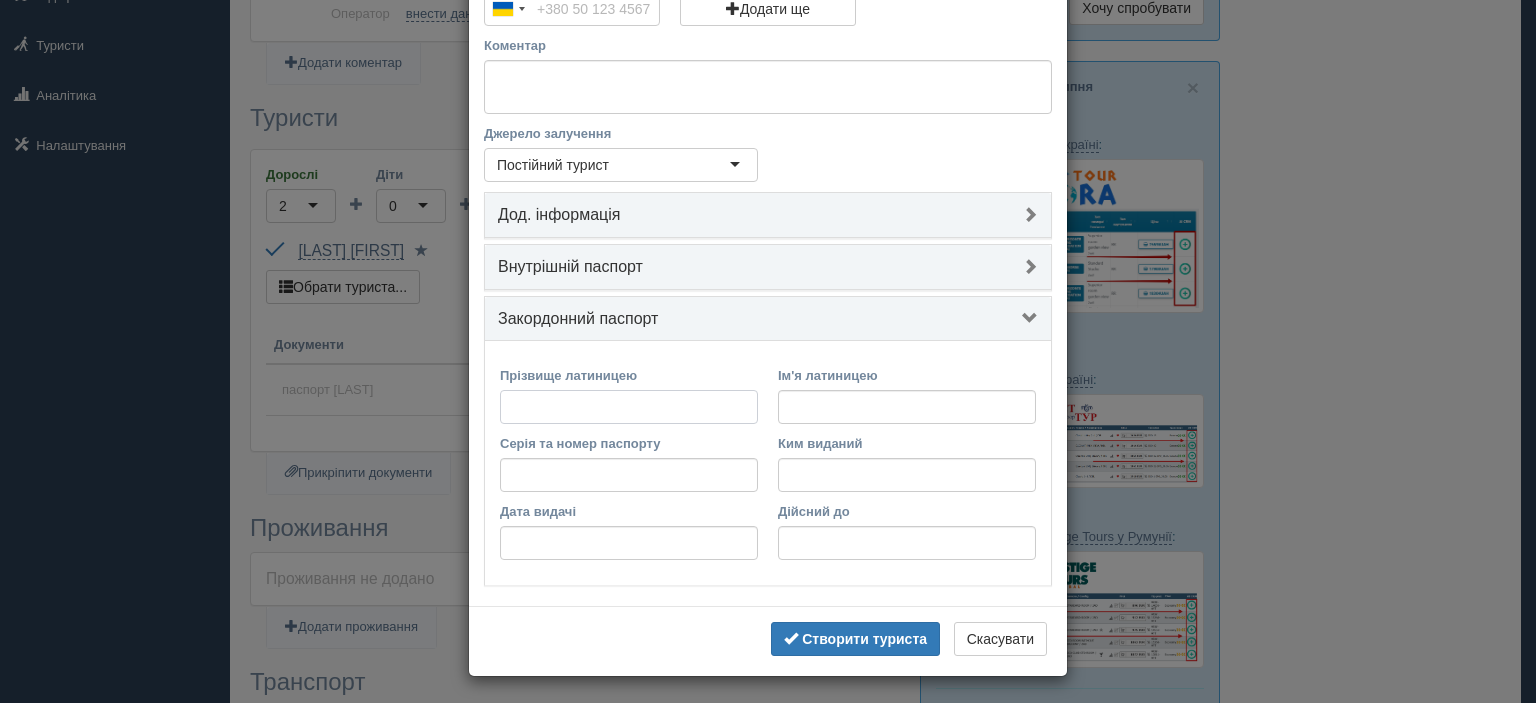 click on "Прізвище латиницею" at bounding box center (629, 407) 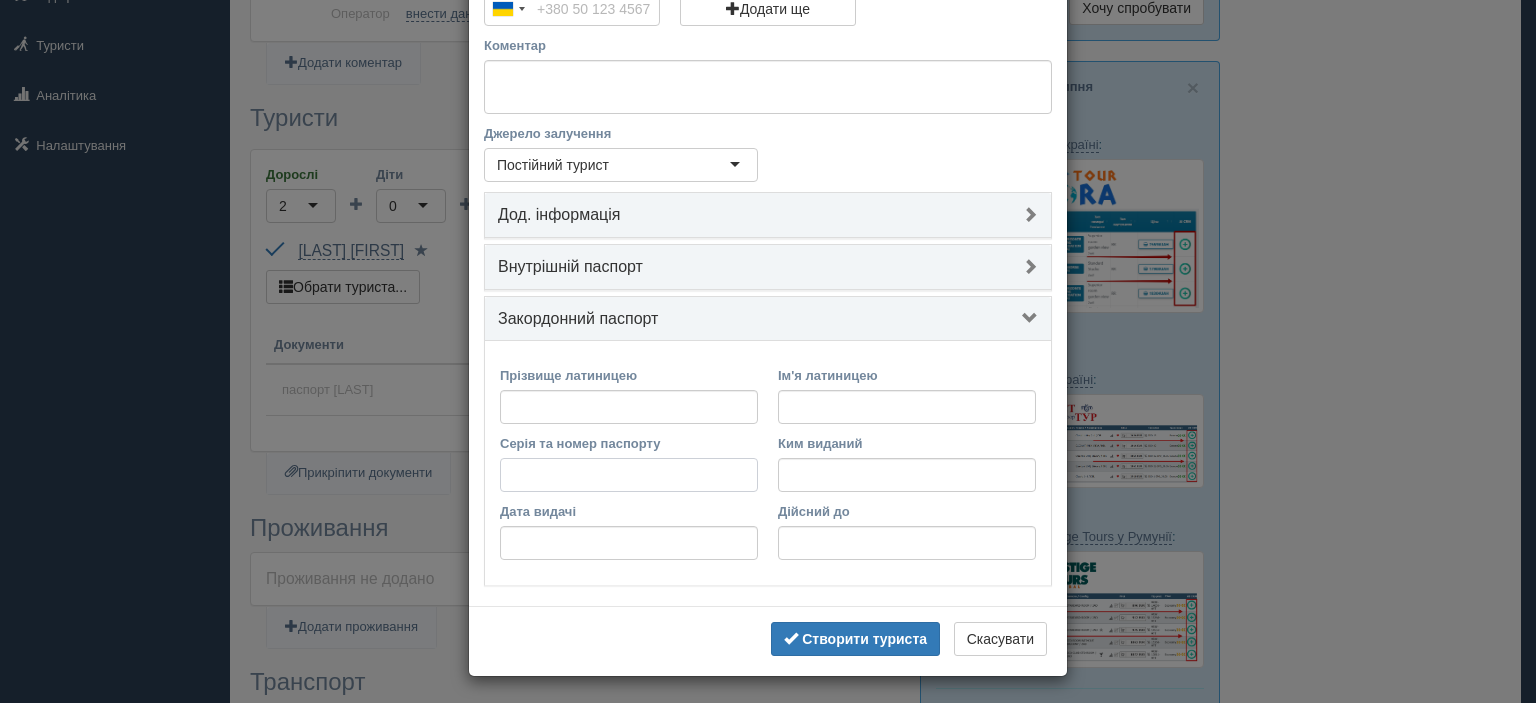 click on "Серія та номер паспорту" at bounding box center [629, 475] 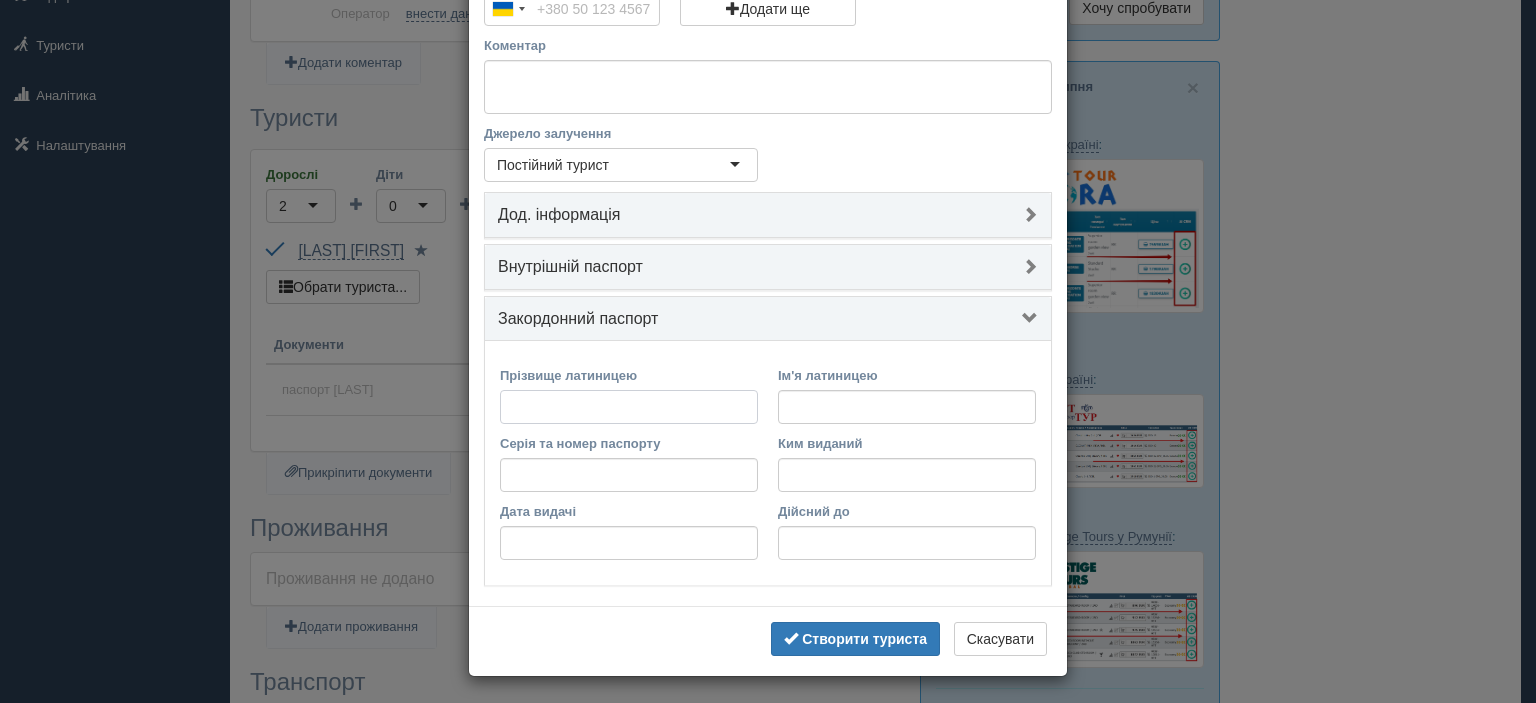 click on "Прізвище латиницею" at bounding box center [629, 407] 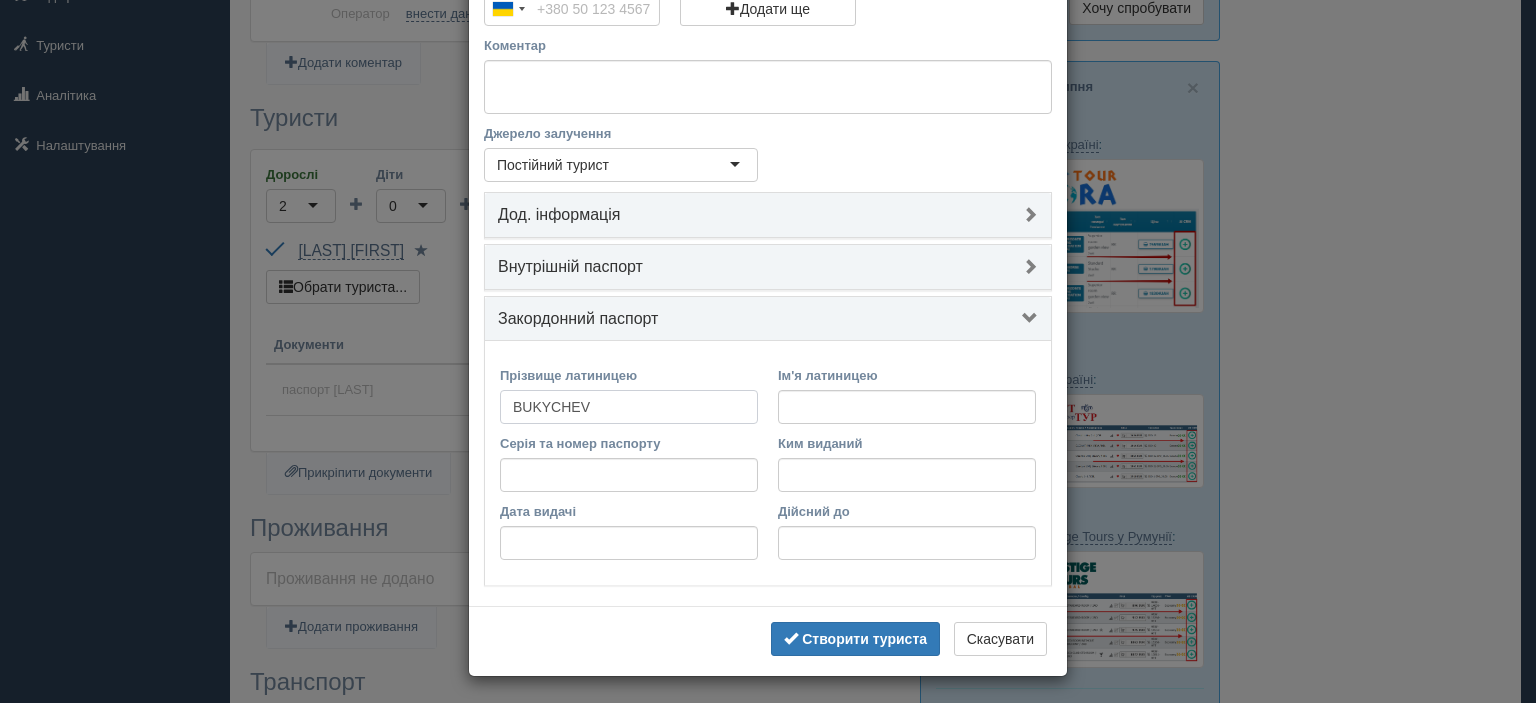 type on "BUKYCHEV" 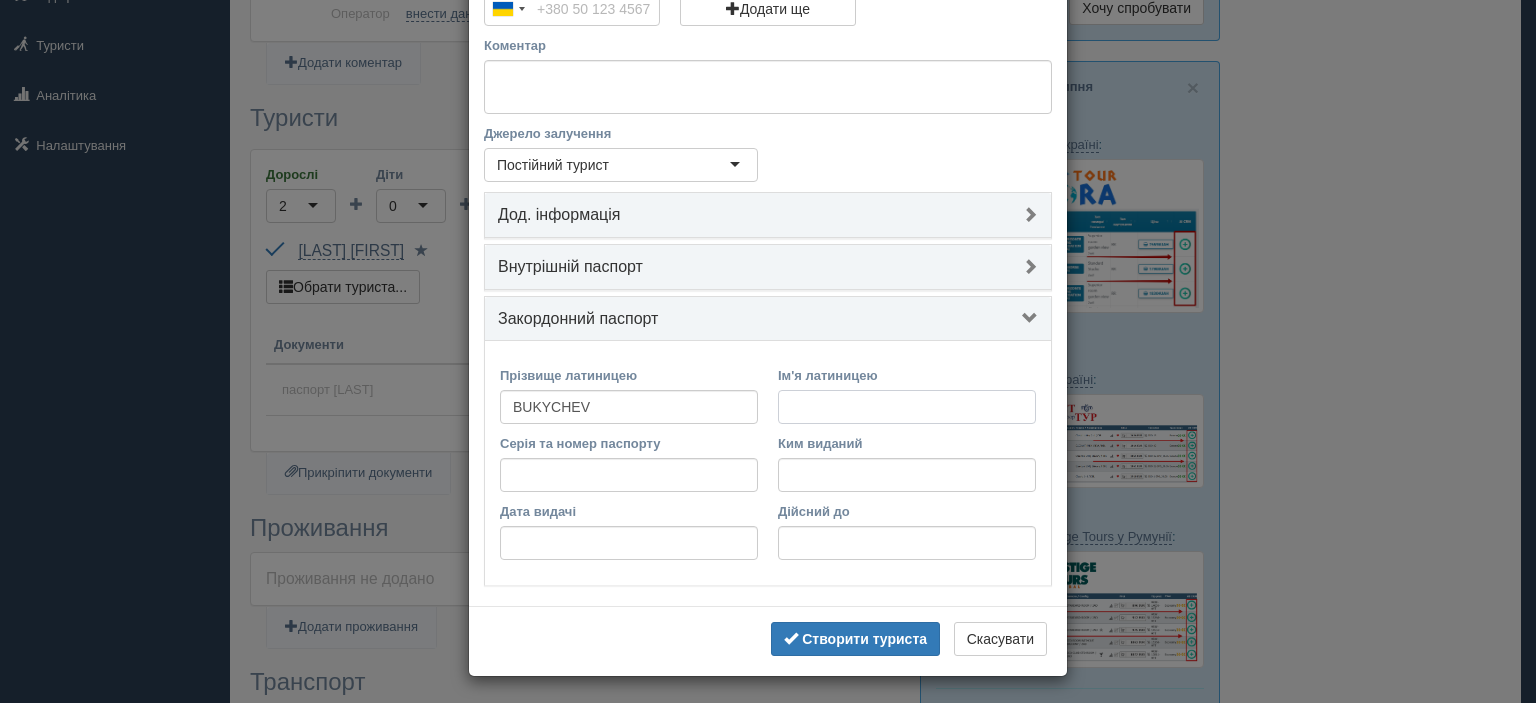 click on "Ім'я латиницею" at bounding box center [907, 407] 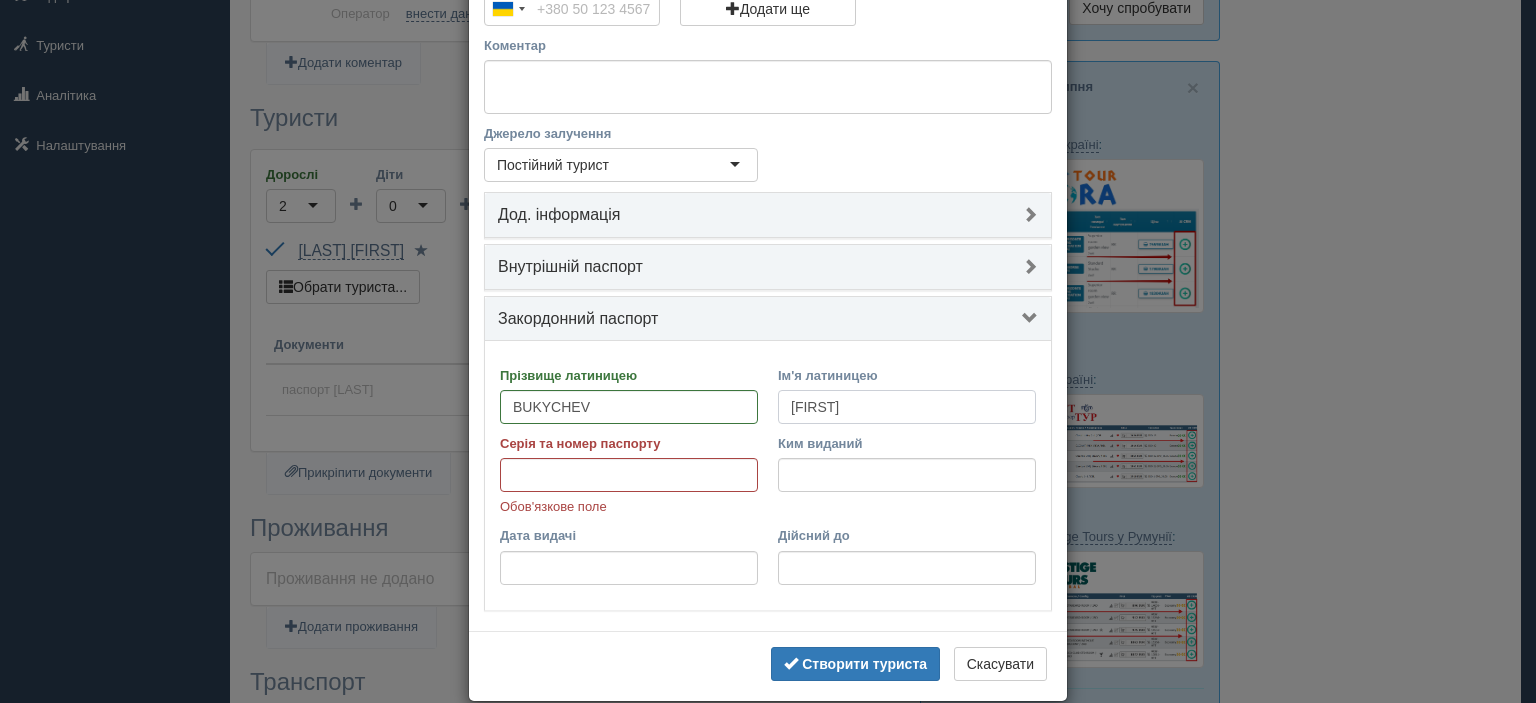 type on "[FIRST]" 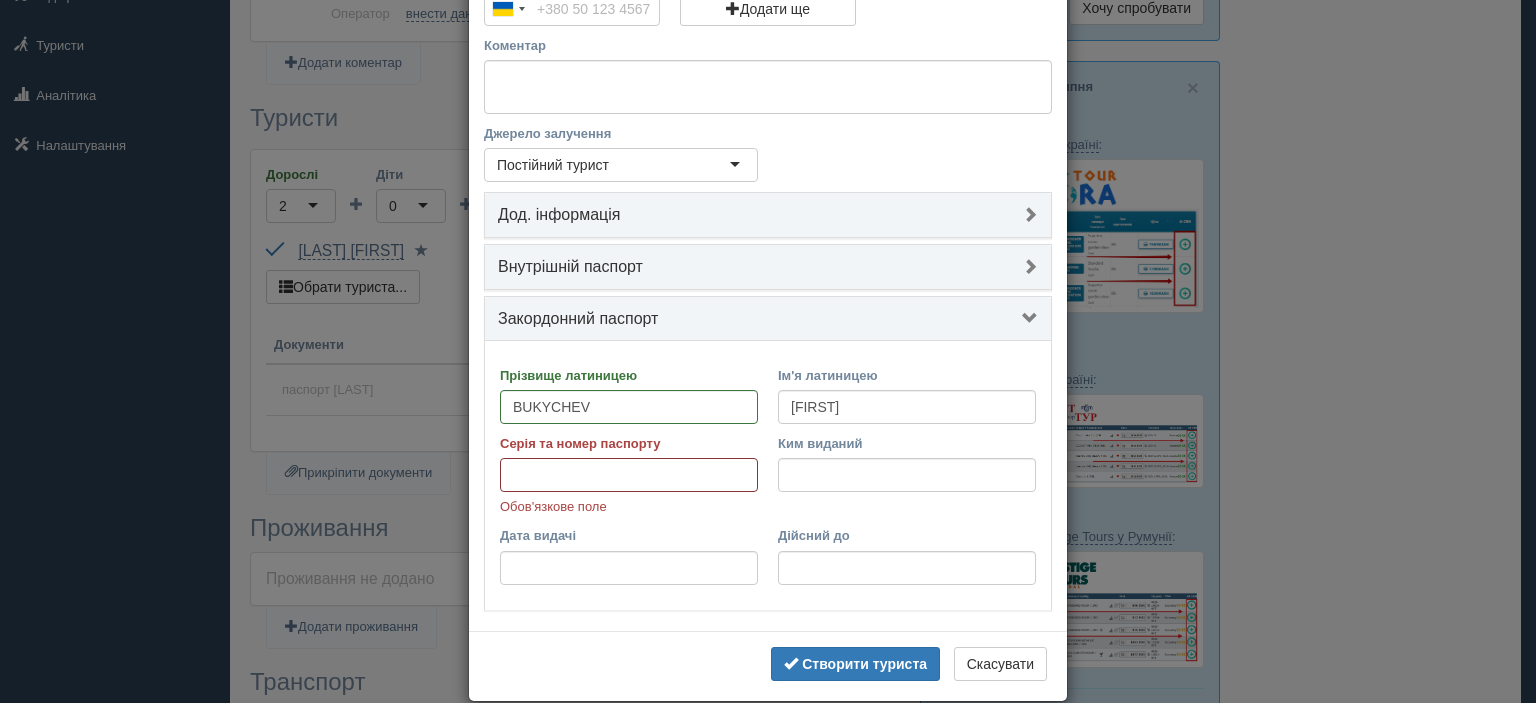 click on "Серія та номер паспорту" at bounding box center (629, 475) 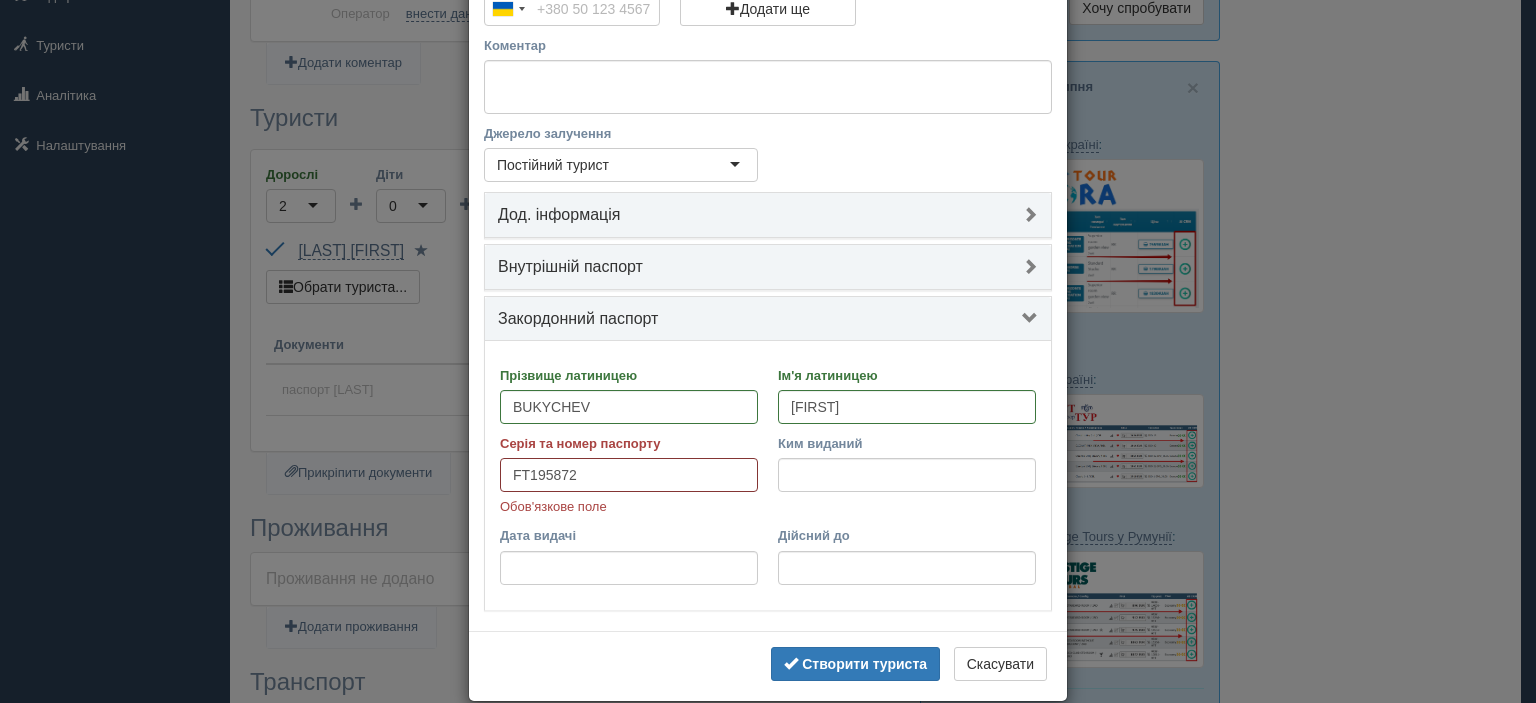 type on "FT195872" 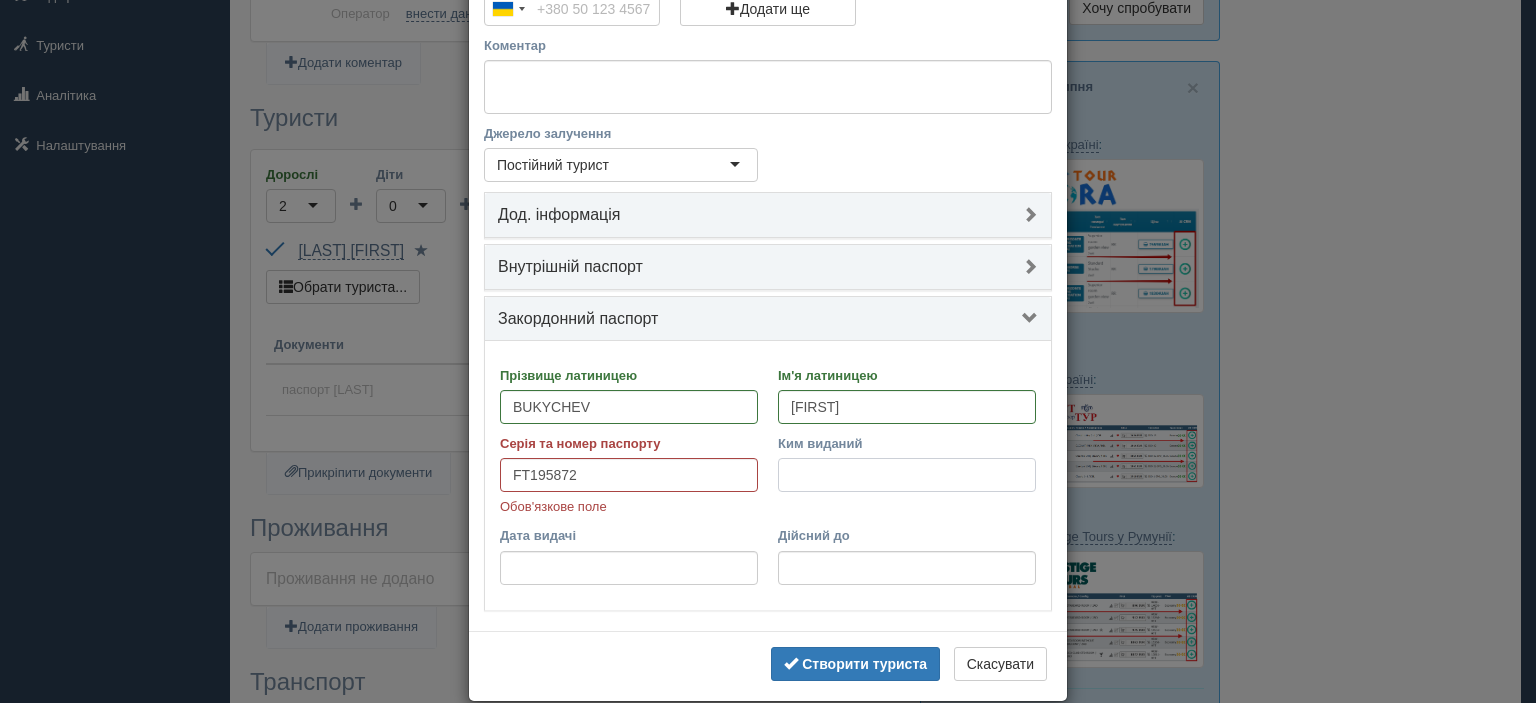 click on "Ким виданий" at bounding box center (907, 475) 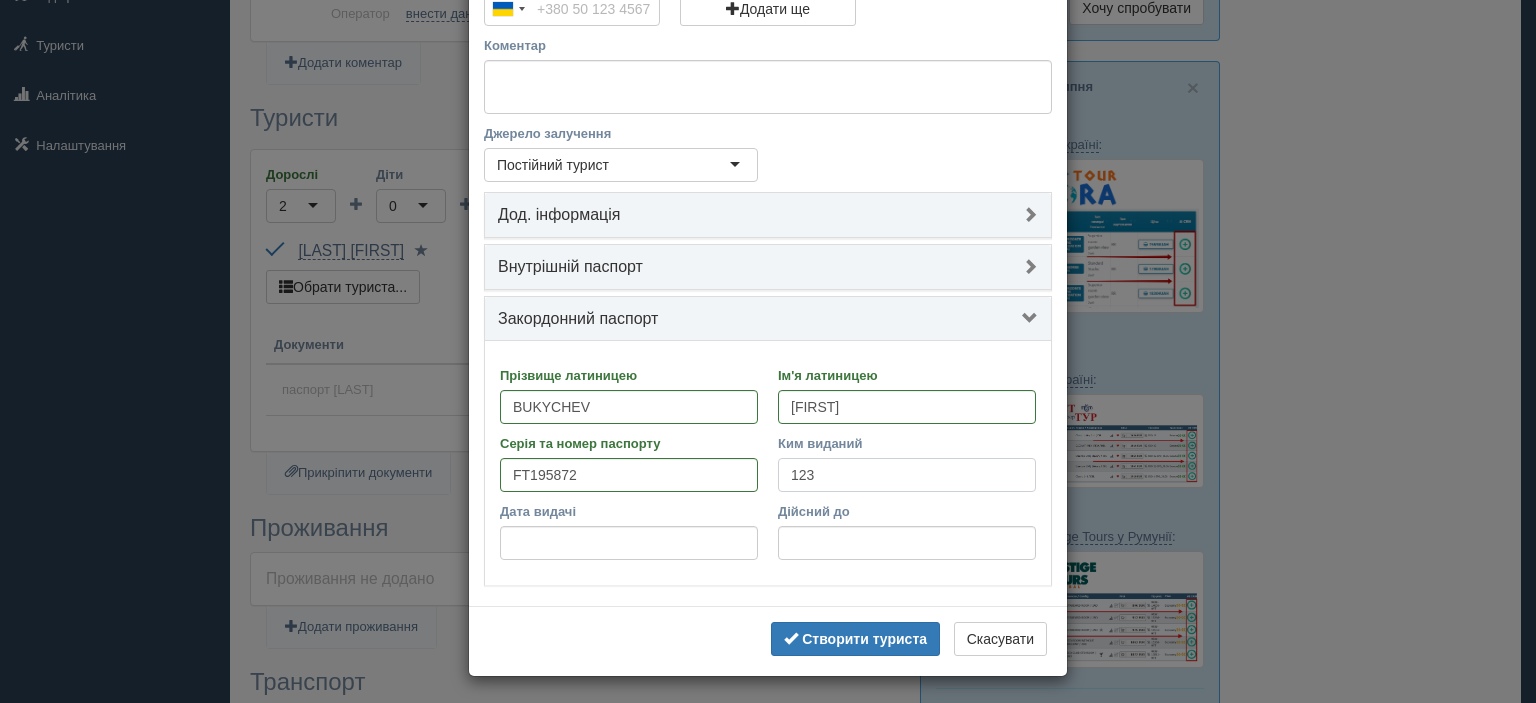 type on "1234" 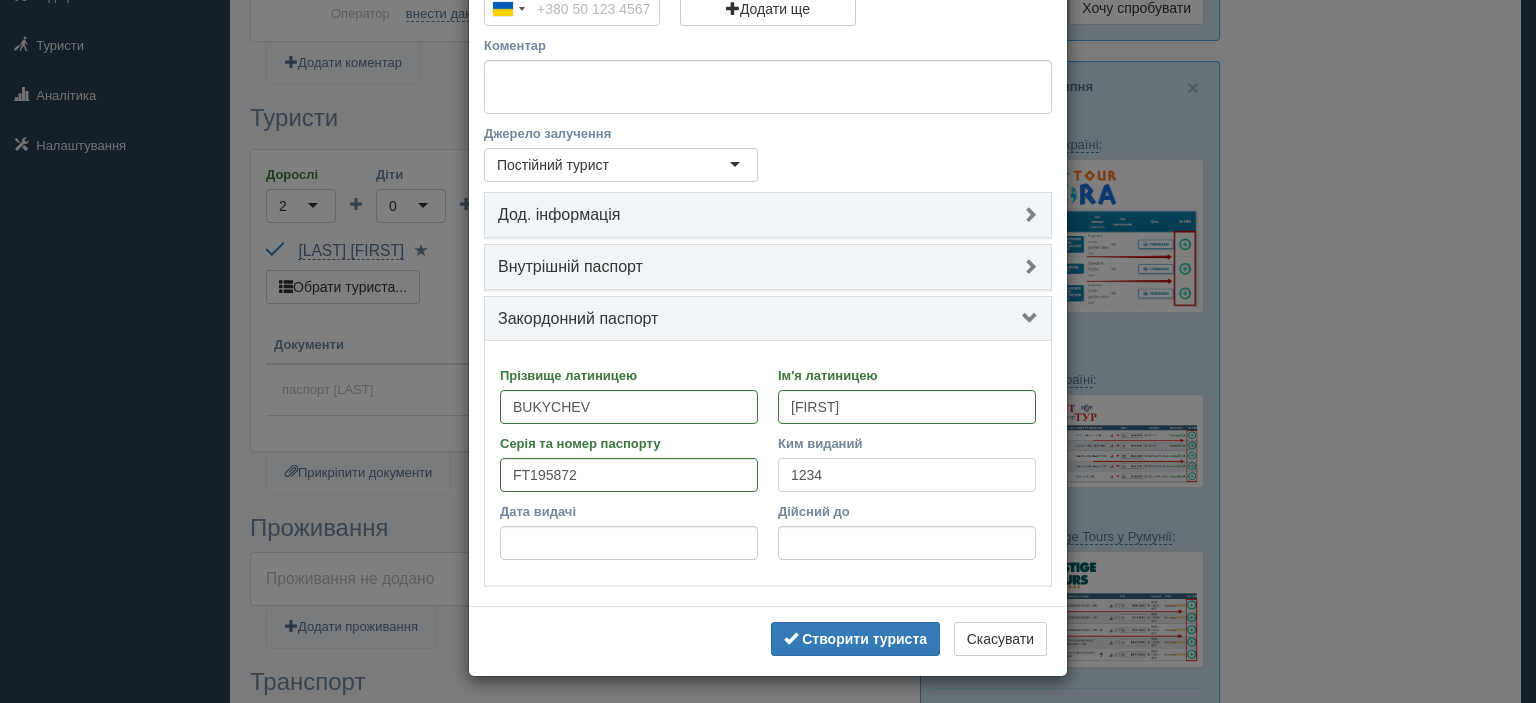 type 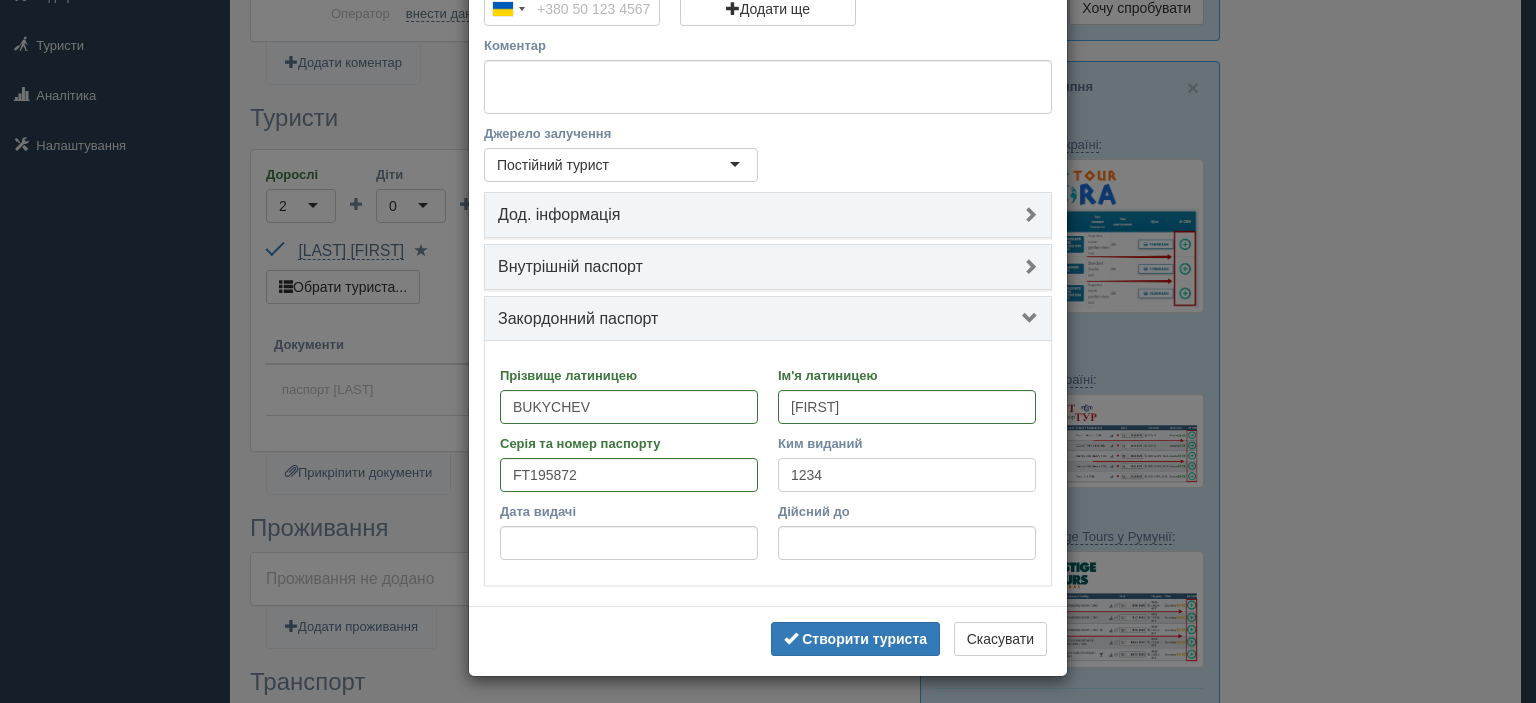 type on "1234" 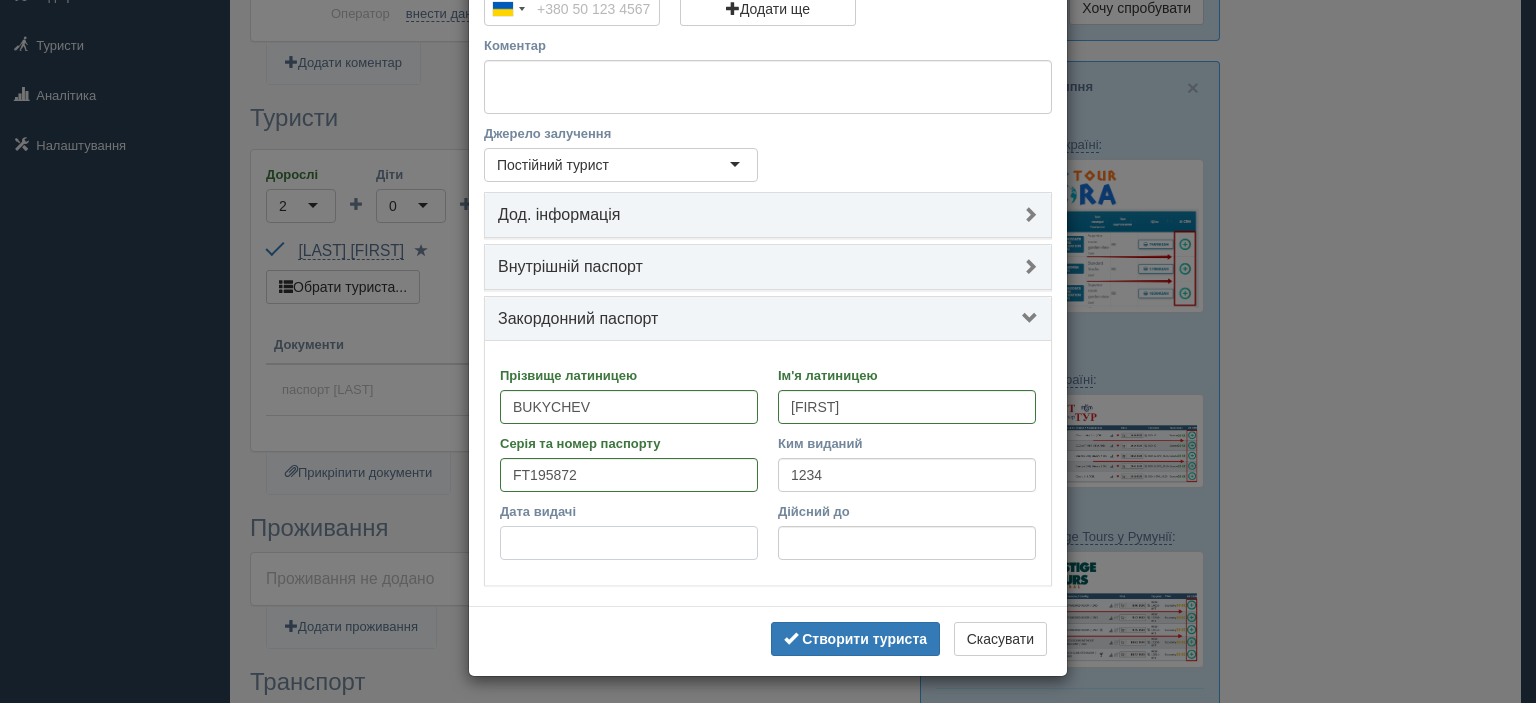 click on "Дата видачі" at bounding box center [629, 543] 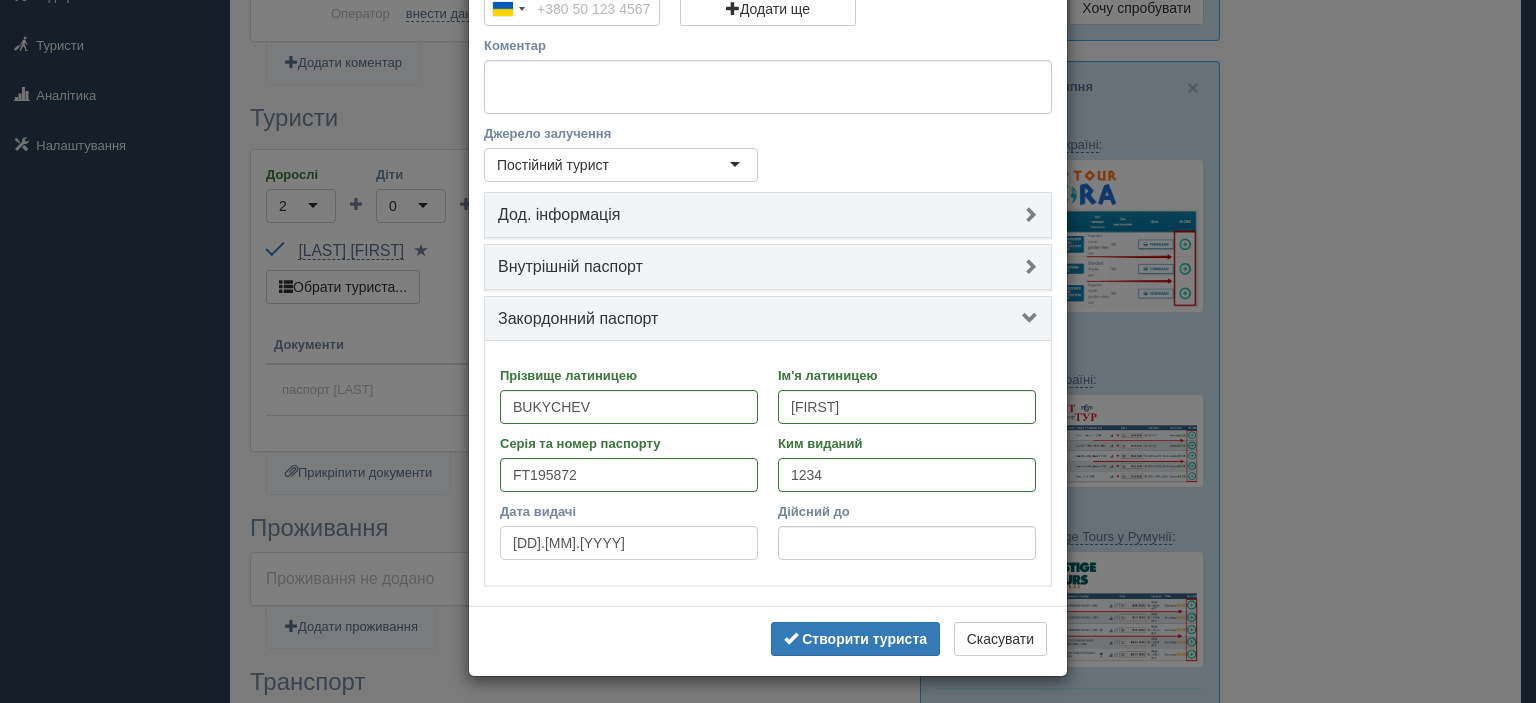 type on "12.11.2018" 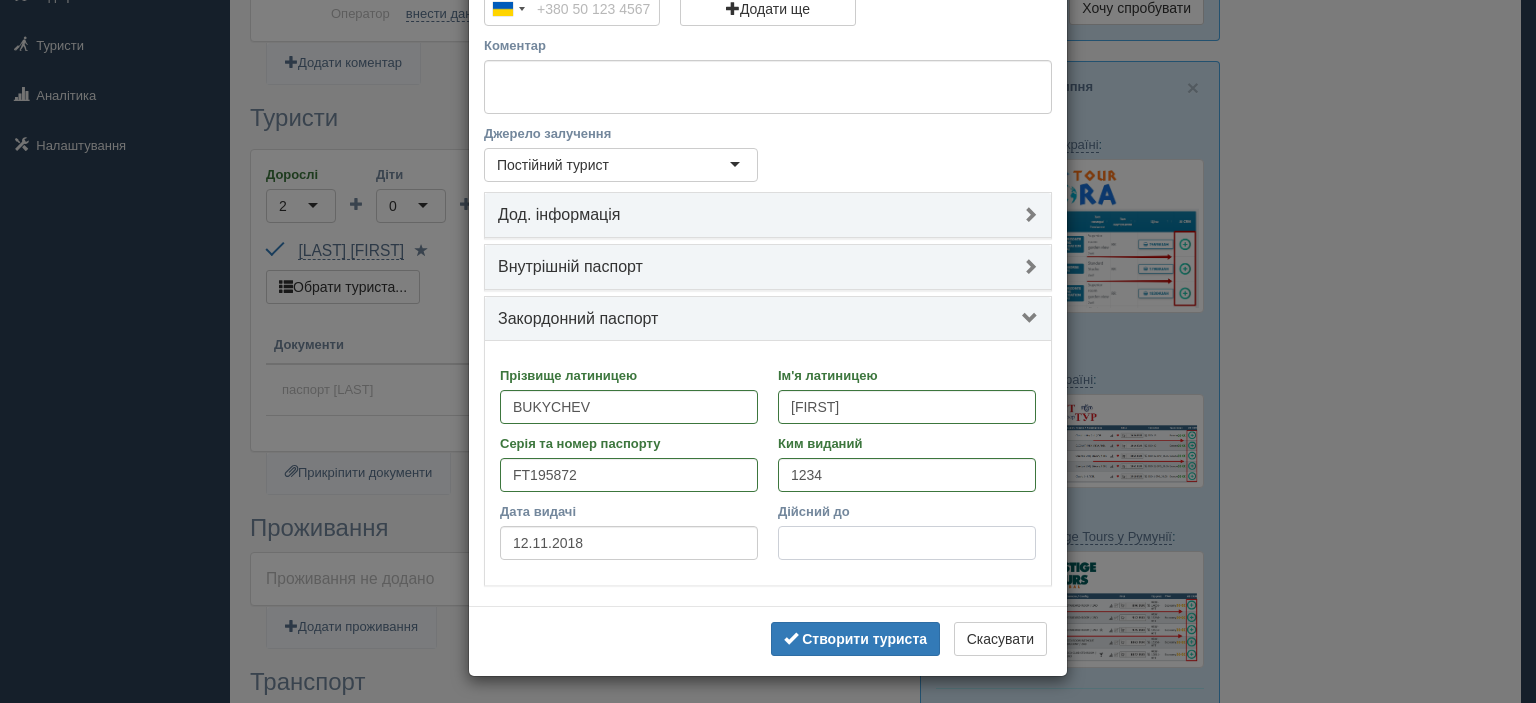 type on "12.11.2028" 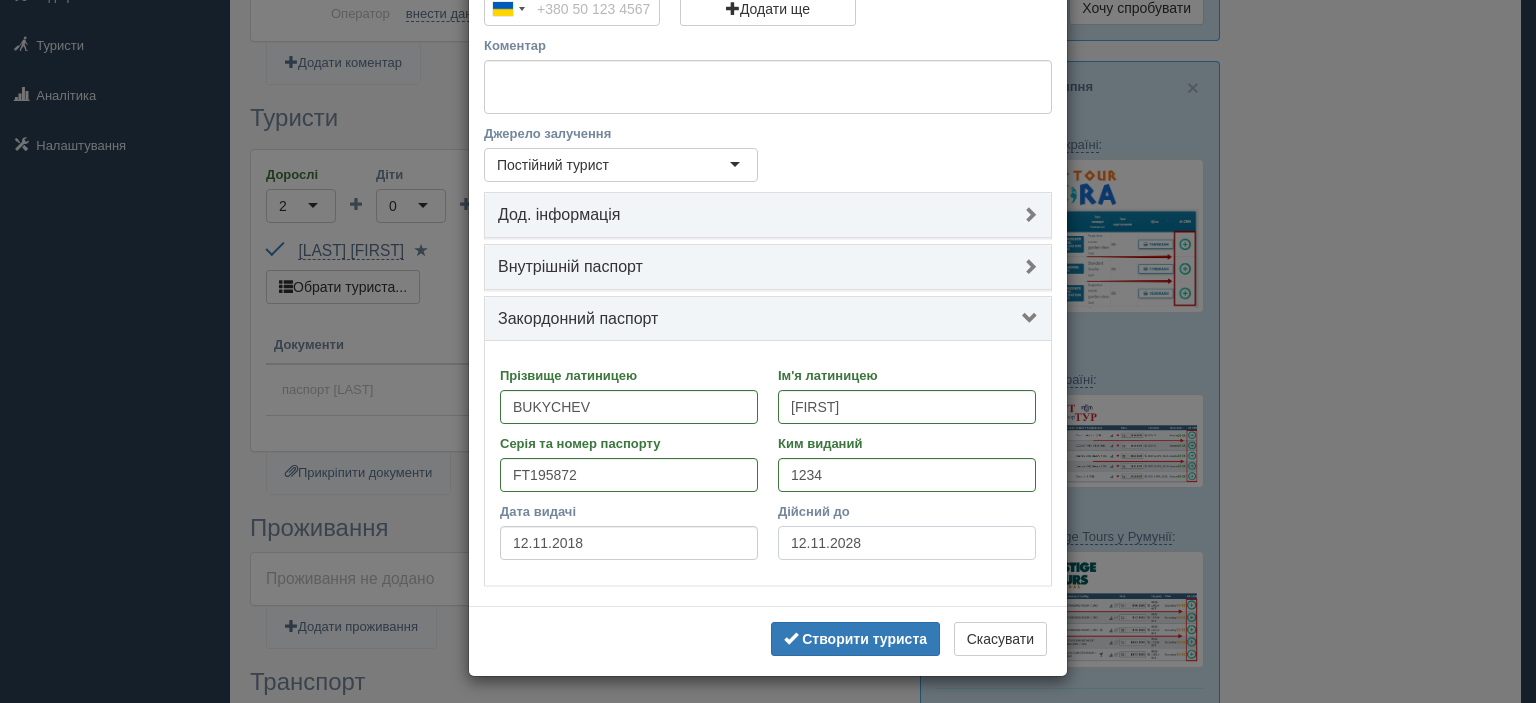 click on "12.11.2028" at bounding box center [907, 543] 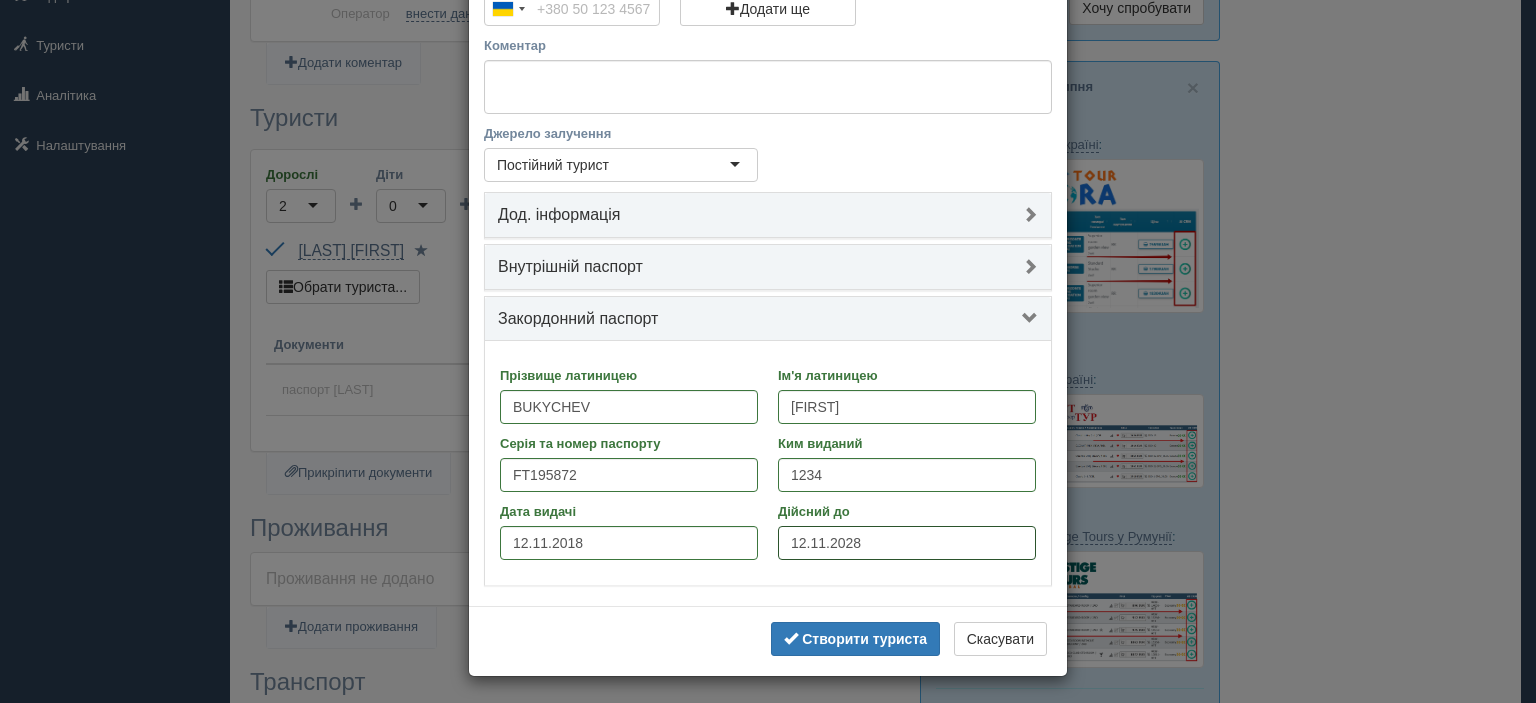 click on "12.11.2028" at bounding box center [907, 543] 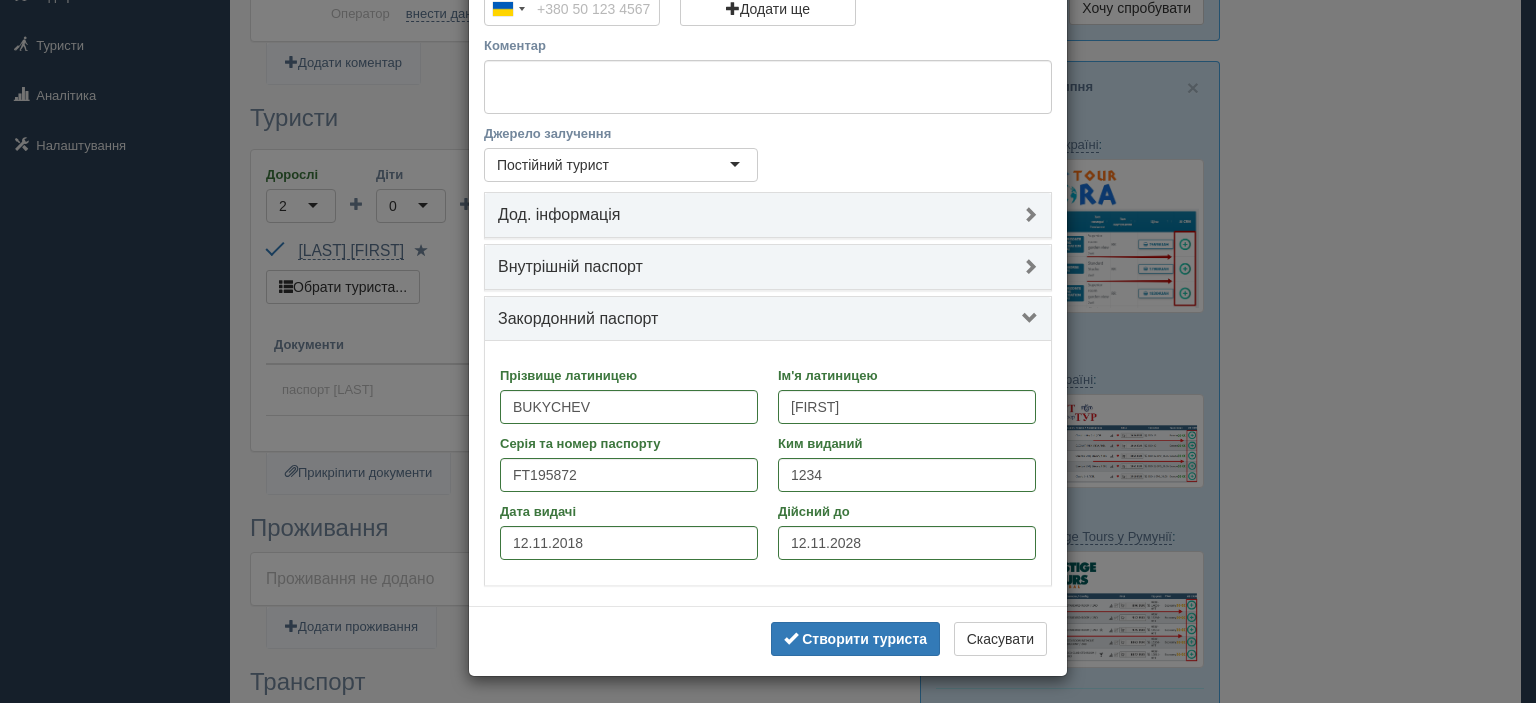 click on "Закордонний паспорт" at bounding box center (768, 319) 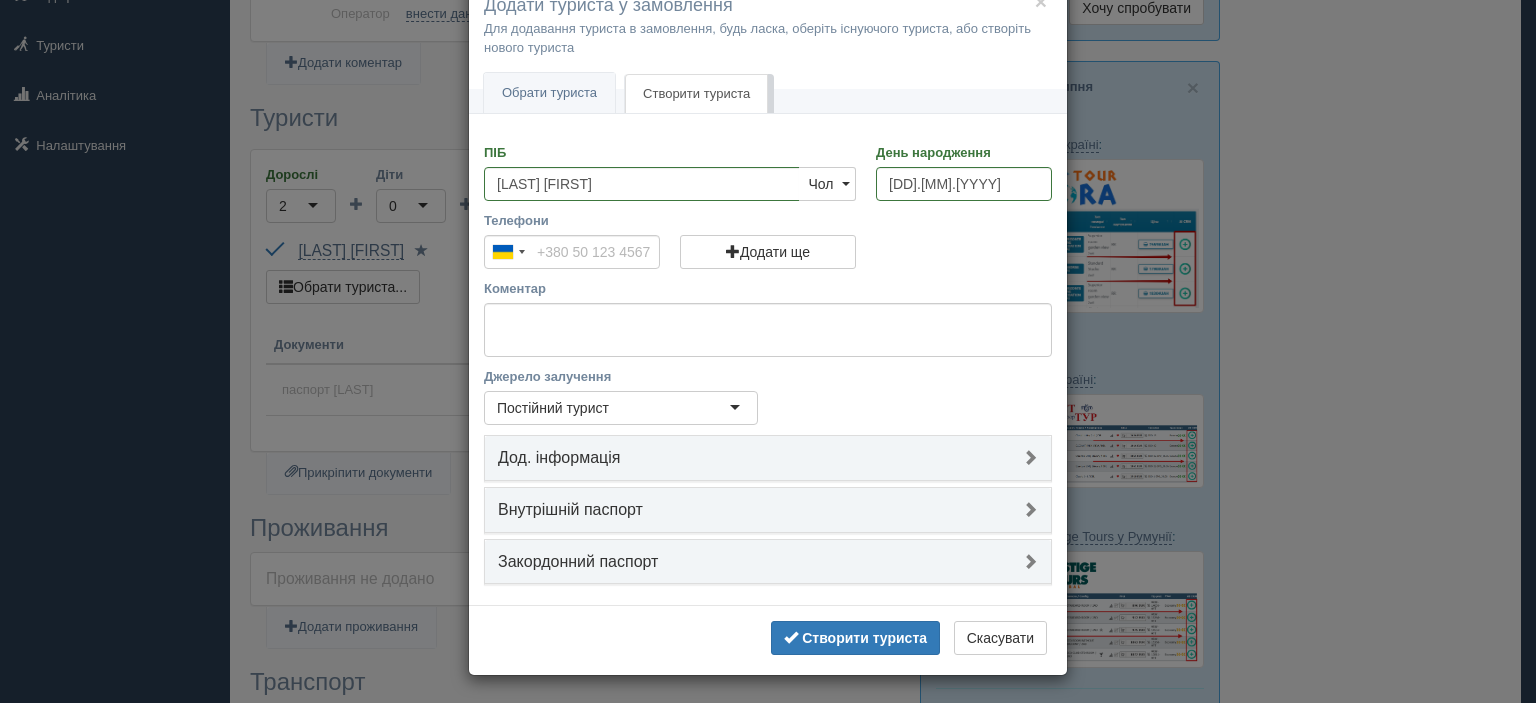 scroll, scrollTop: 52, scrollLeft: 0, axis: vertical 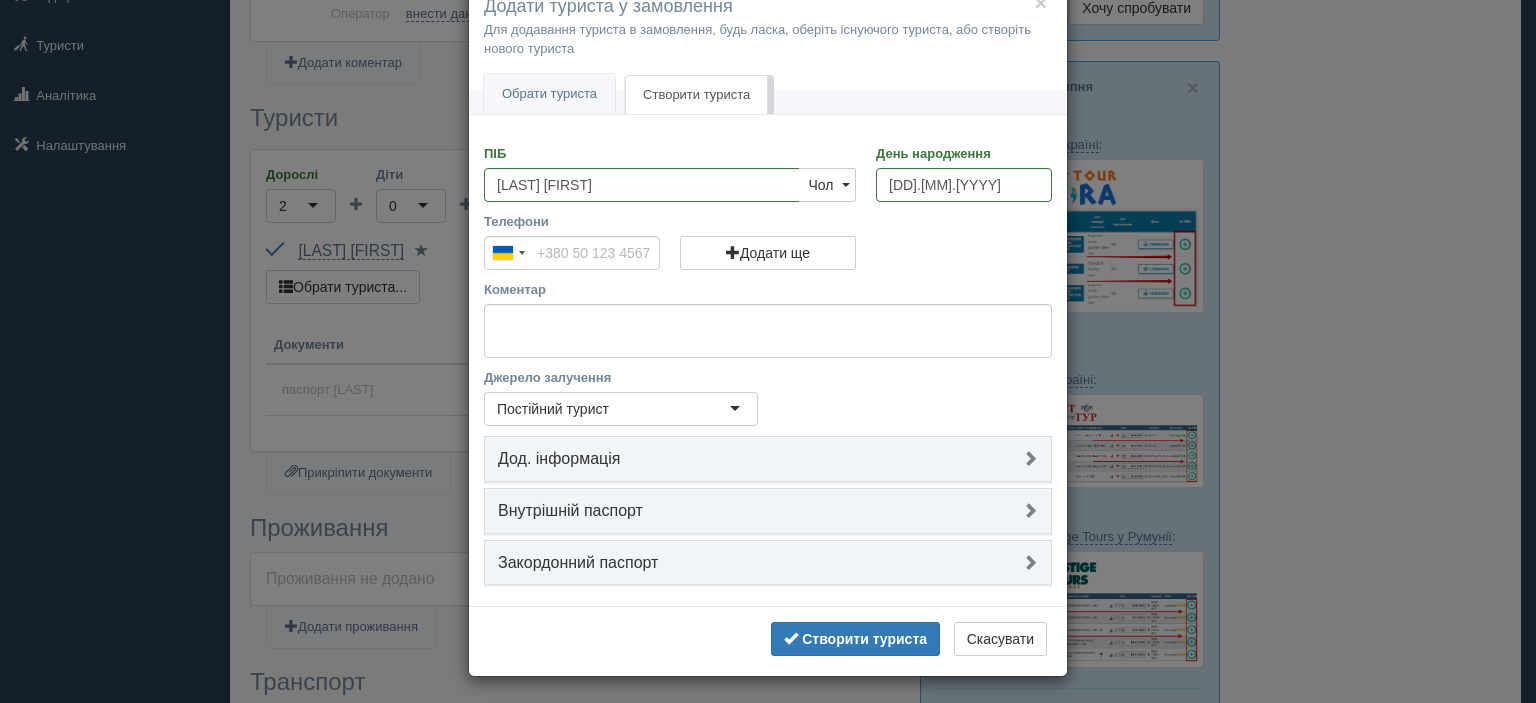 click on "Закордонний паспорт" at bounding box center (768, 563) 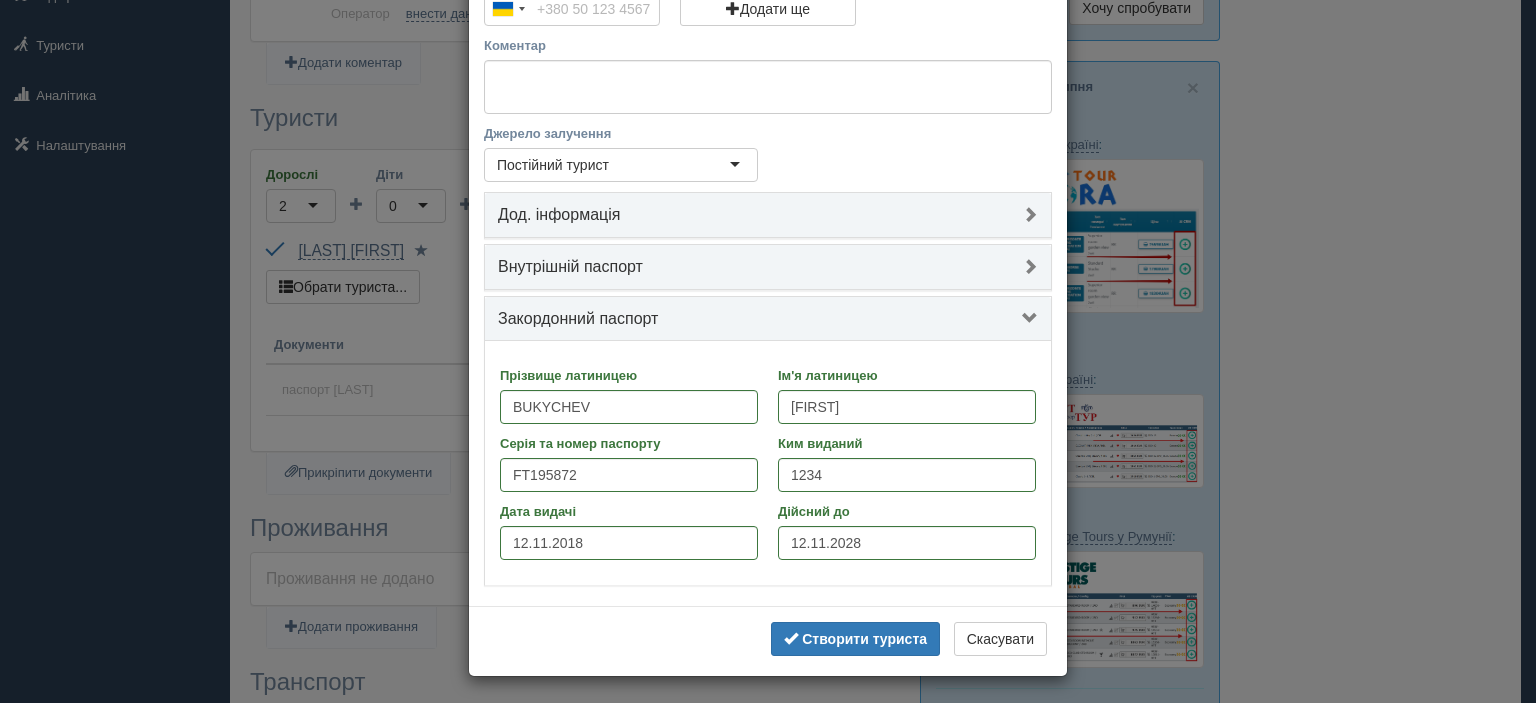 scroll, scrollTop: 296, scrollLeft: 0, axis: vertical 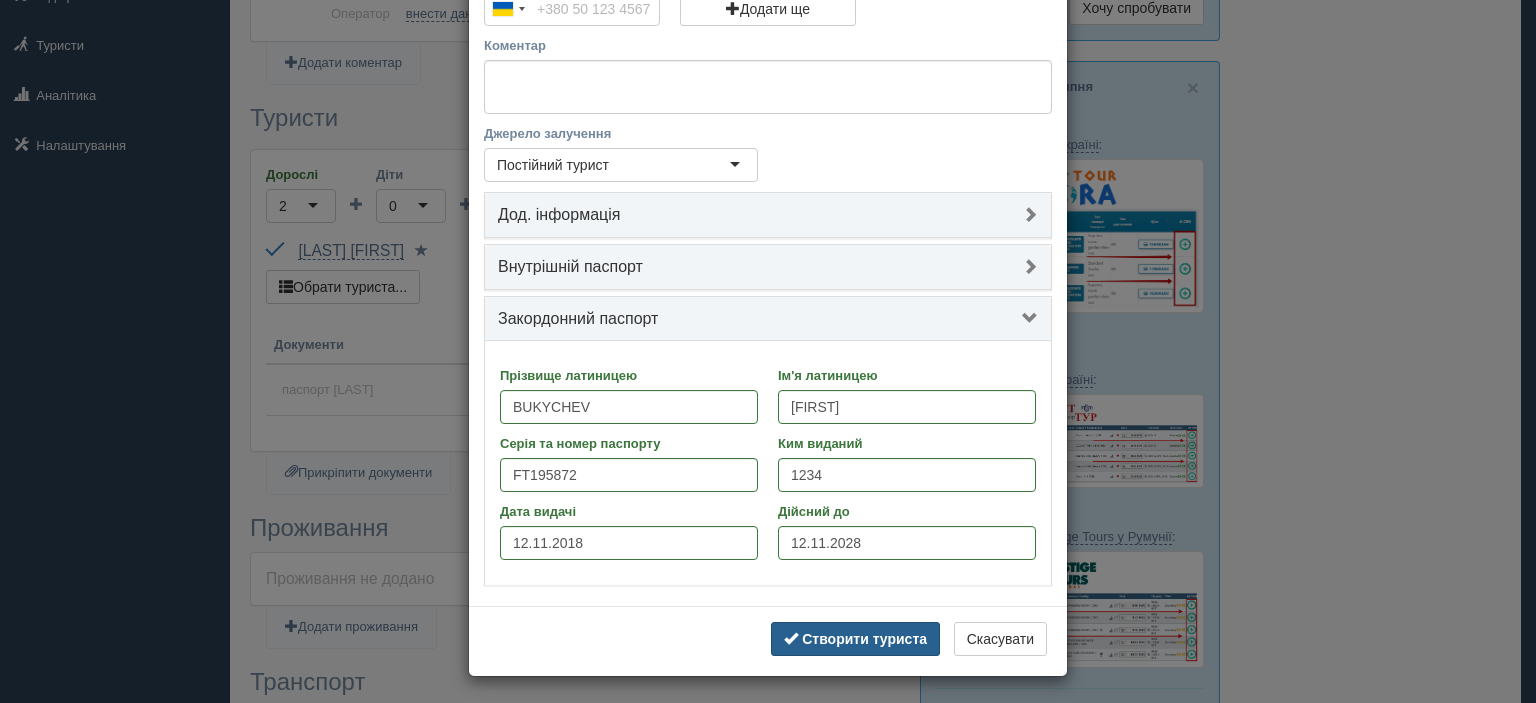 click on "Створити туриста" at bounding box center [864, 639] 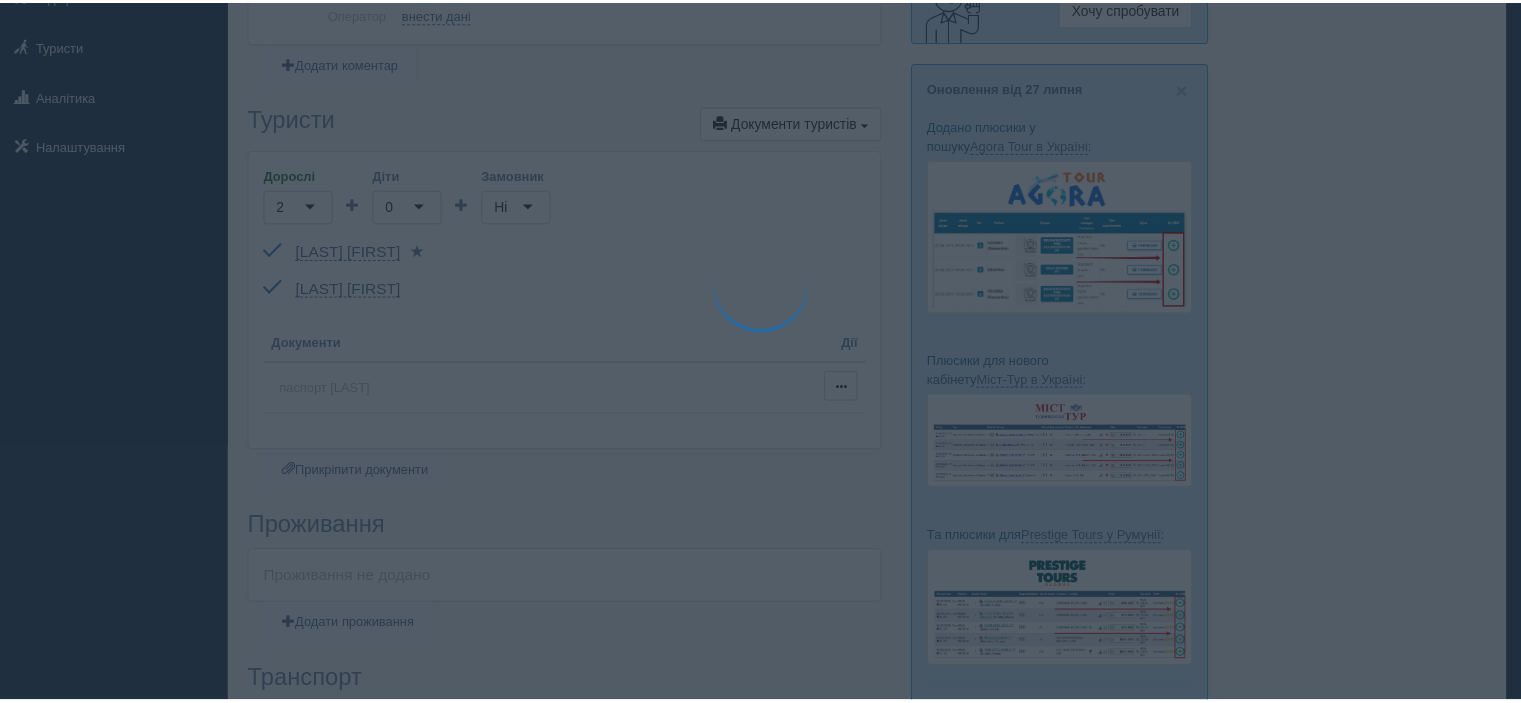 scroll, scrollTop: 52, scrollLeft: 0, axis: vertical 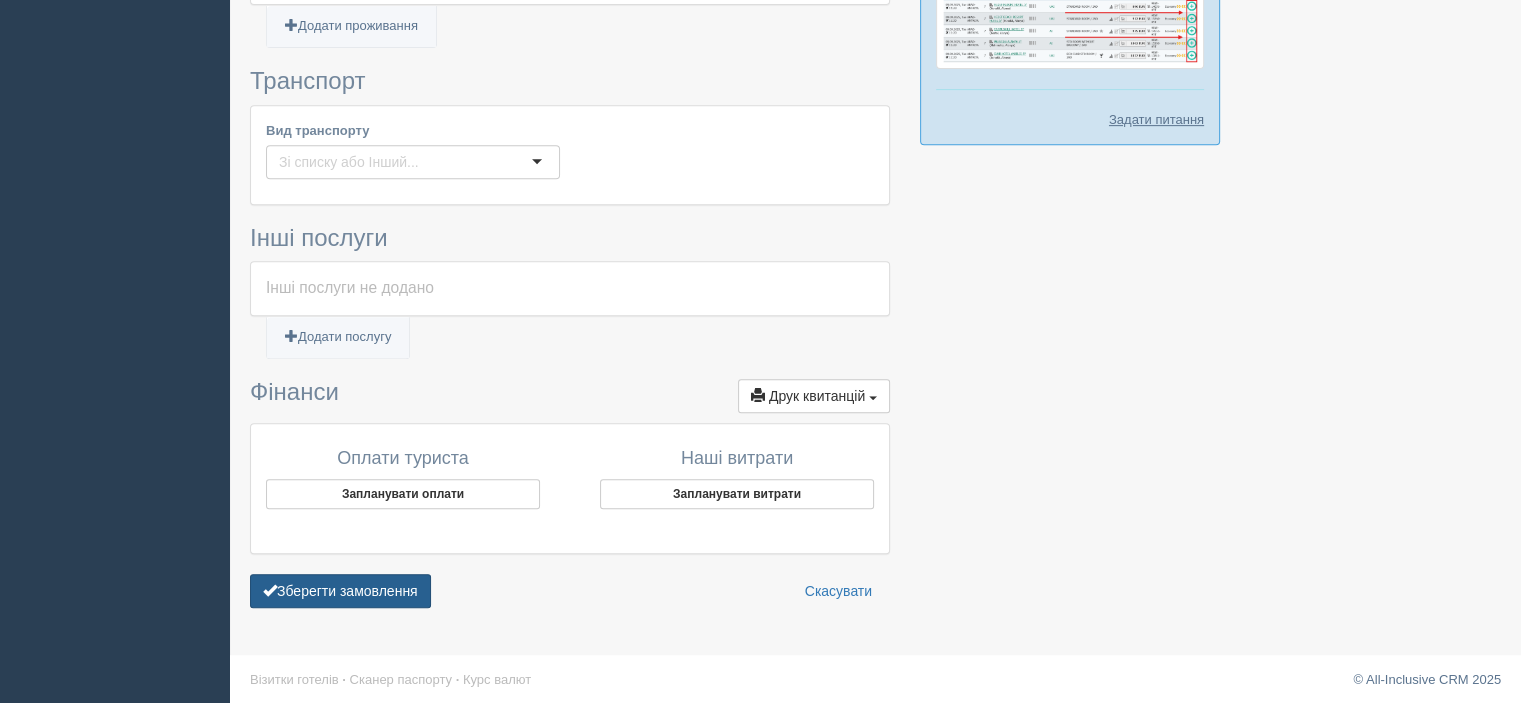 click on "Зберегти замовлення" at bounding box center [340, 591] 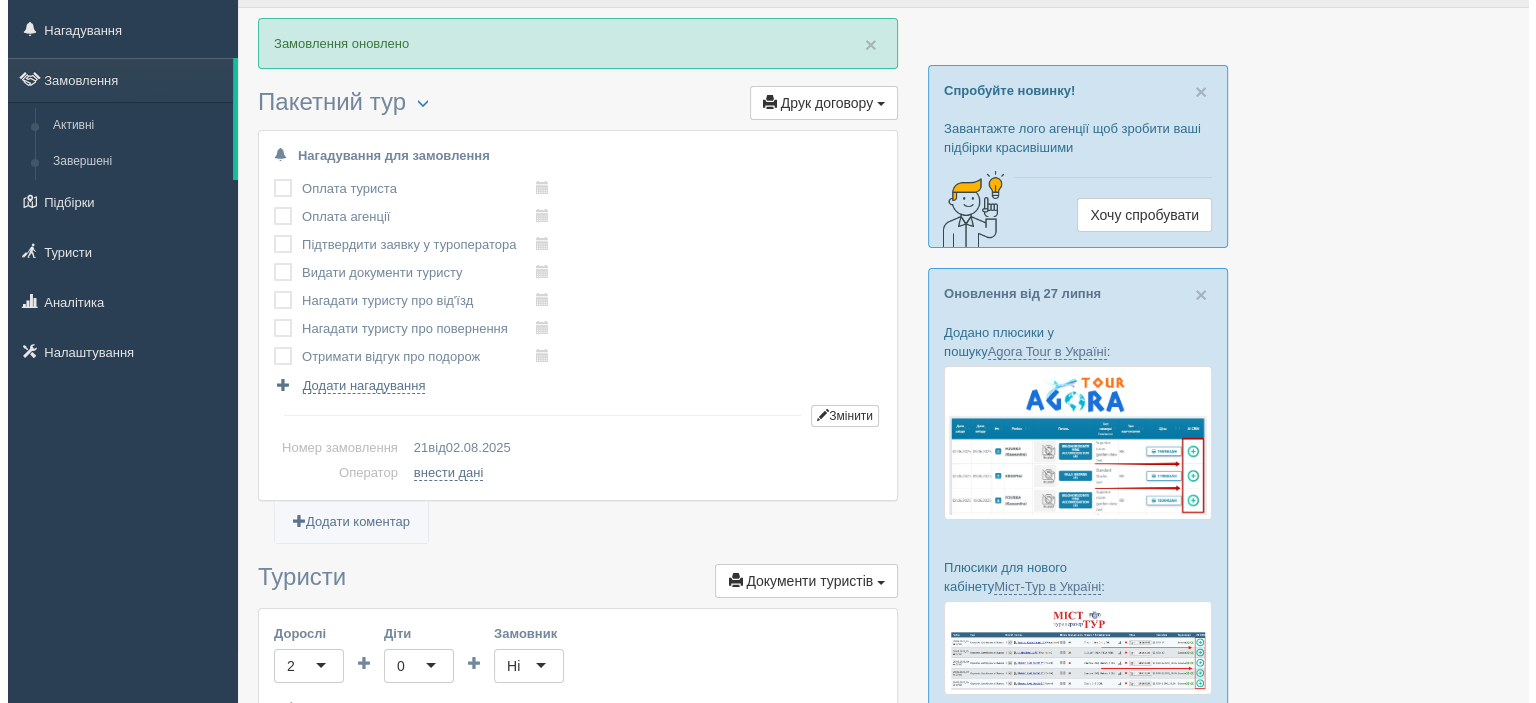 scroll, scrollTop: 0, scrollLeft: 0, axis: both 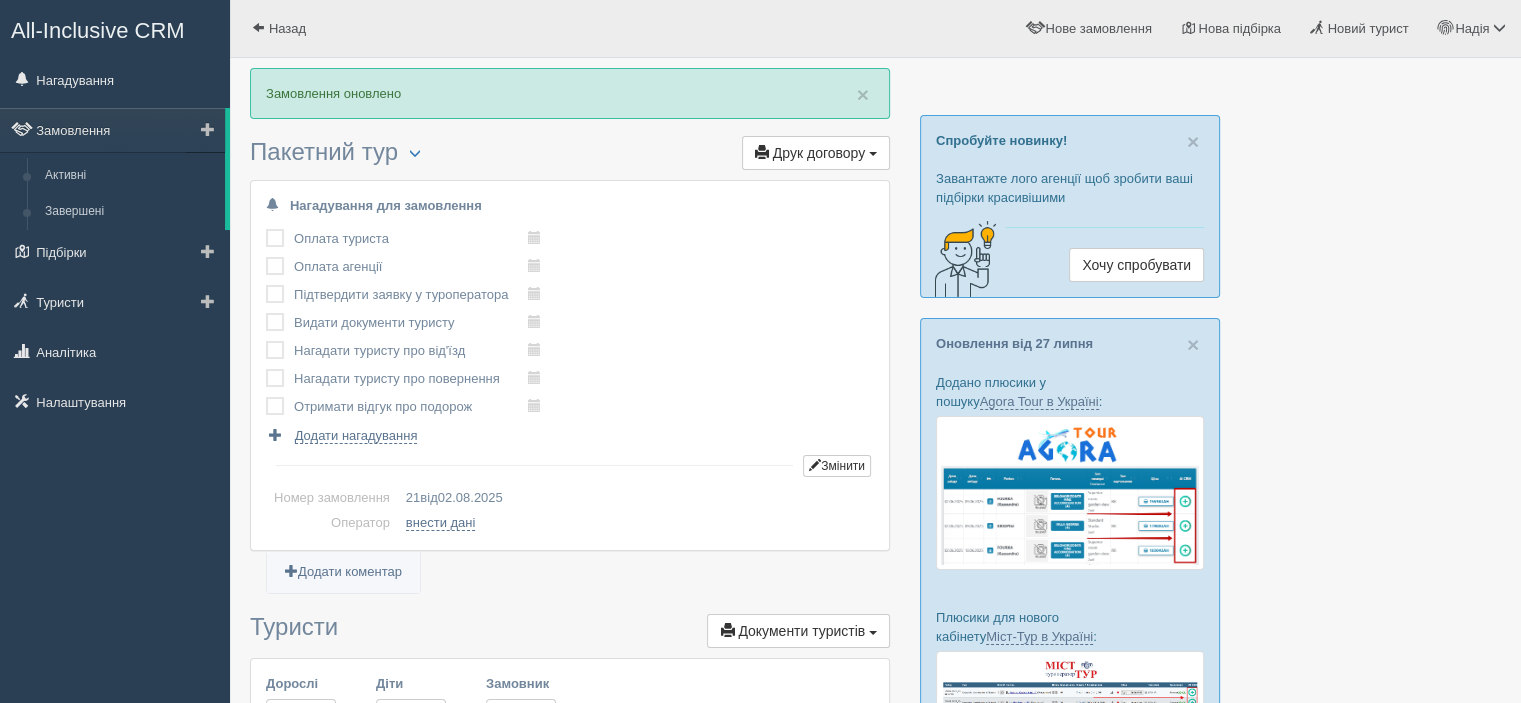 click at bounding box center (208, 129) 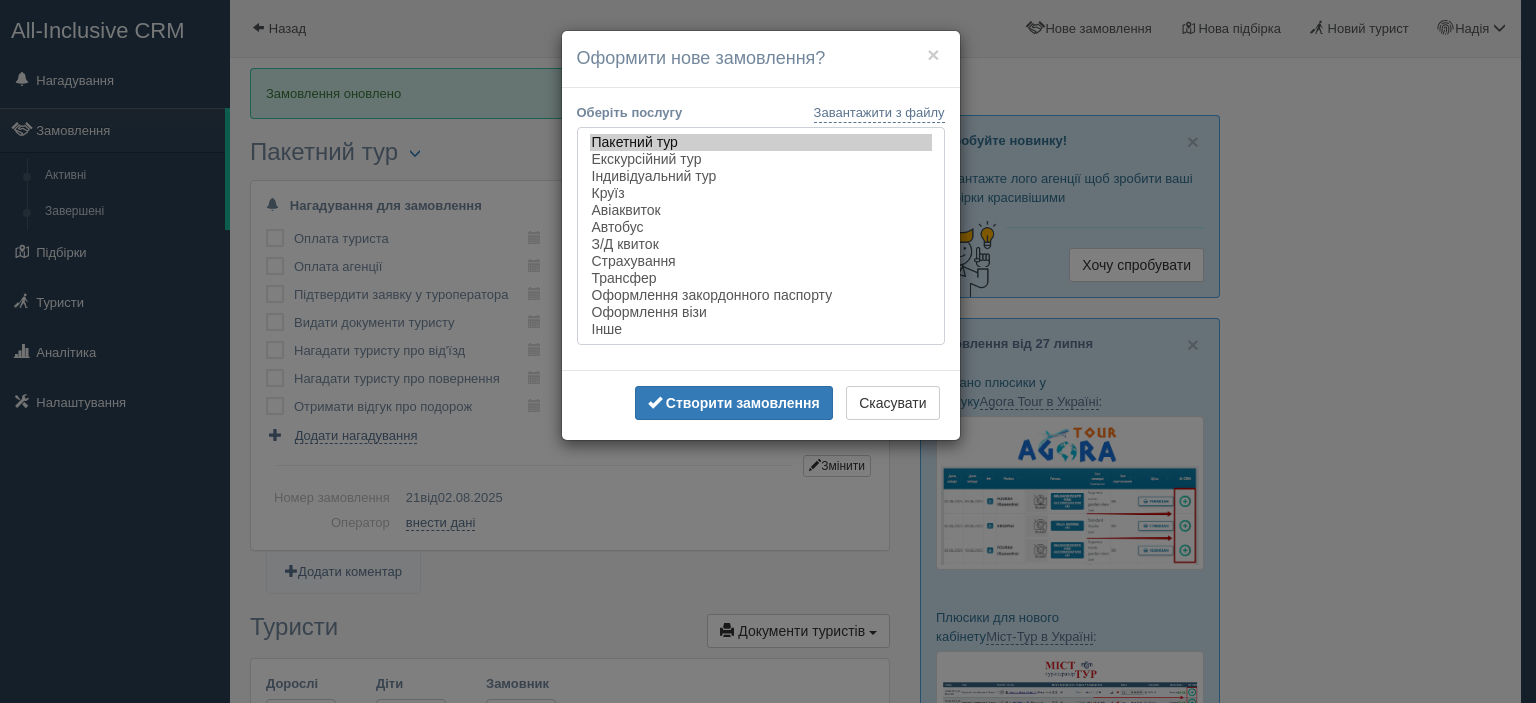 select on "individual" 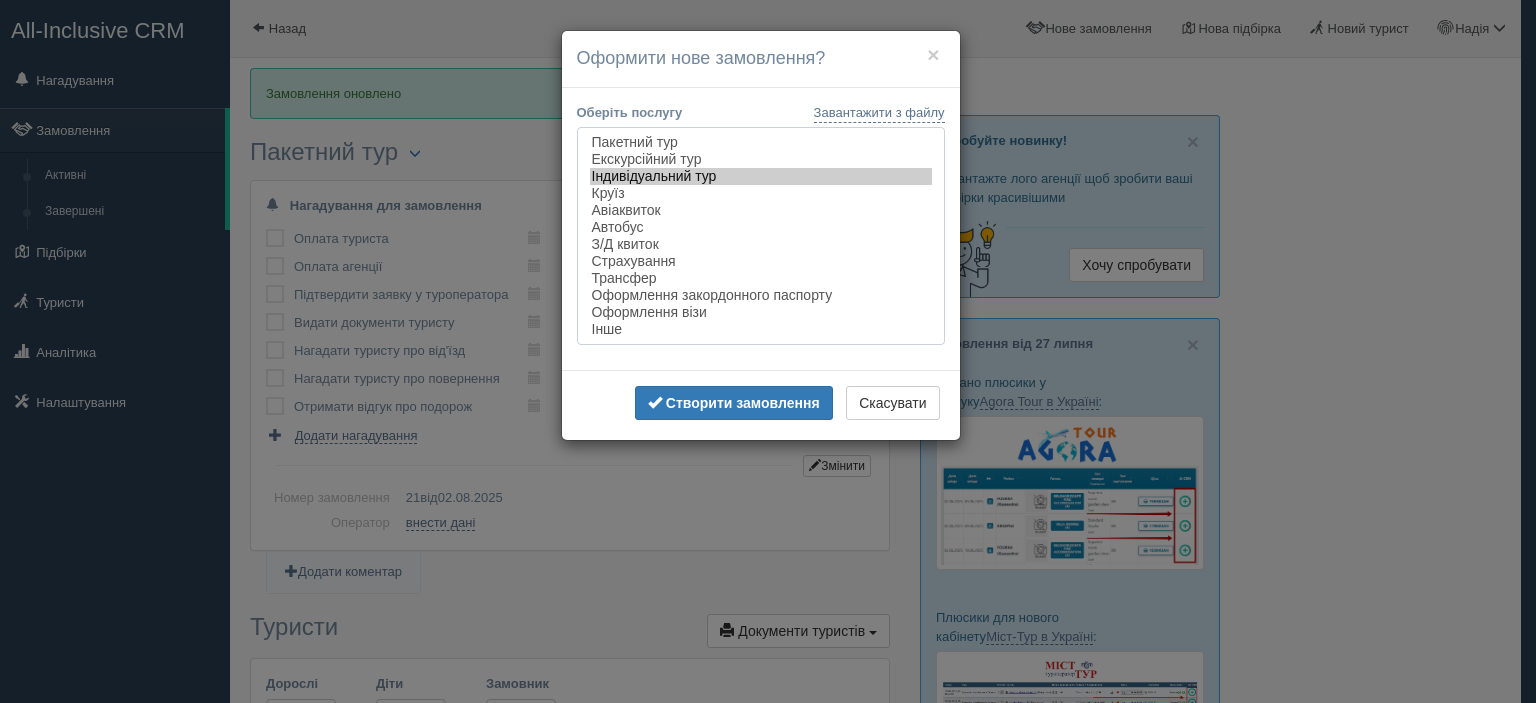 click on "Індивідуальний тур" at bounding box center [761, 176] 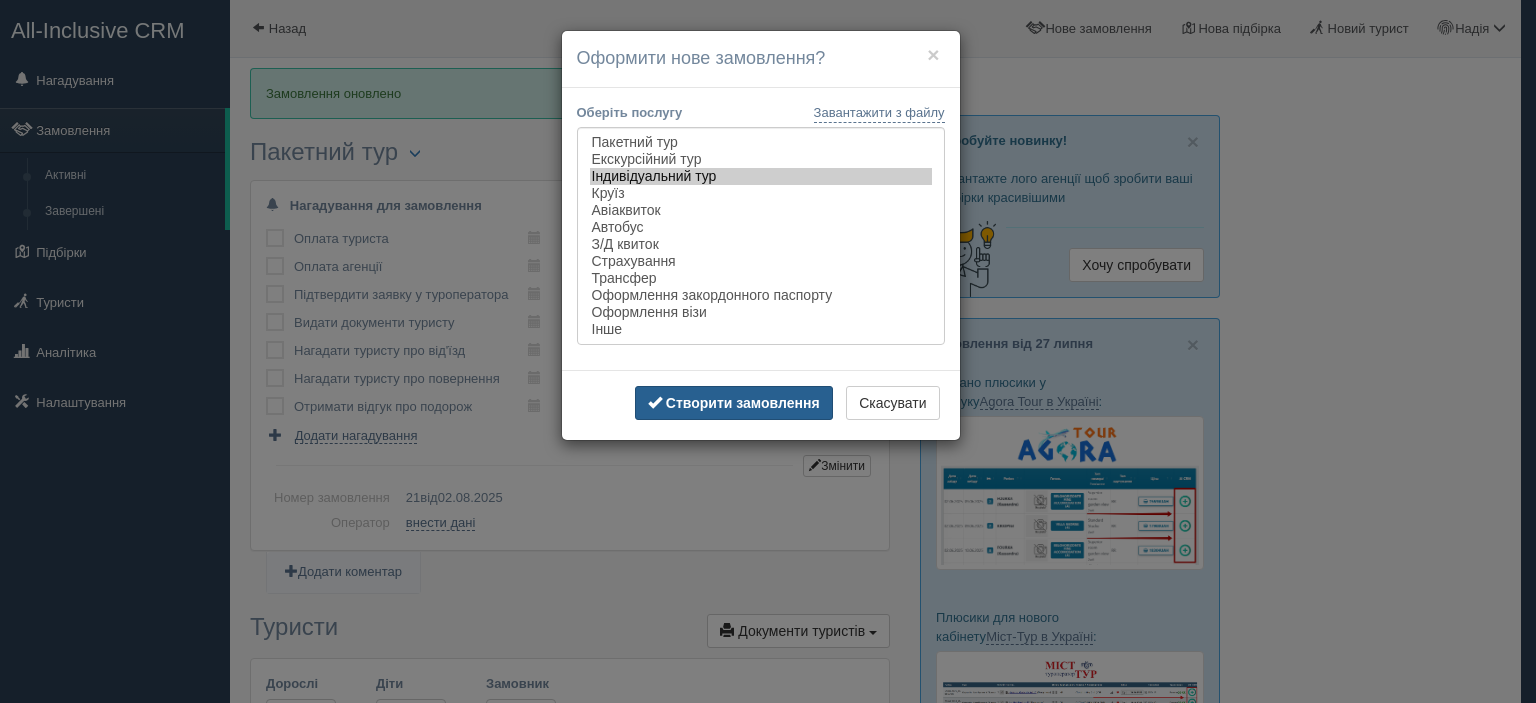 click on "Створити замовлення" at bounding box center (743, 403) 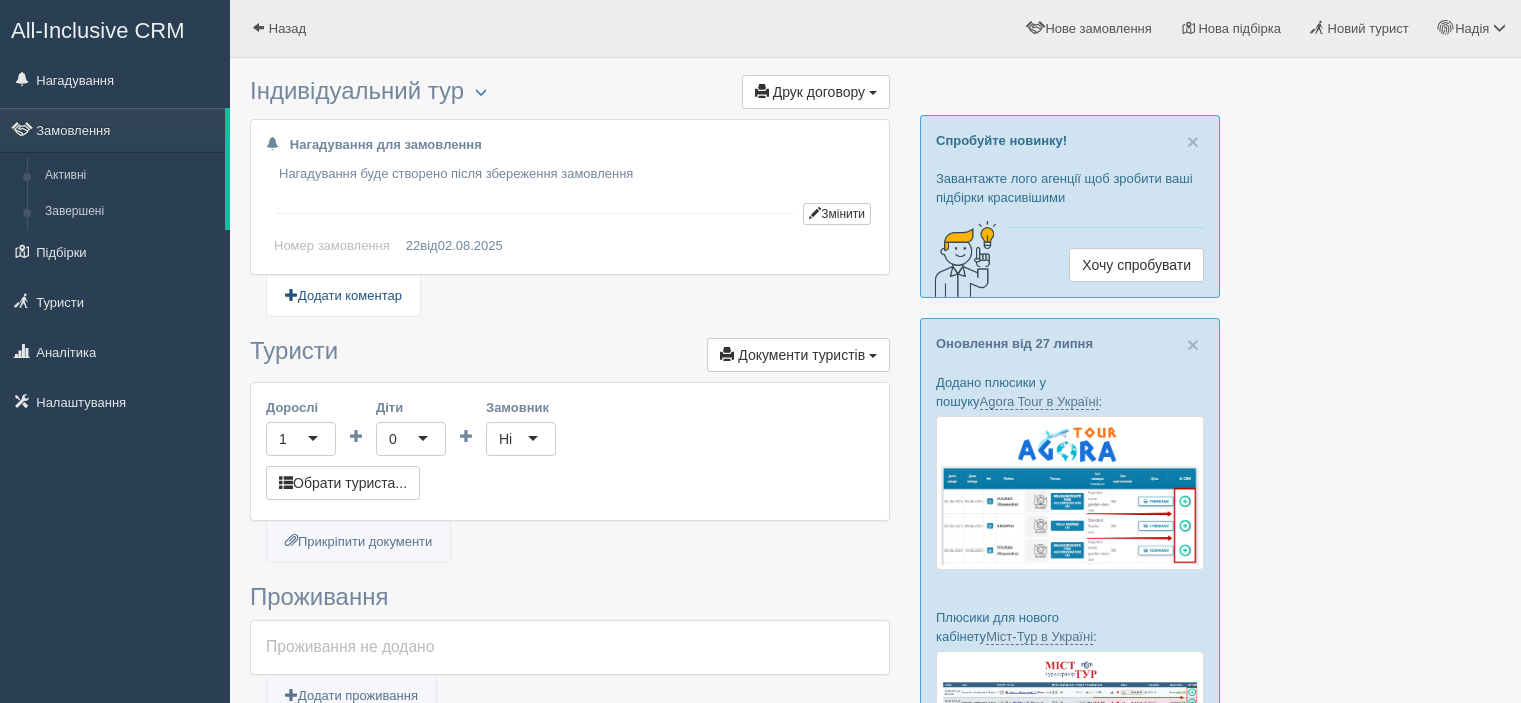 scroll, scrollTop: 0, scrollLeft: 0, axis: both 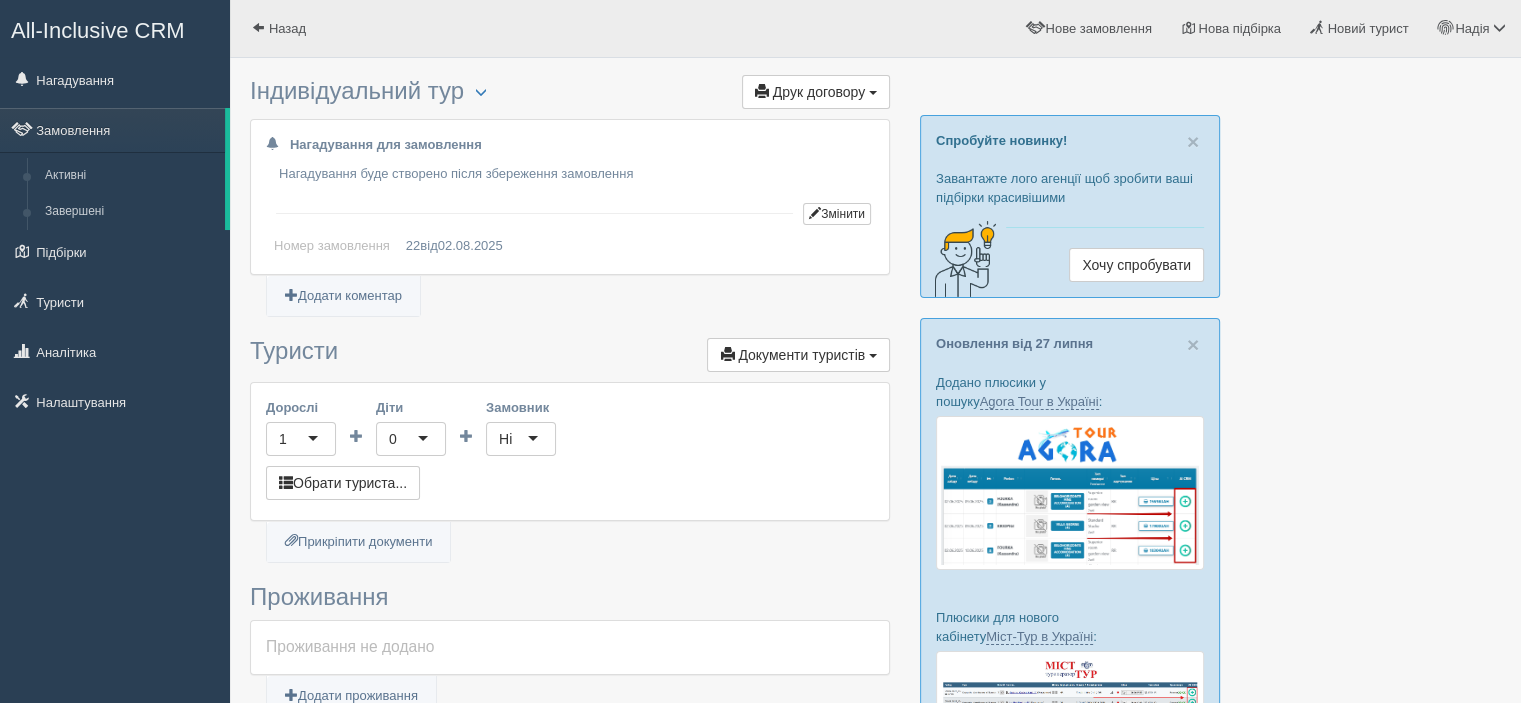 click on "1" at bounding box center [301, 439] 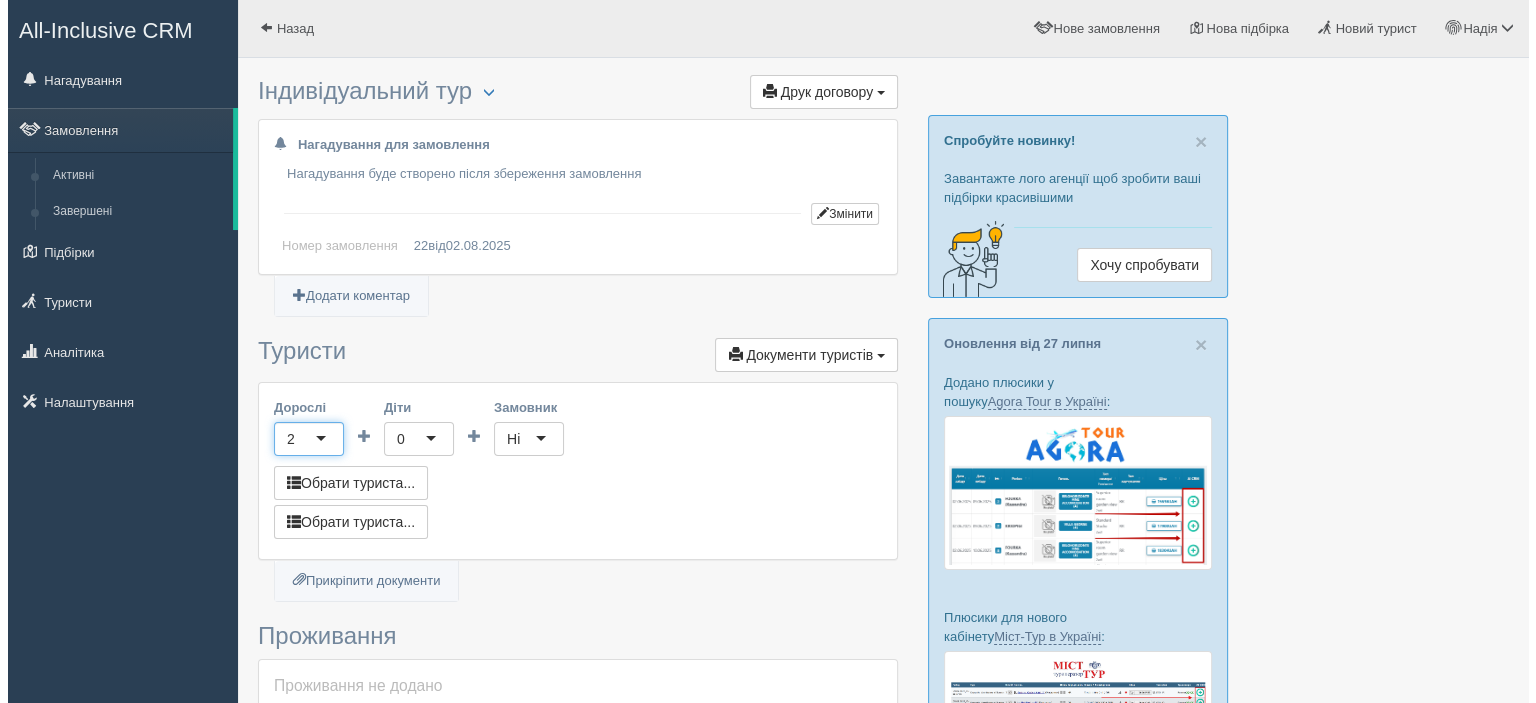 scroll, scrollTop: 0, scrollLeft: 0, axis: both 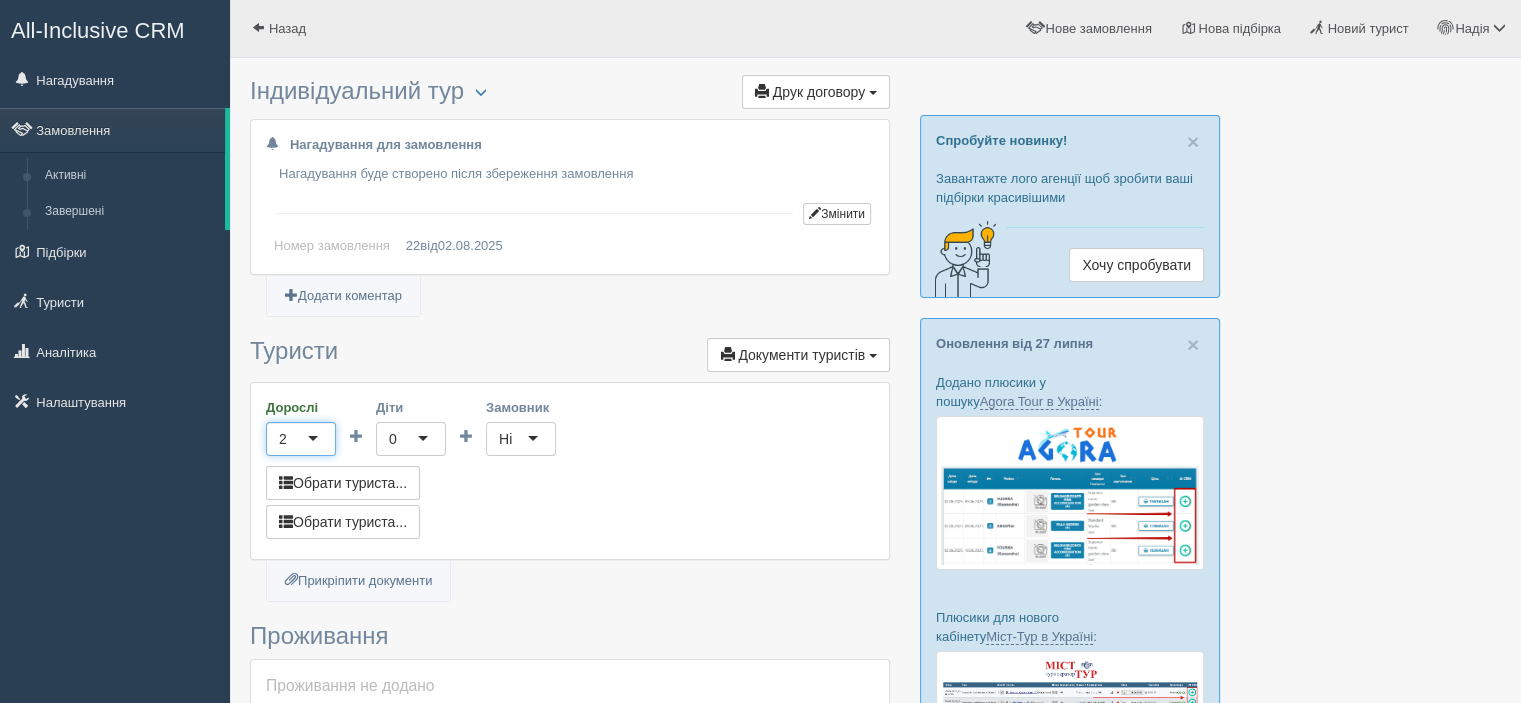 click on "0" at bounding box center (411, 439) 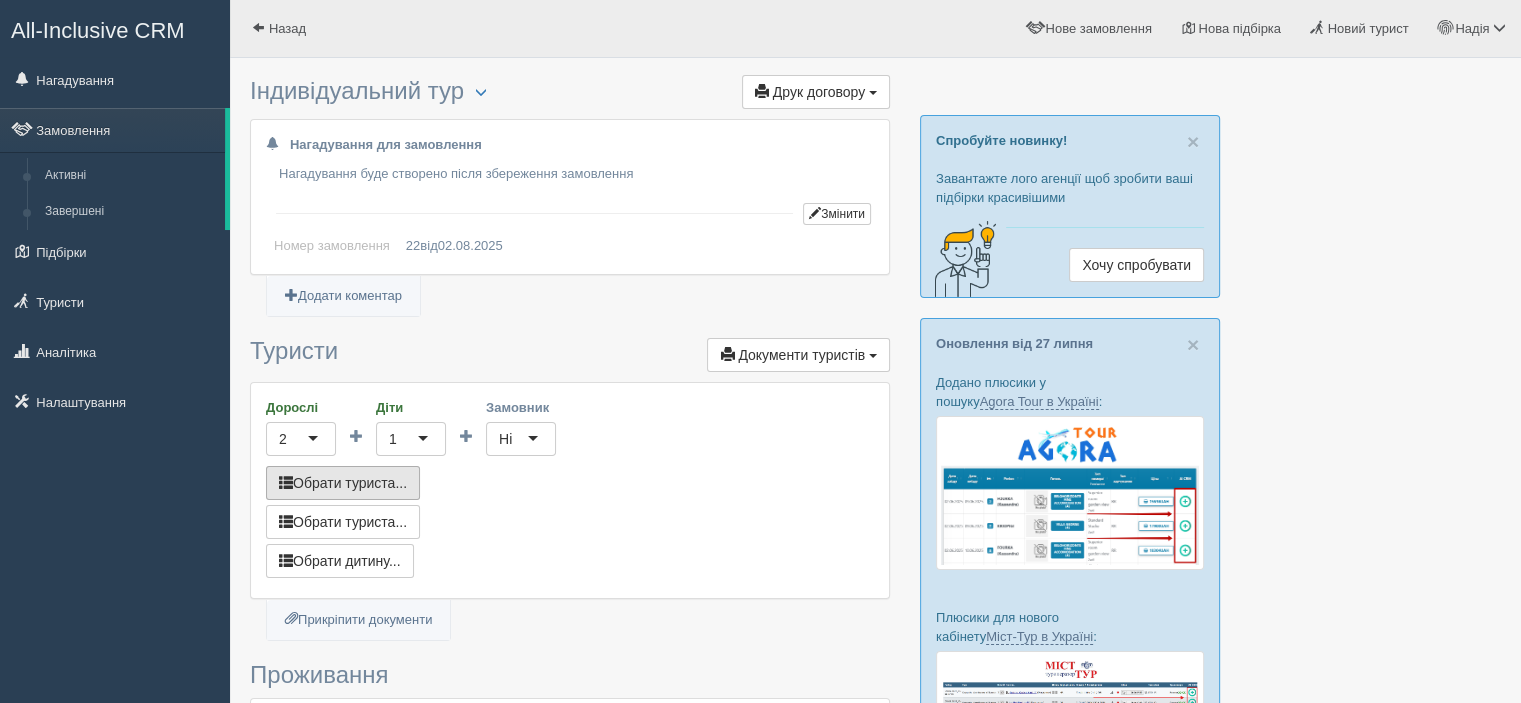 click on "Обрати туриста..." at bounding box center [343, 483] 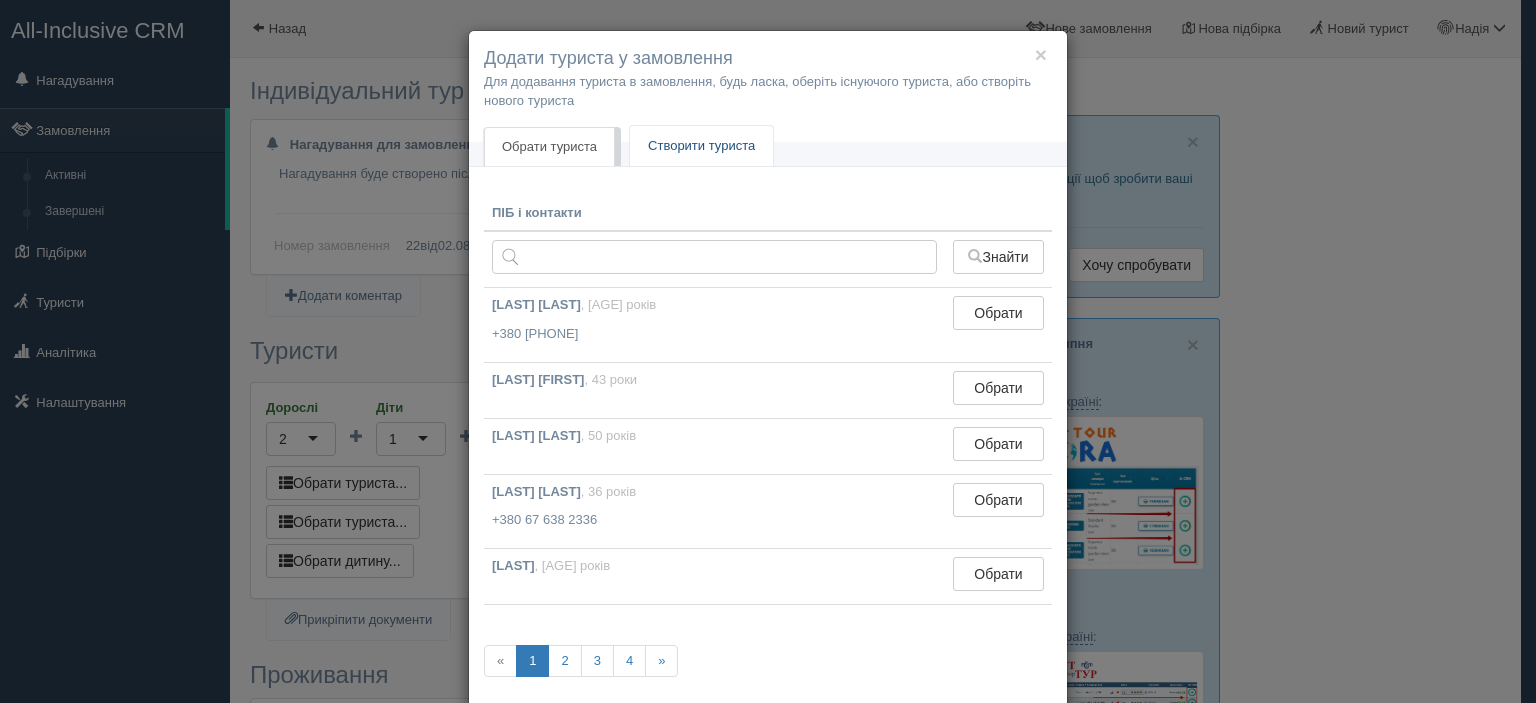 click on "Створити туриста" at bounding box center [701, 146] 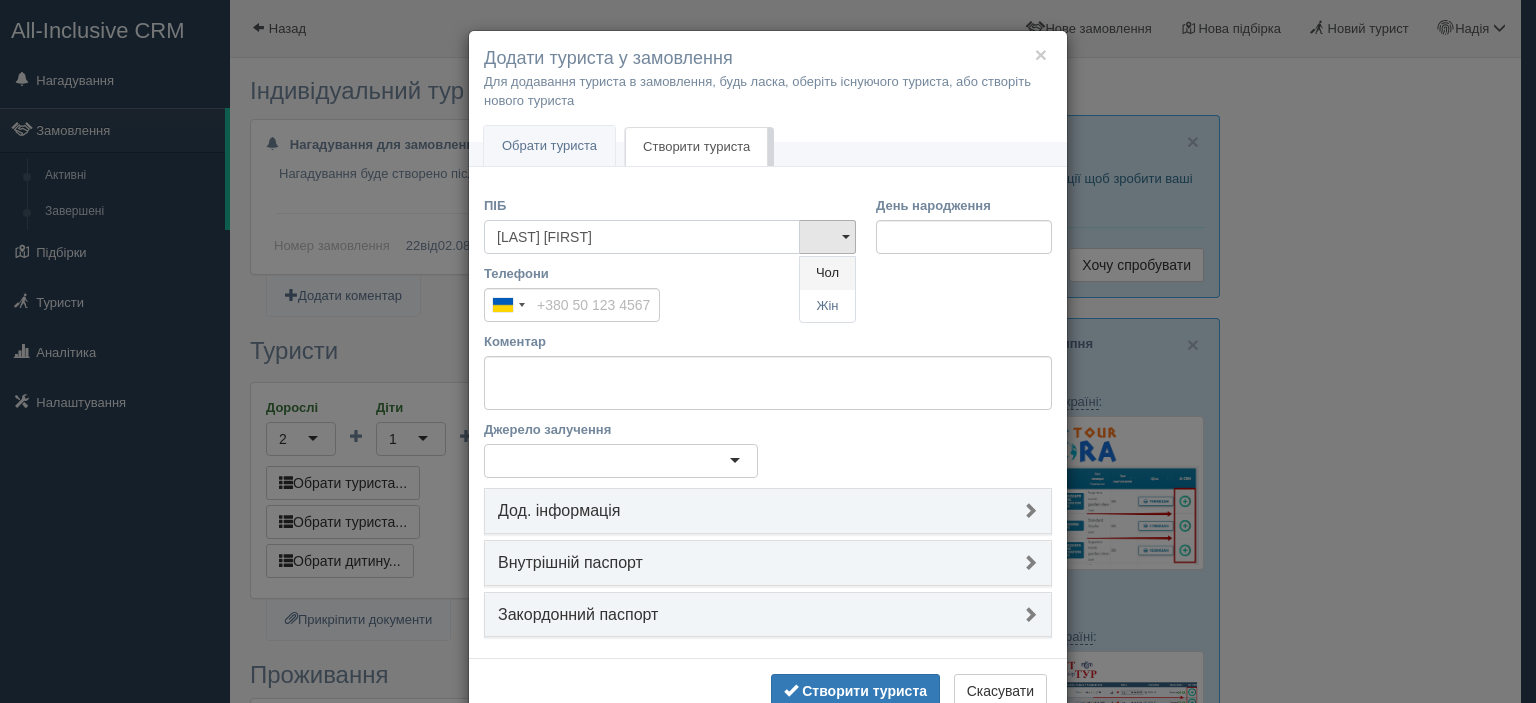 type on "[LAST] [FIRST]" 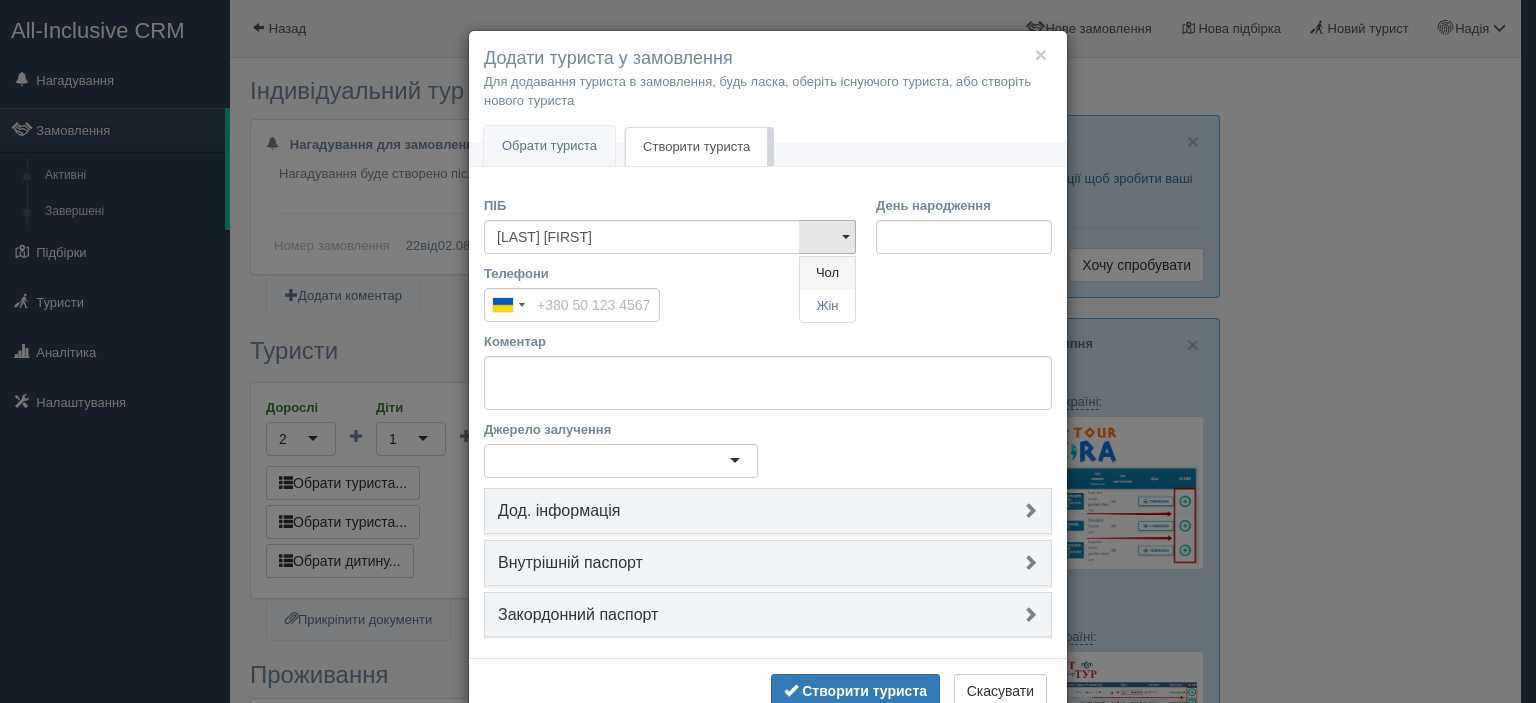 click on "Чол" at bounding box center (827, 273) 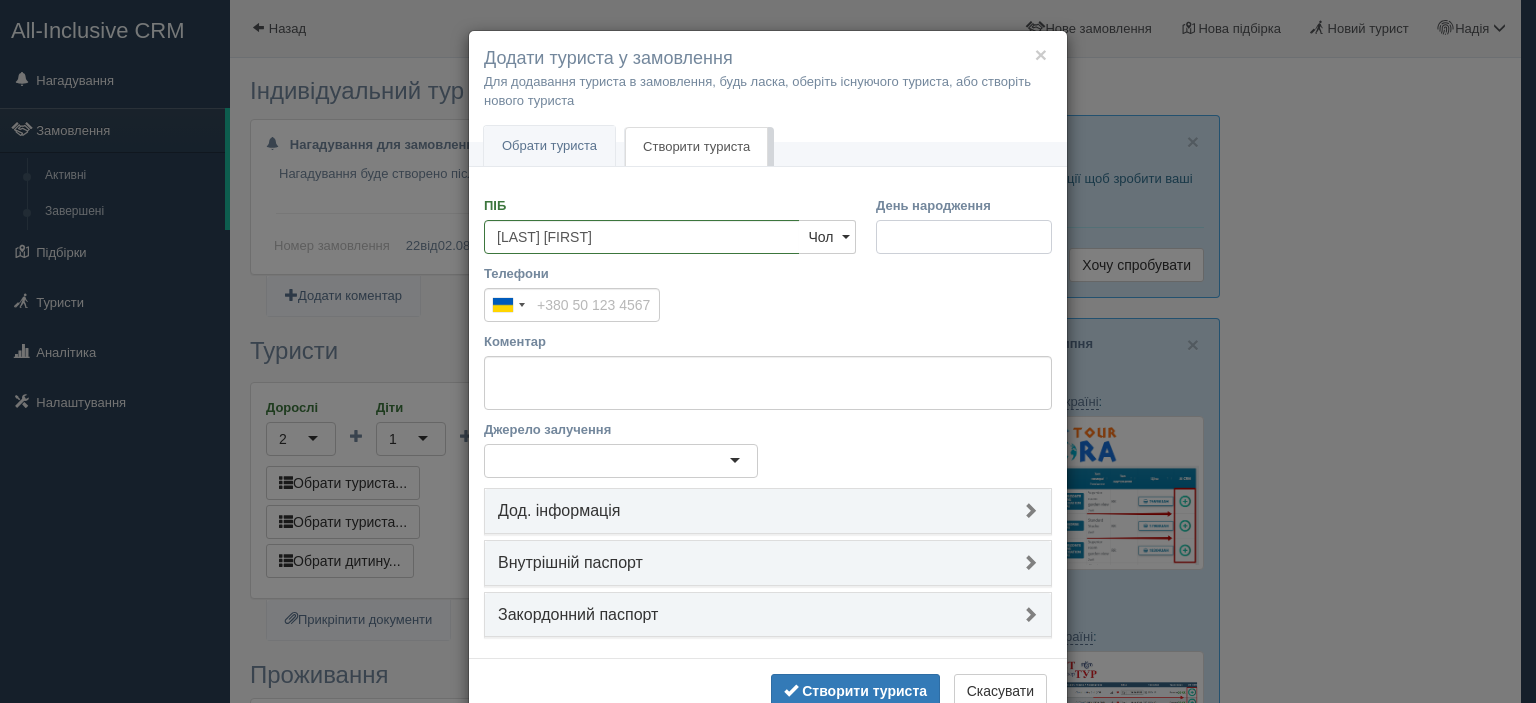click on "День народження" at bounding box center [964, 237] 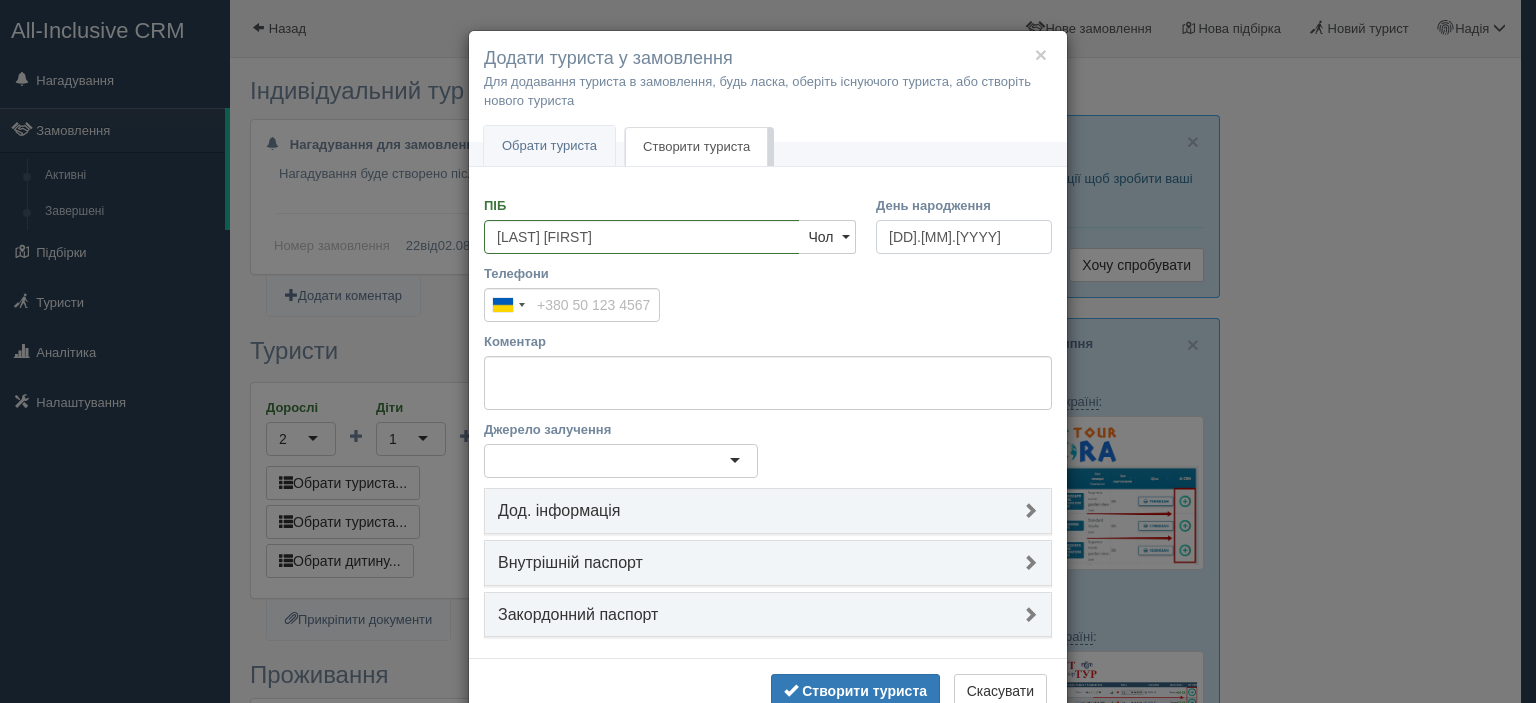 type on "03.11.2001" 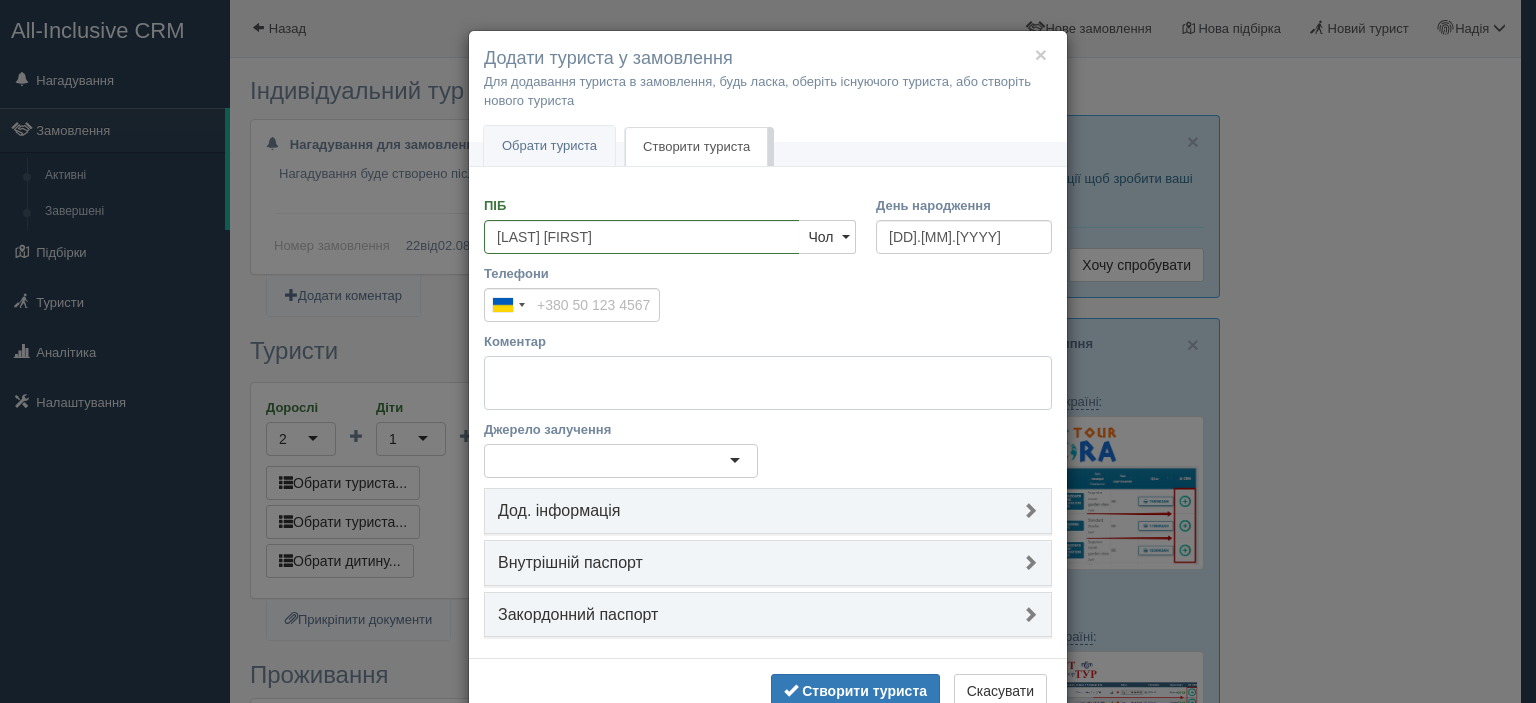 click on "Коментар" at bounding box center [768, 383] 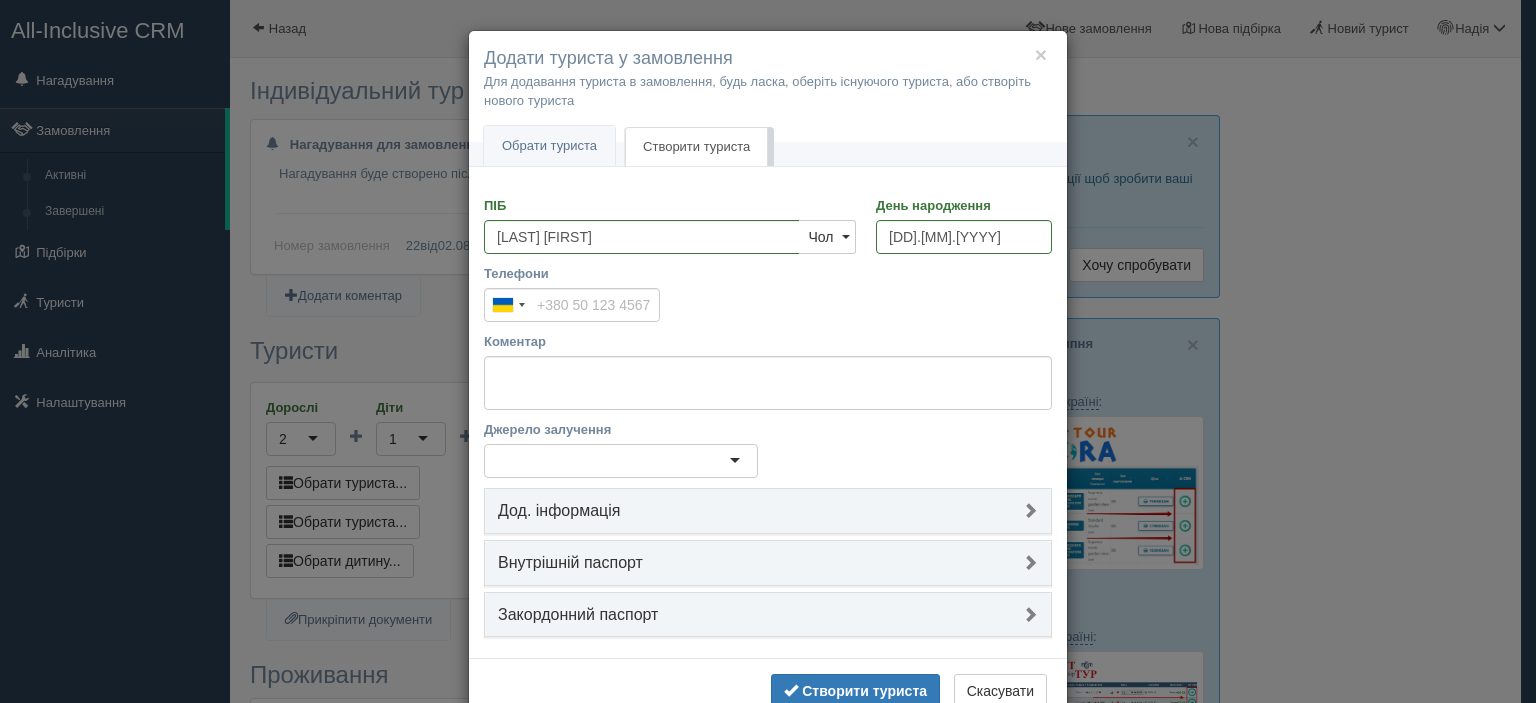 click at bounding box center (621, 461) 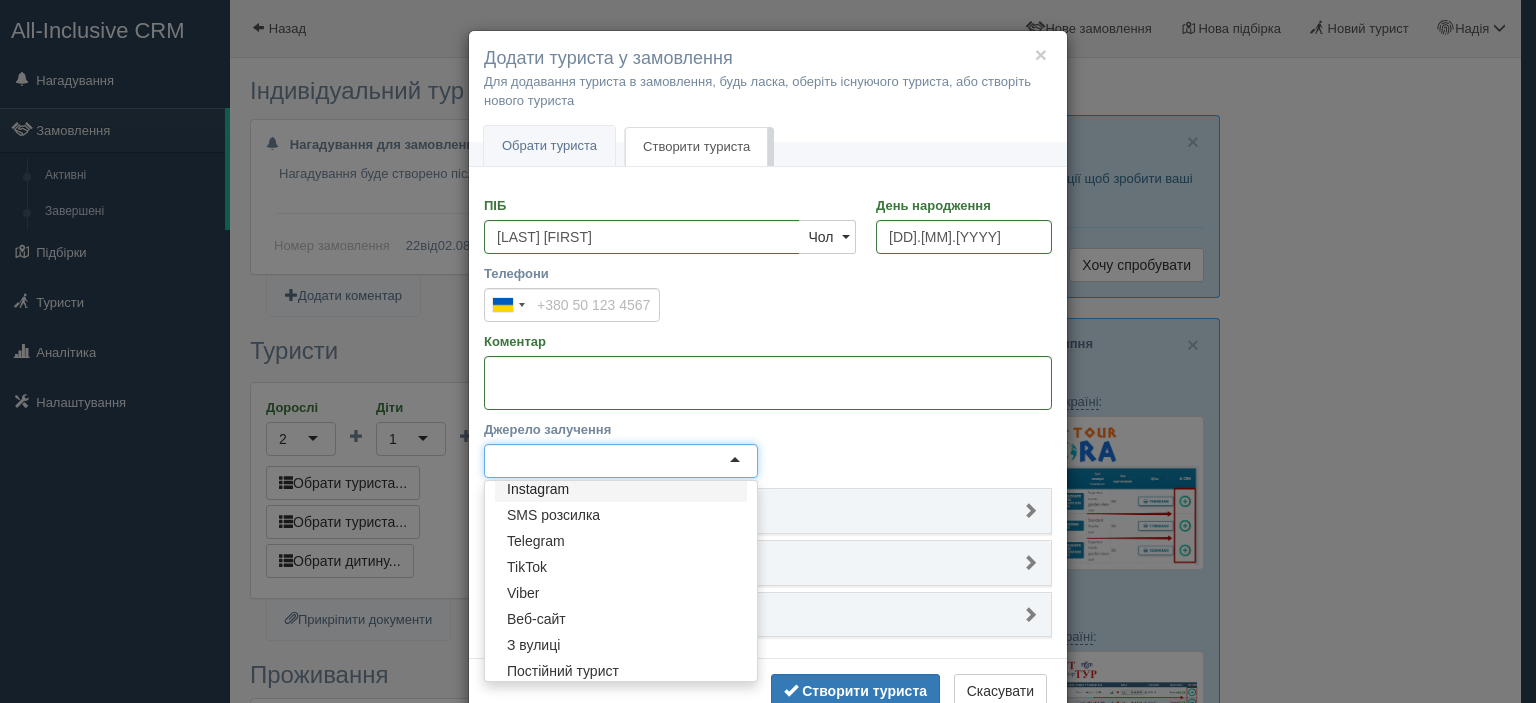 scroll, scrollTop: 96, scrollLeft: 0, axis: vertical 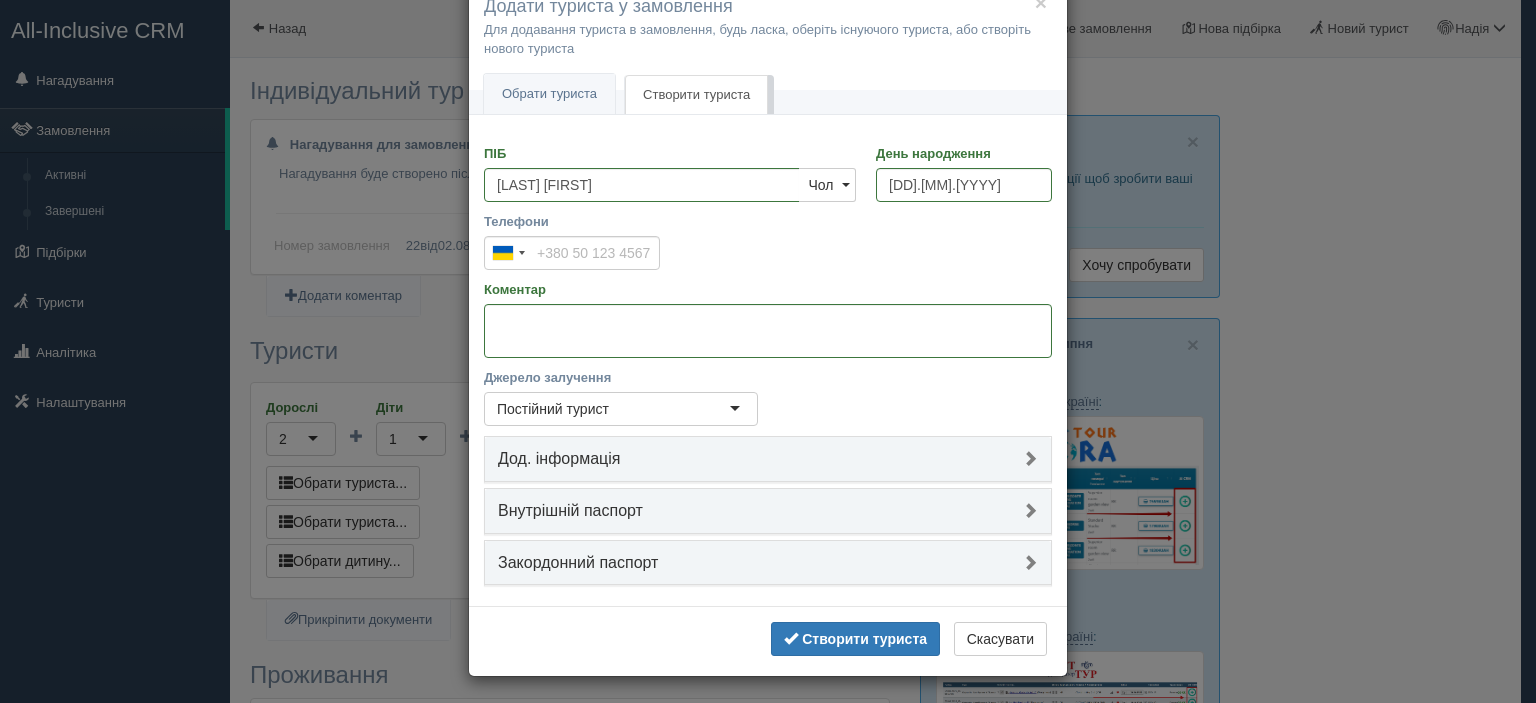 click on "Закордонний паспорт" at bounding box center (768, 563) 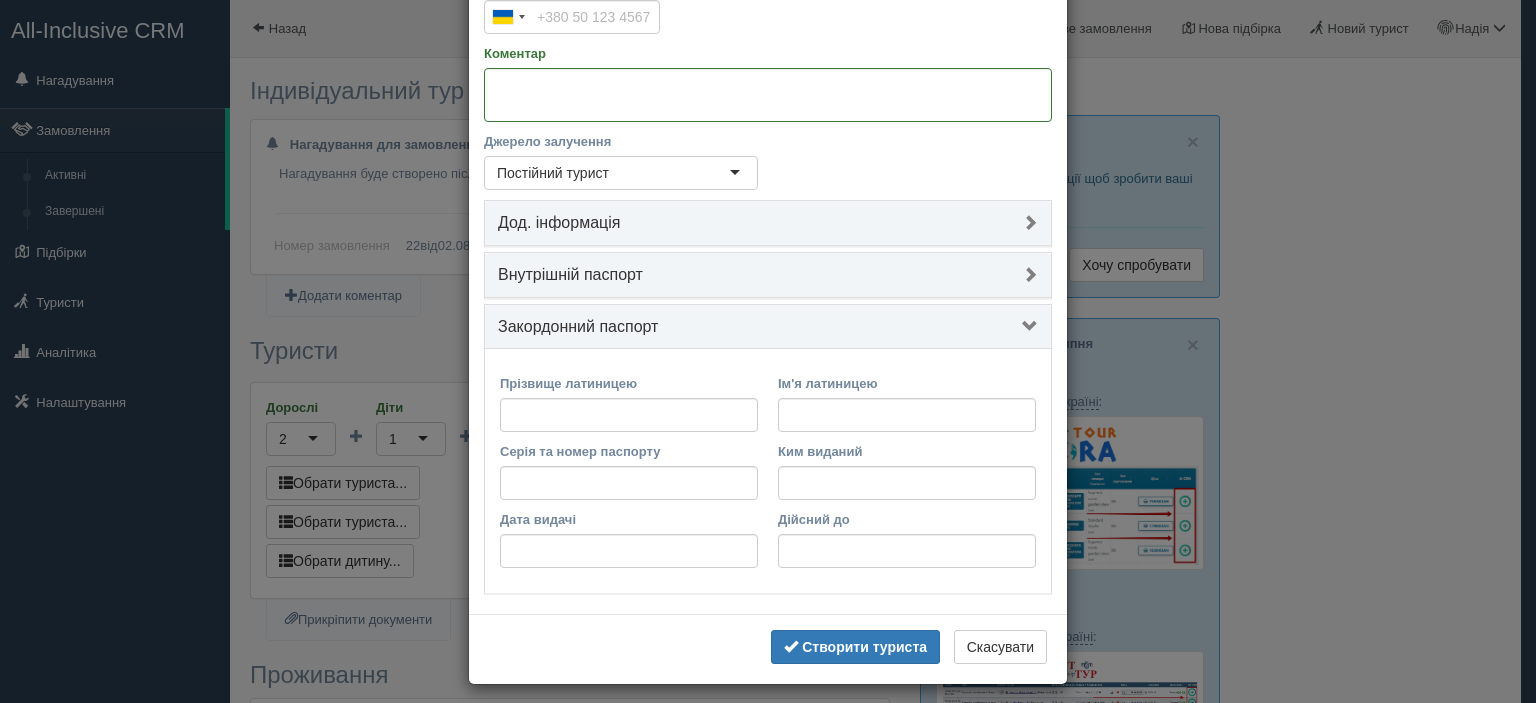 scroll, scrollTop: 296, scrollLeft: 0, axis: vertical 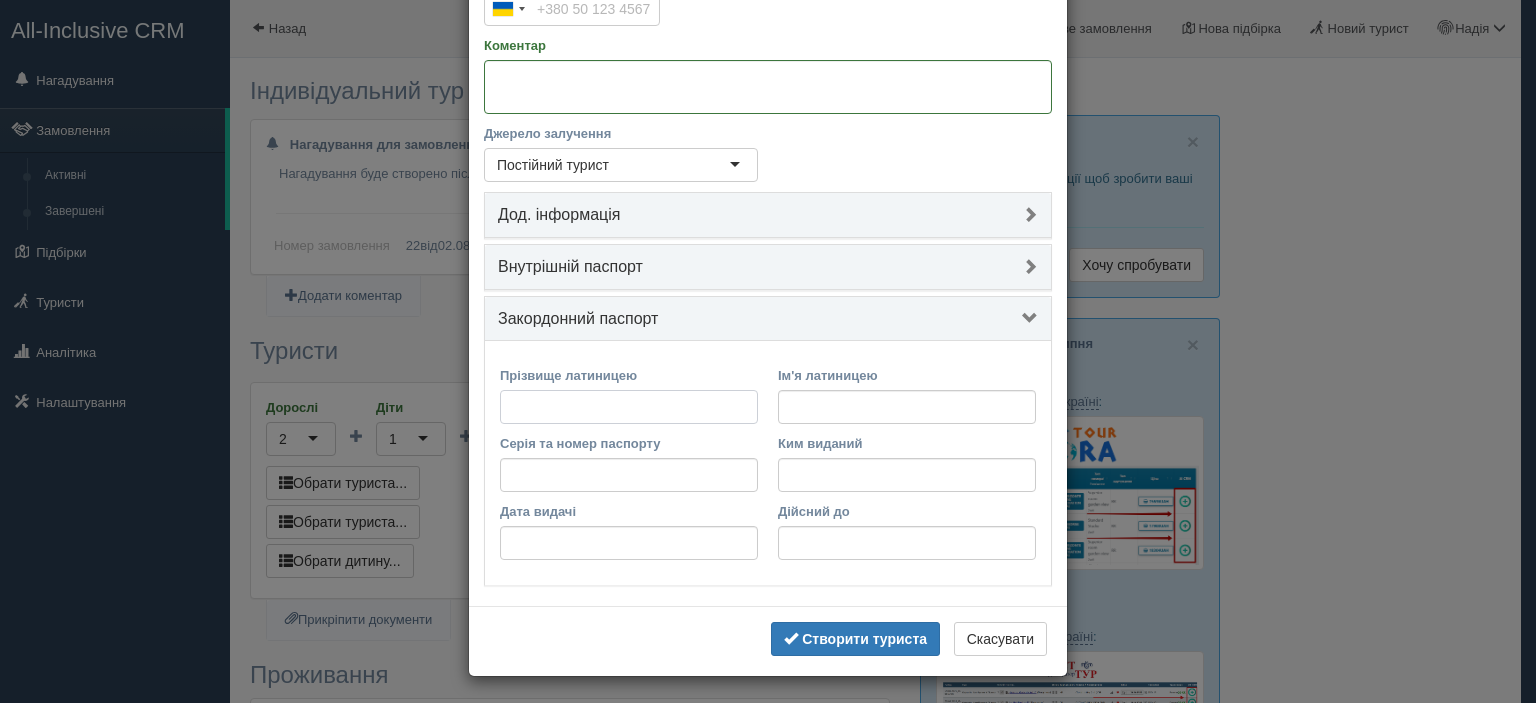 click on "Прізвище латиницею" at bounding box center (629, 407) 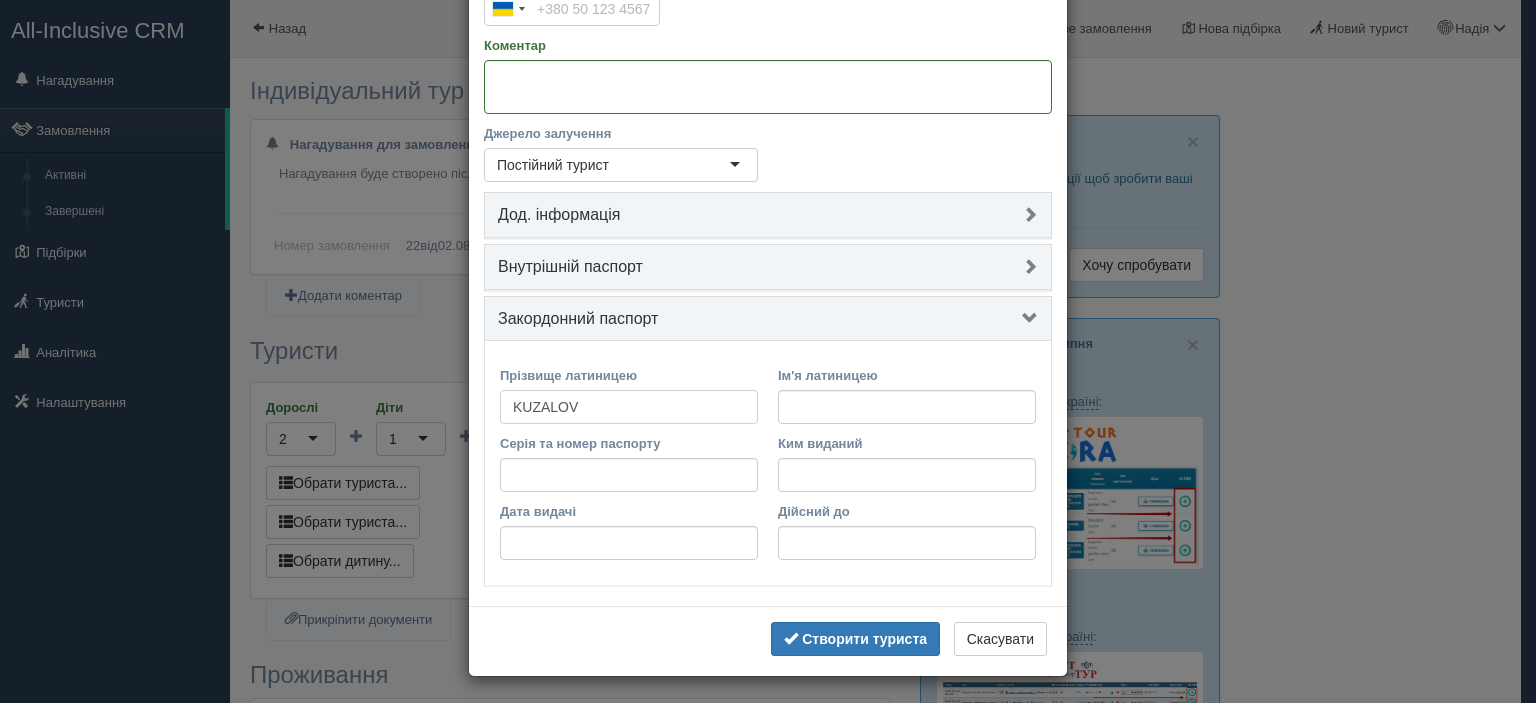 type on "KUZALOV" 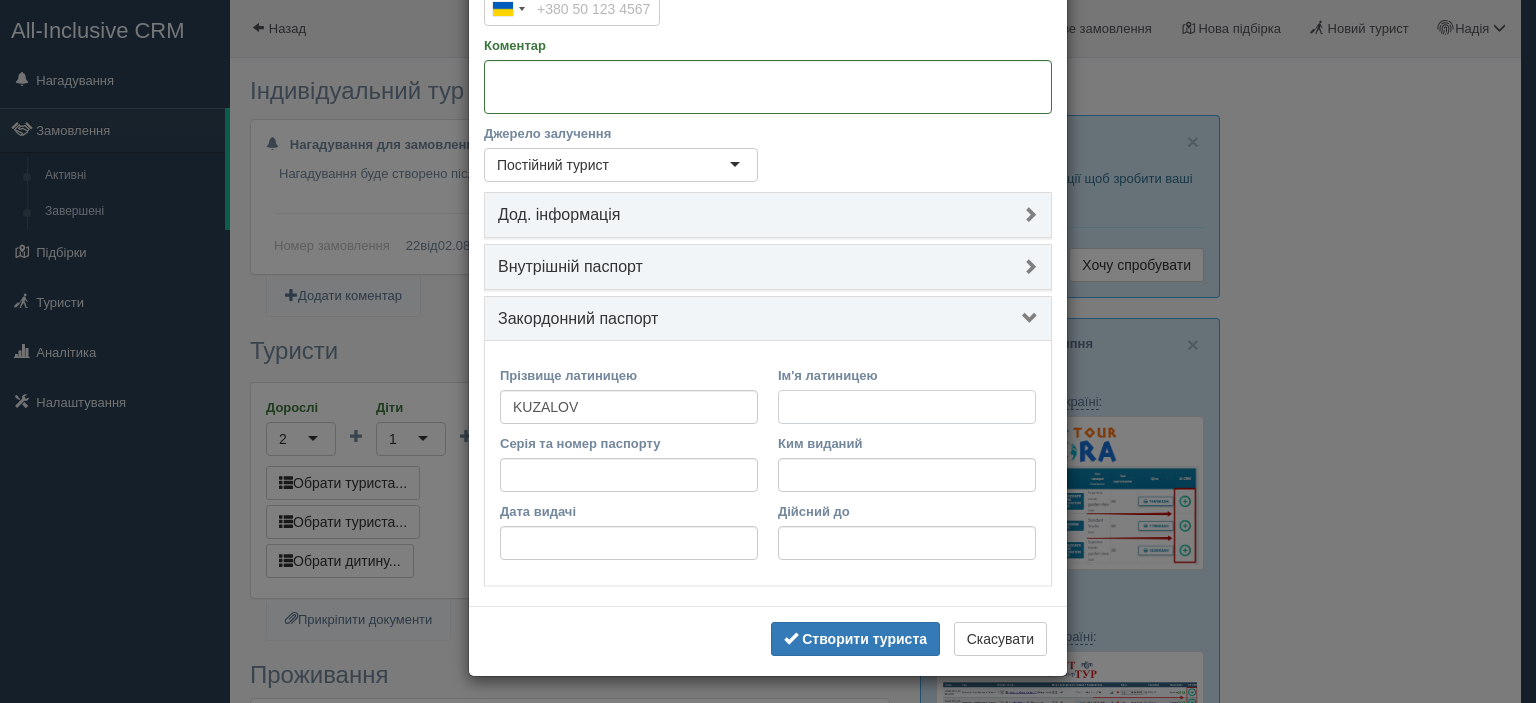click on "Ім'я латиницею" at bounding box center (907, 407) 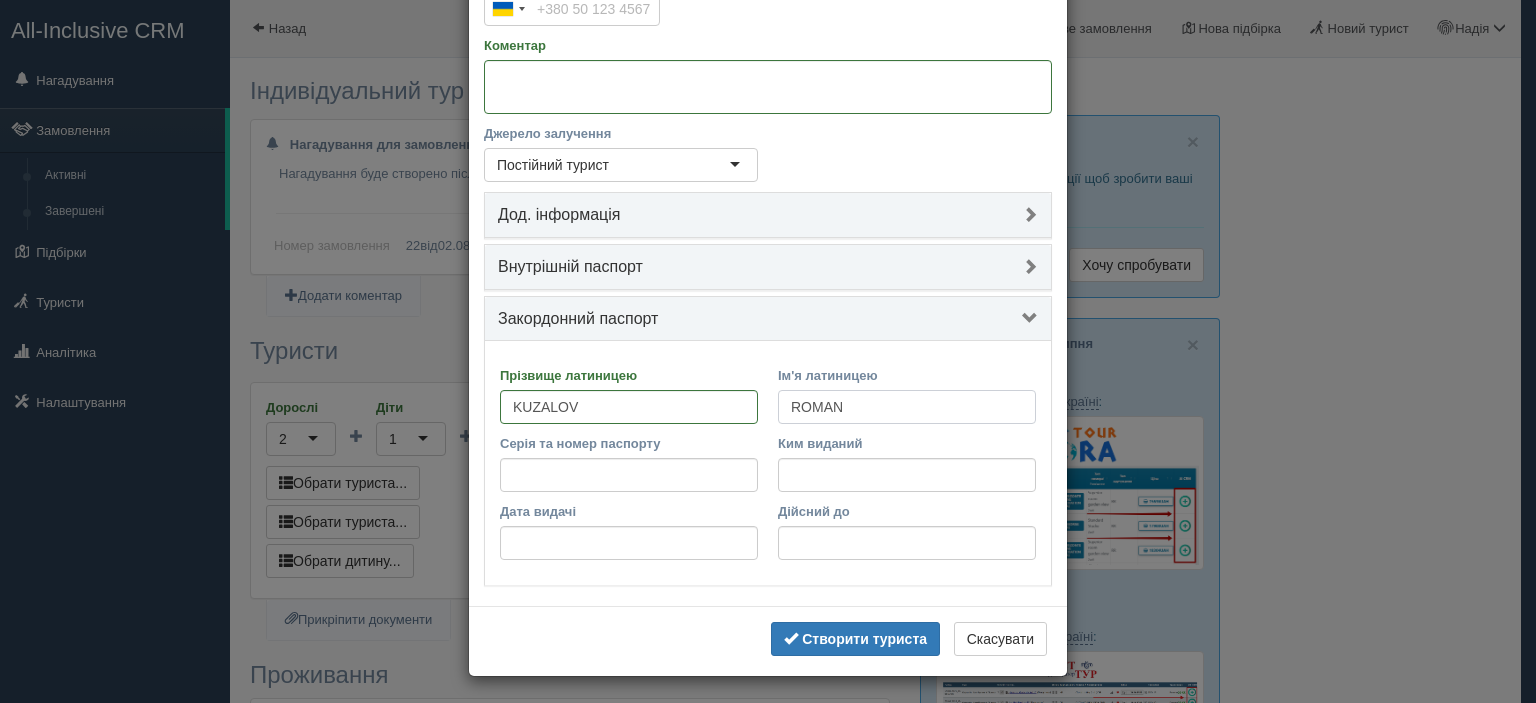 type on "ROMAN" 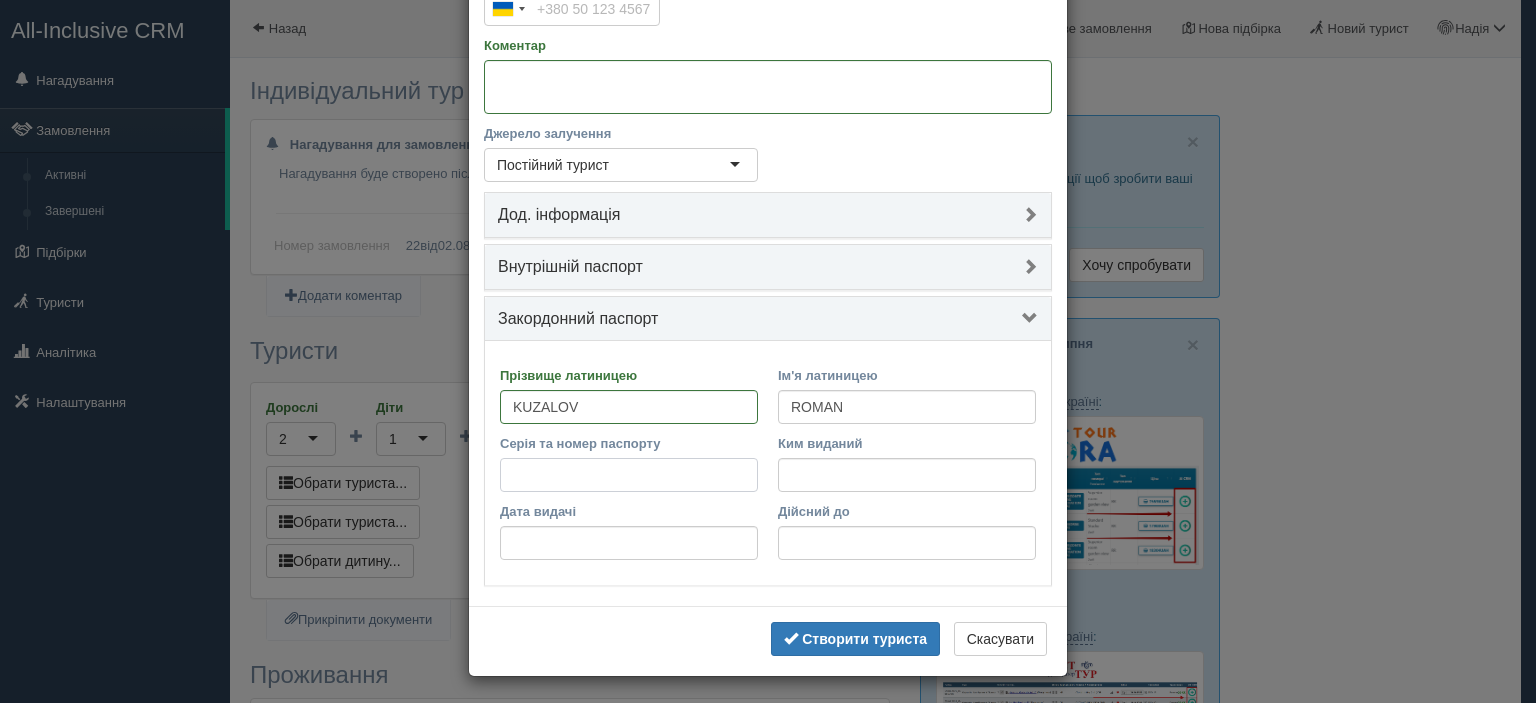 click on "Серія та номер паспорту" at bounding box center [629, 475] 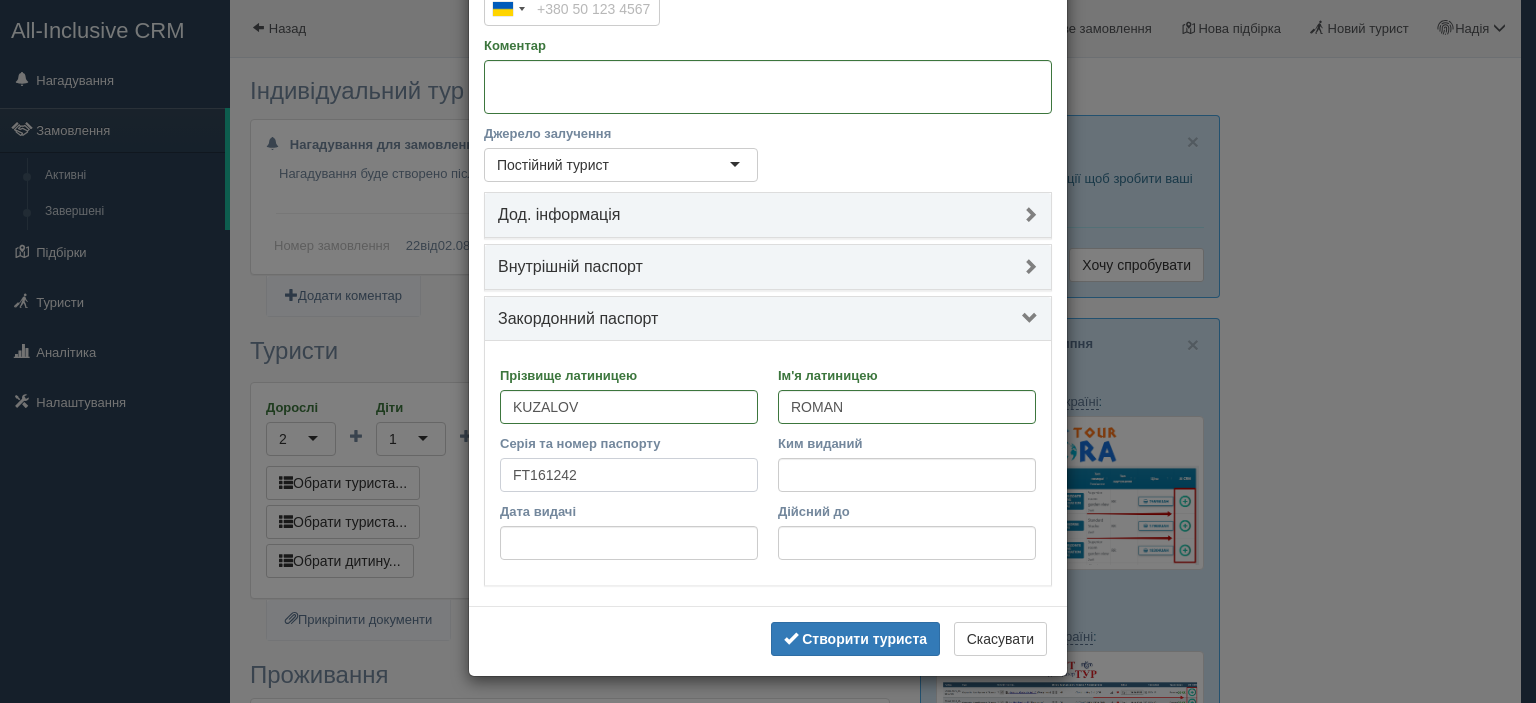 type on "FT161242" 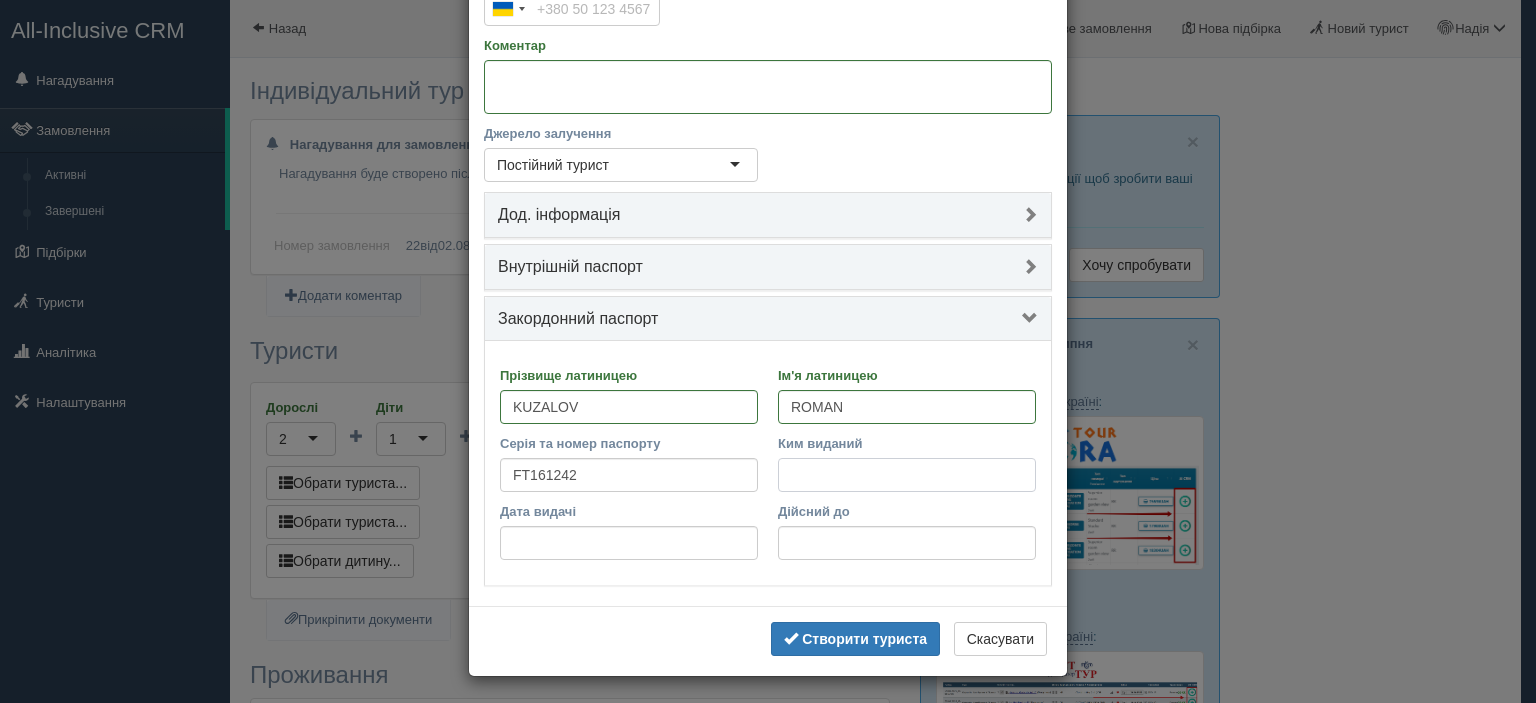 click on "Ким виданий" at bounding box center [907, 475] 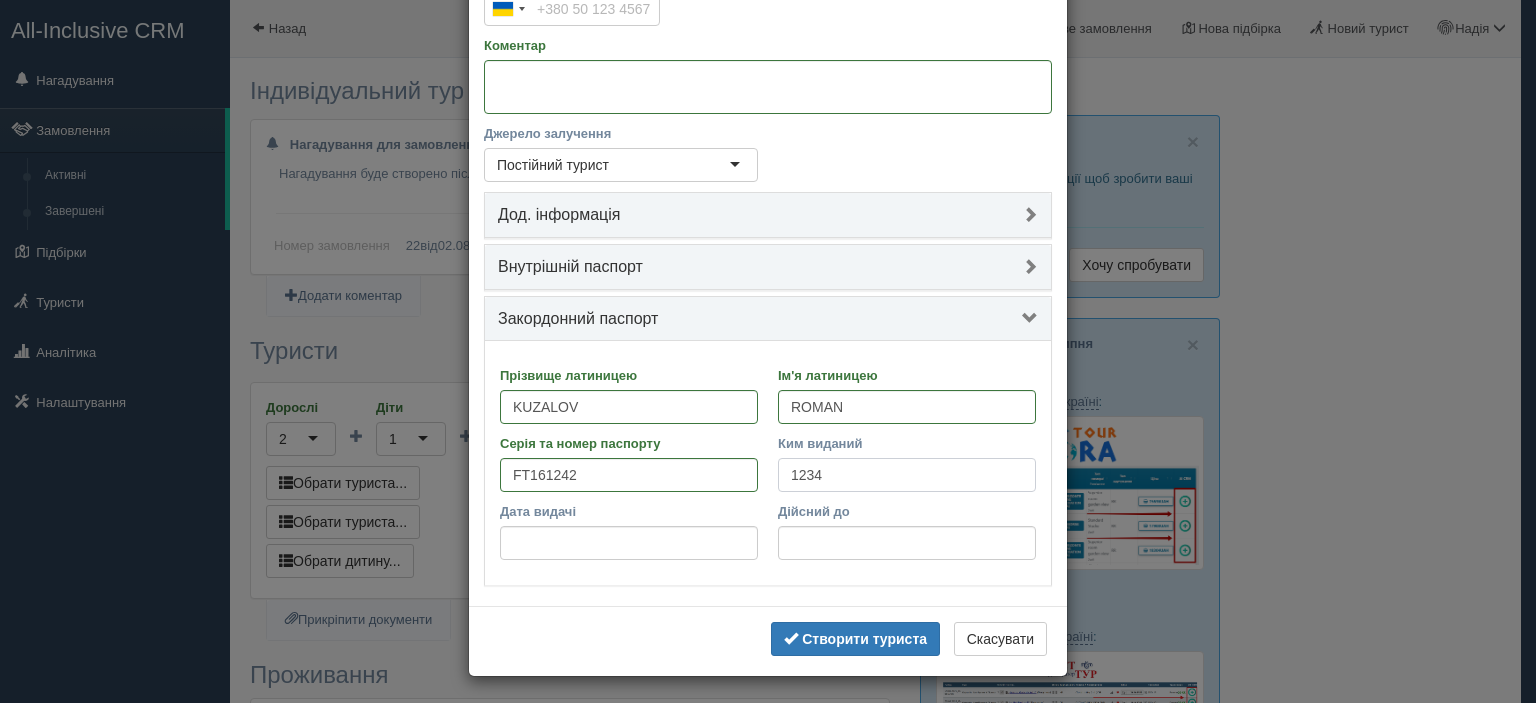 type on "1234" 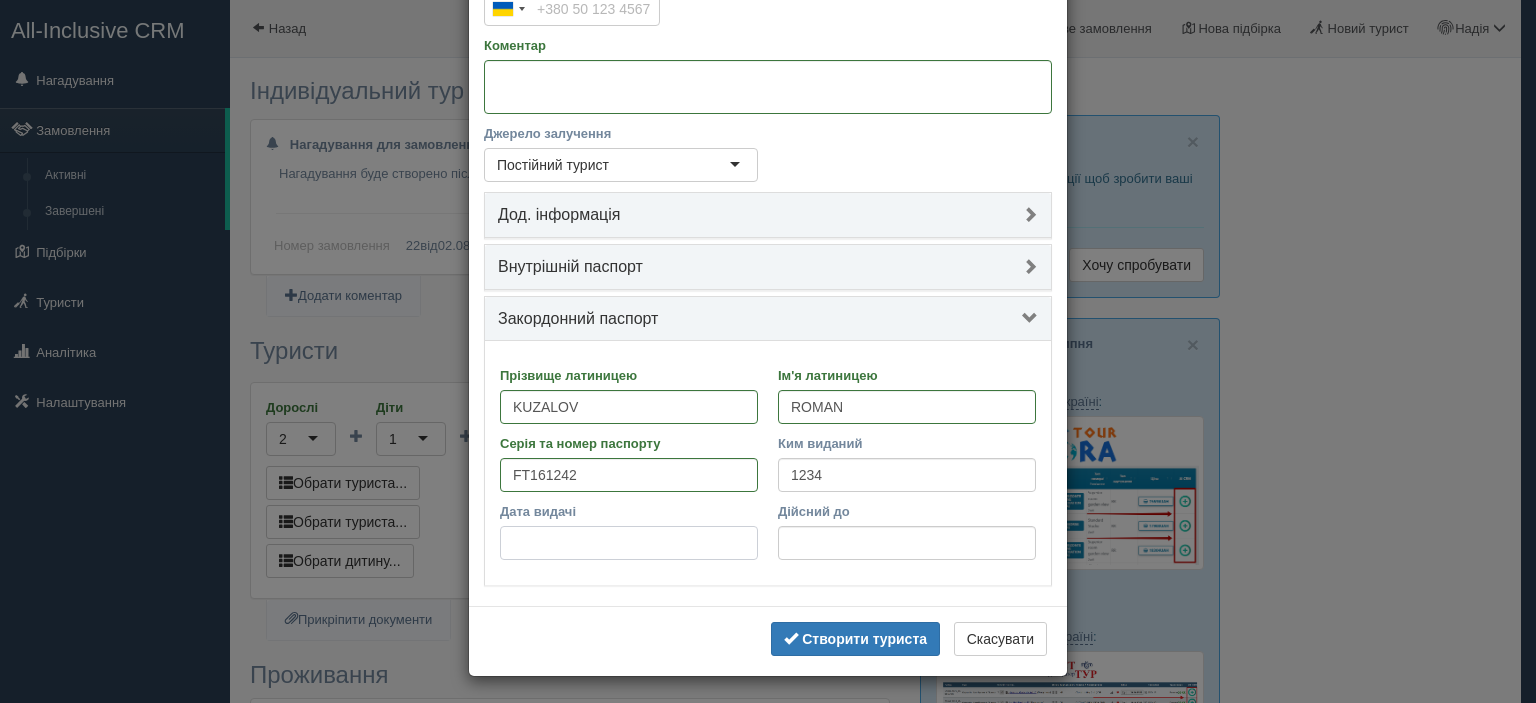 click on "Дата видачі" at bounding box center [629, 543] 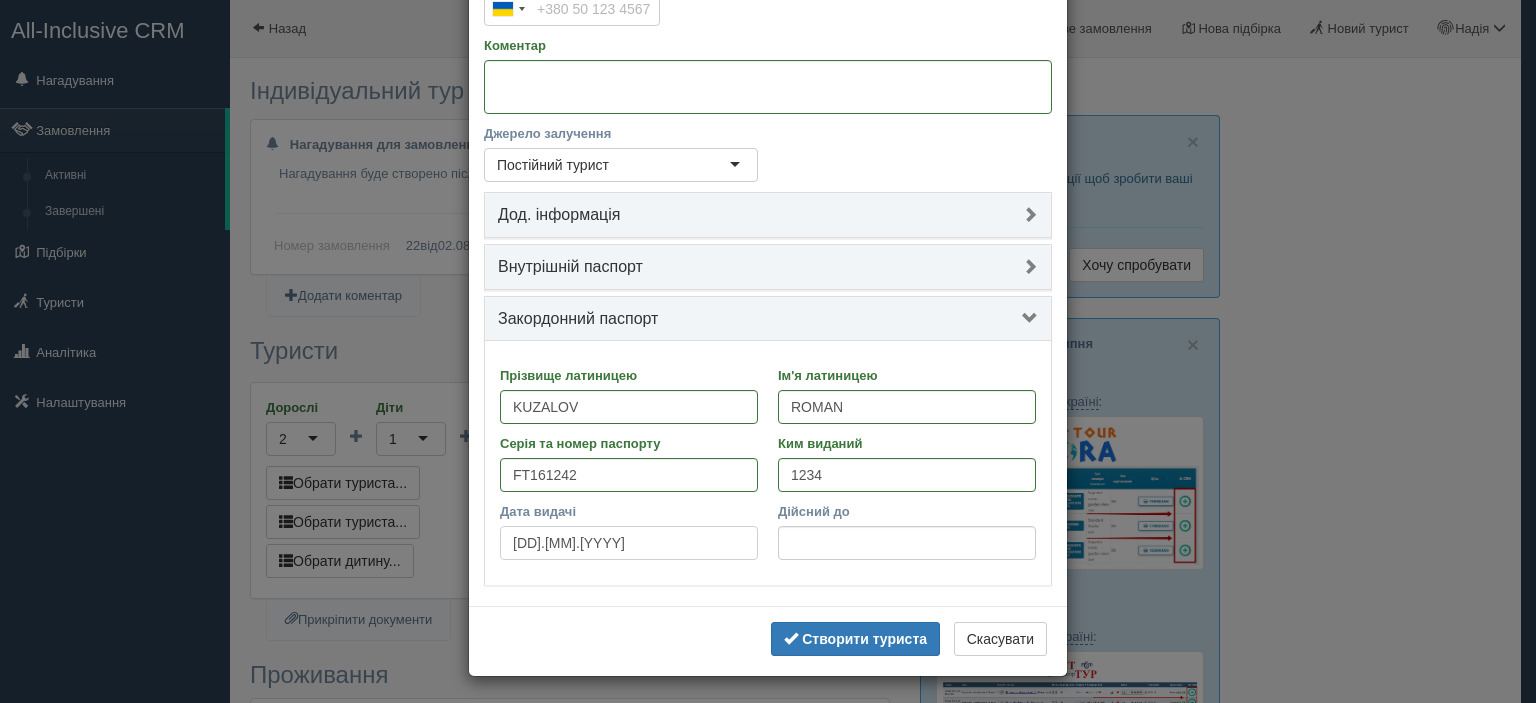 type on "07.07.2018" 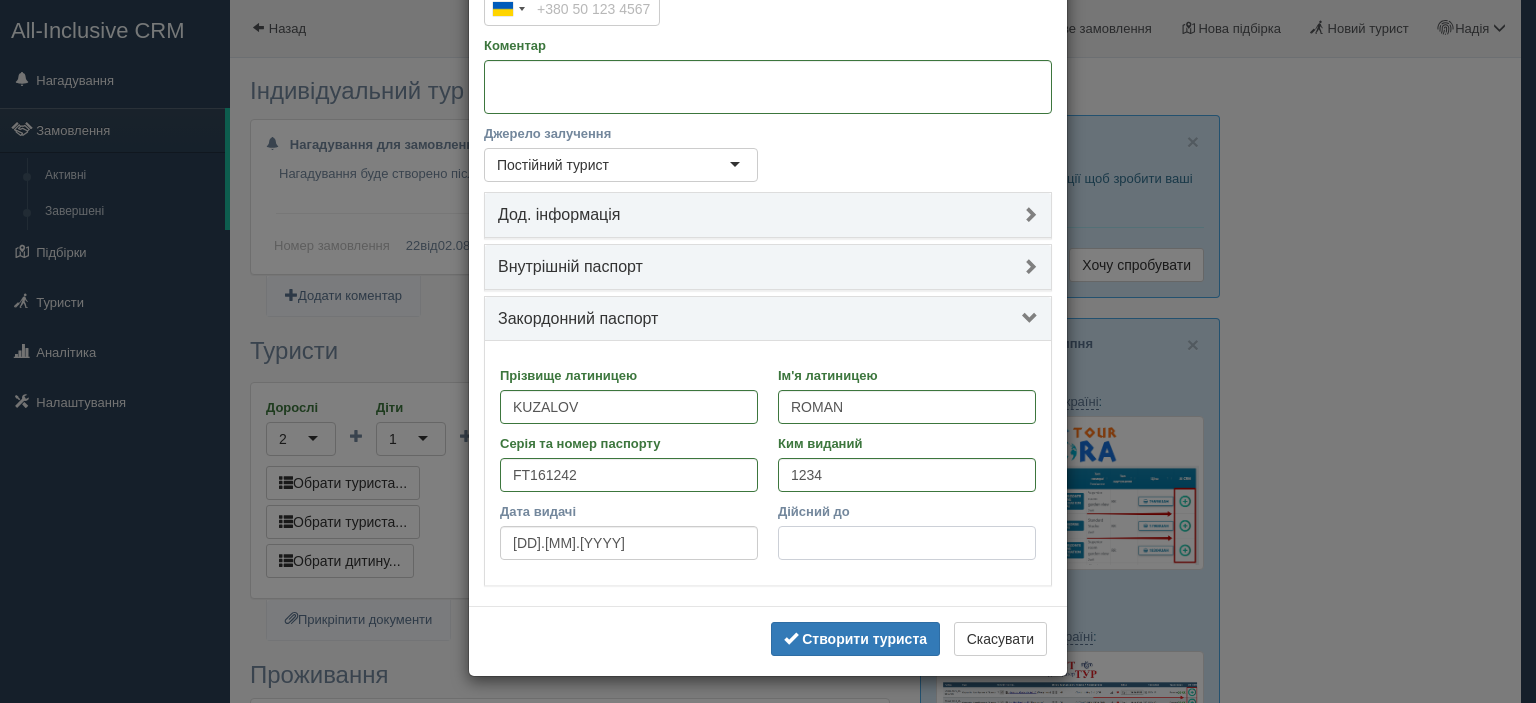 click on "Дійсний до" at bounding box center (907, 543) 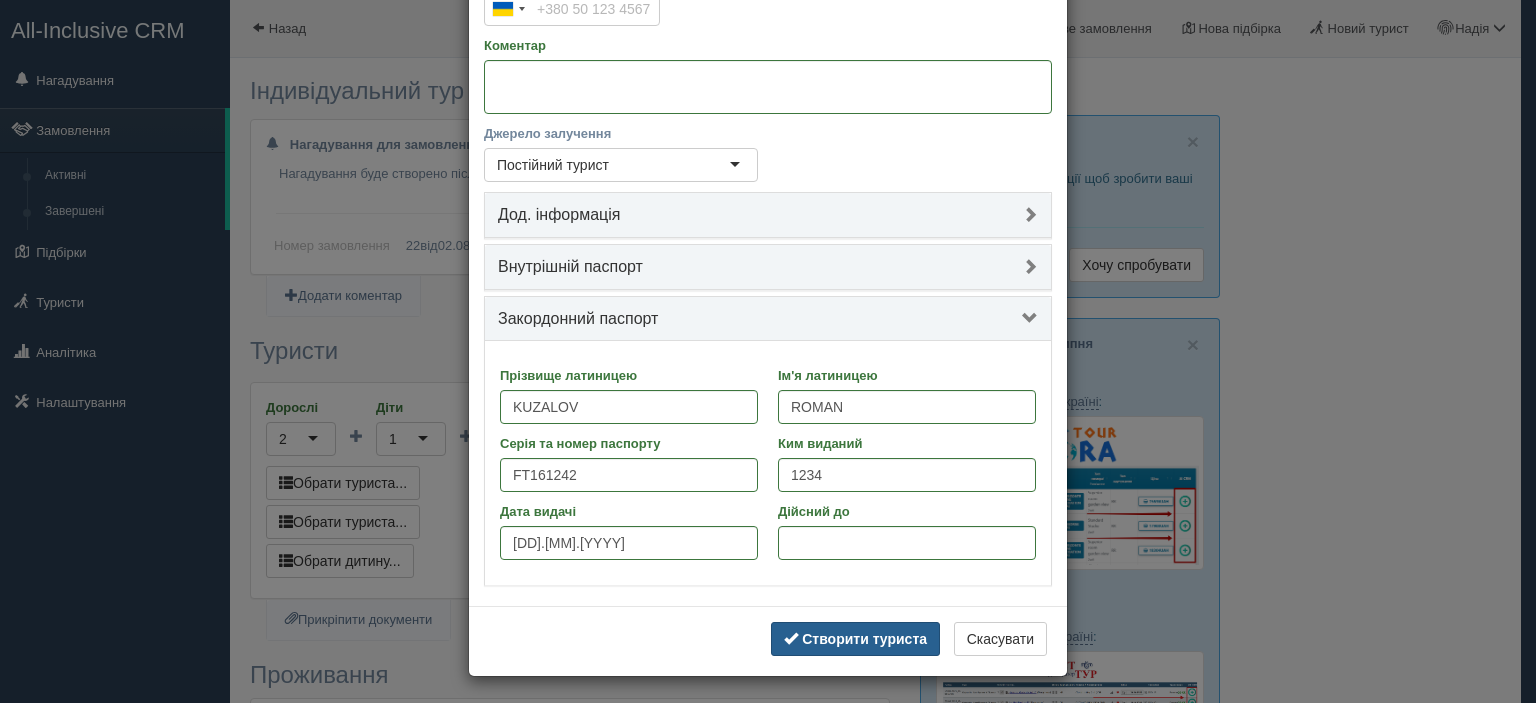 click on "Створити туриста" at bounding box center (864, 639) 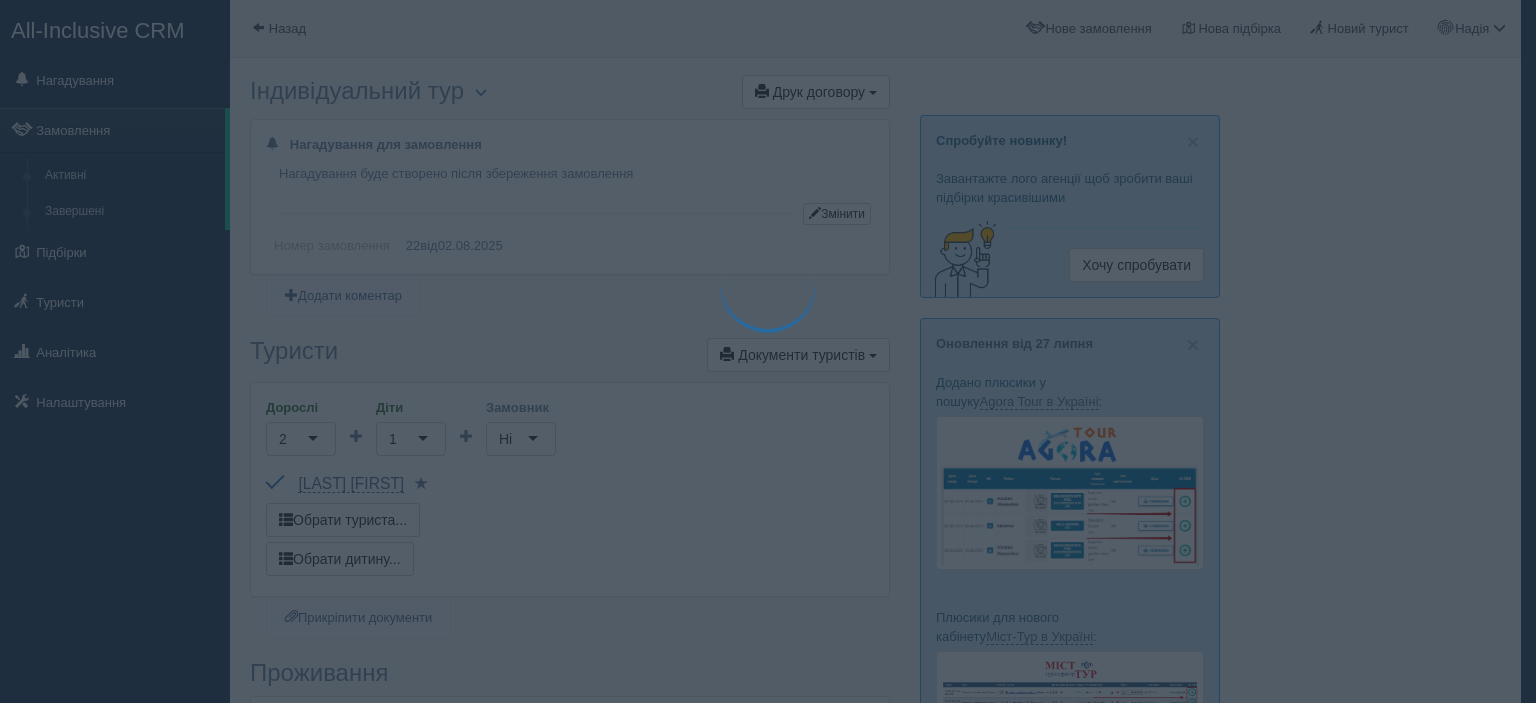 scroll, scrollTop: 52, scrollLeft: 0, axis: vertical 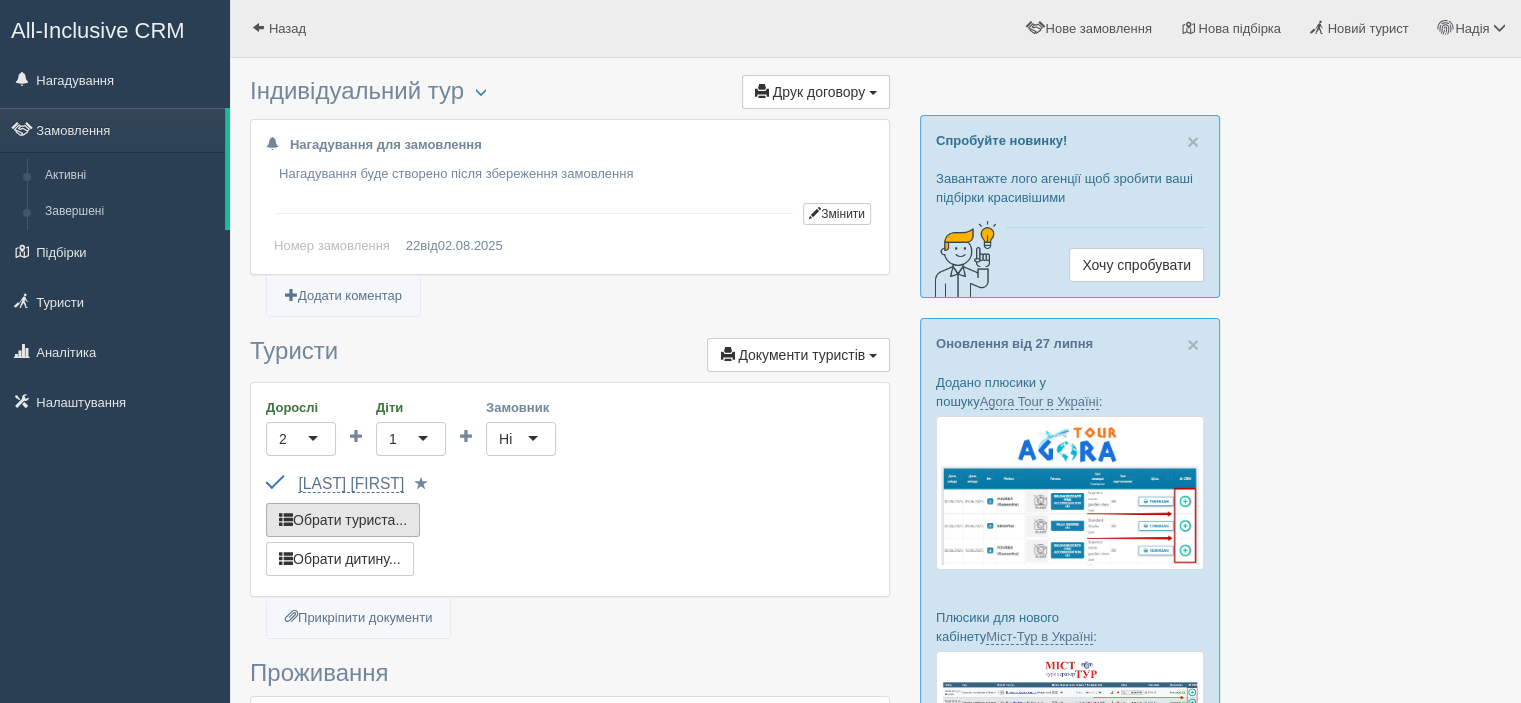 click on "Обрати туриста..." at bounding box center (343, 520) 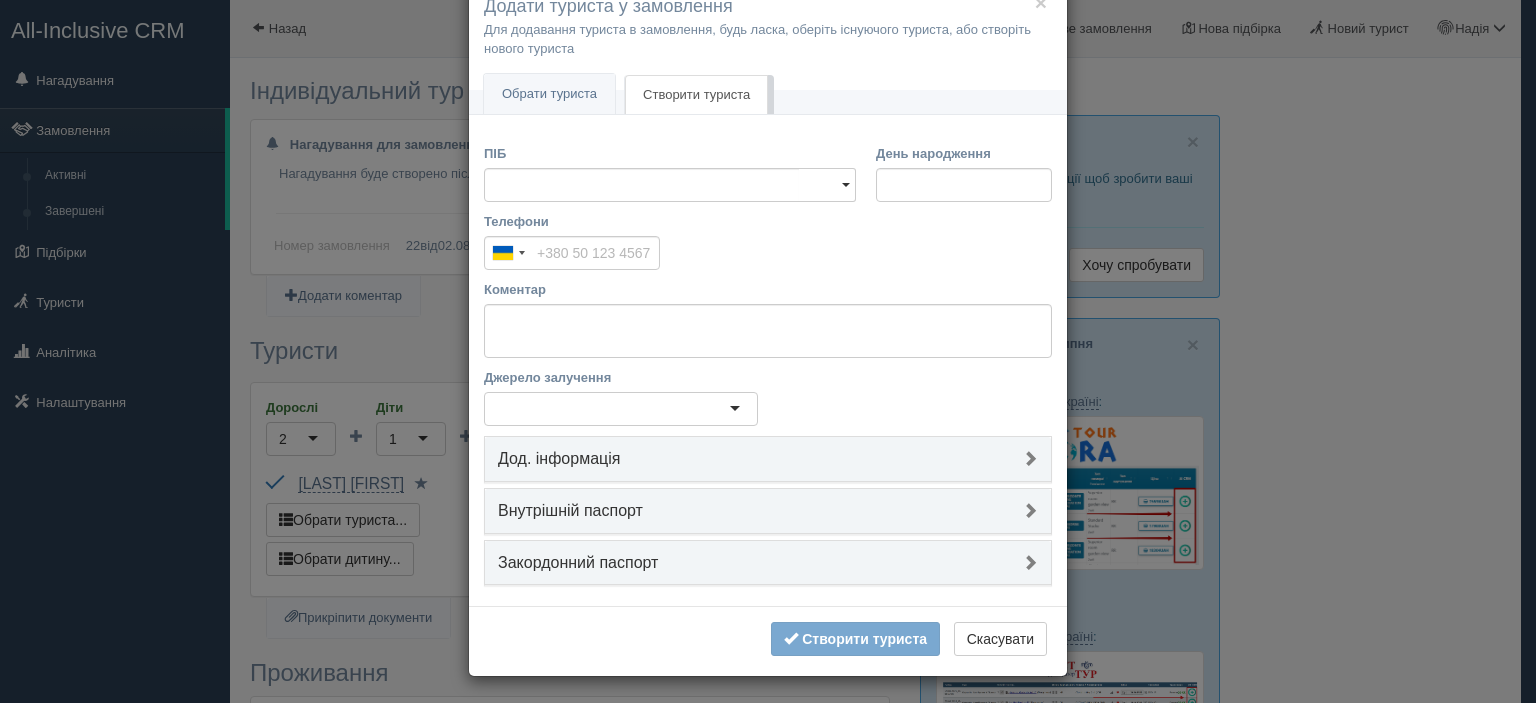 scroll, scrollTop: 0, scrollLeft: 0, axis: both 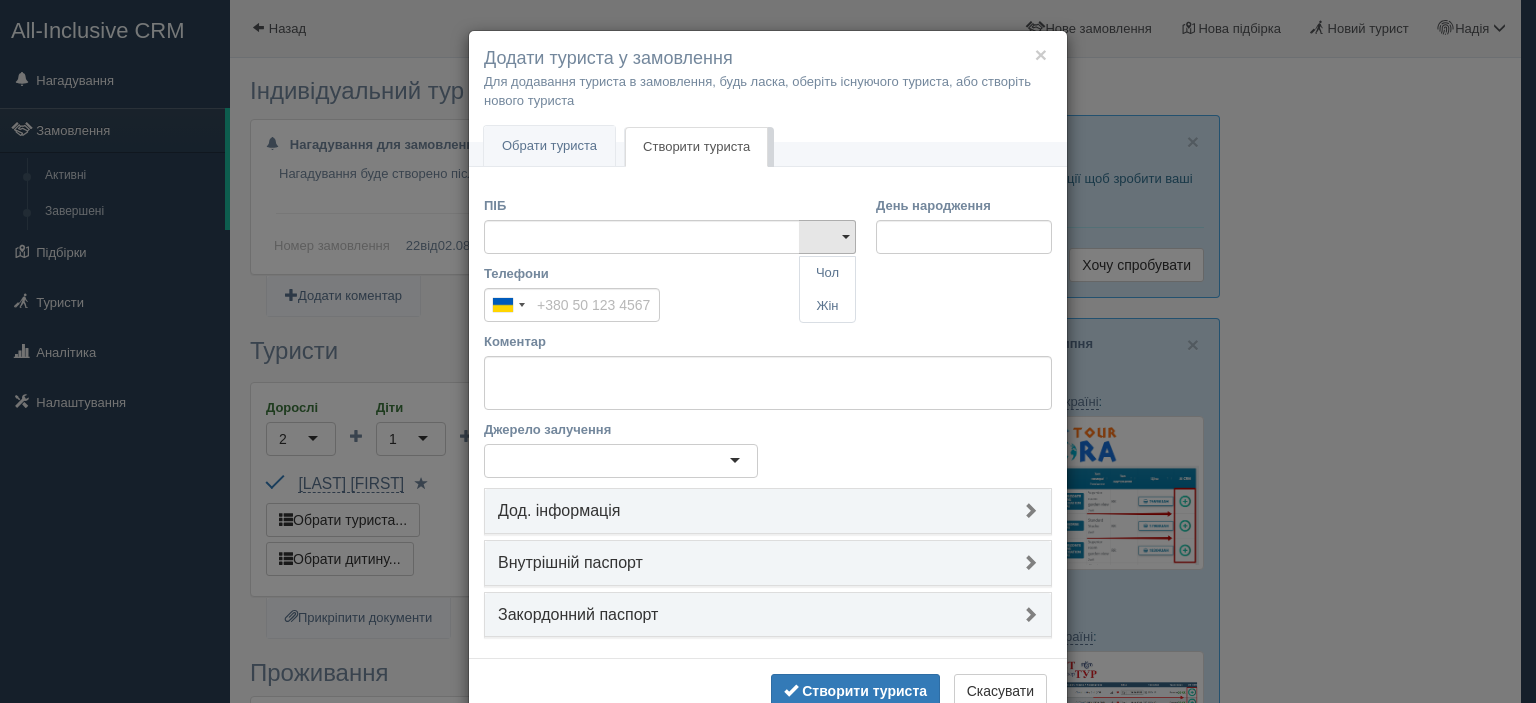 click on "Створити туриста" at bounding box center (696, 147) 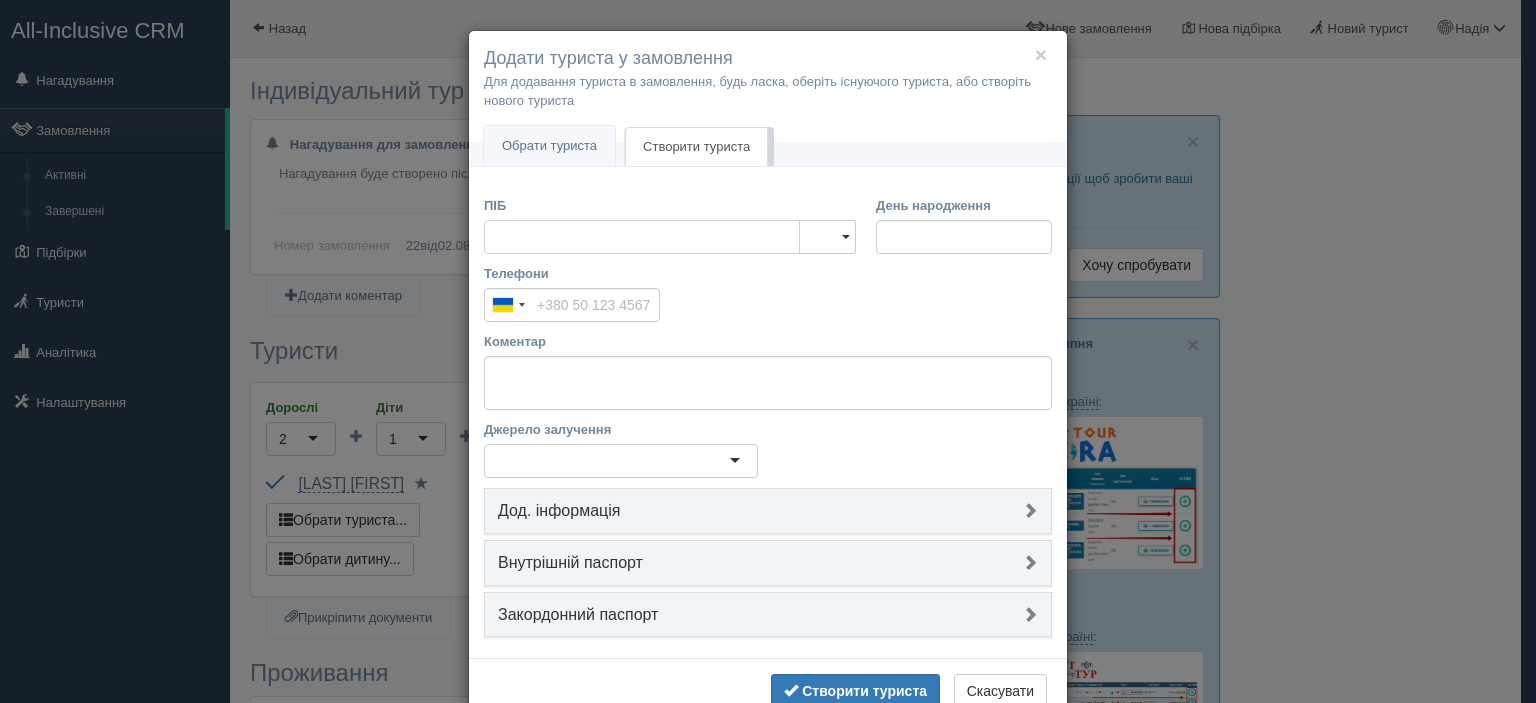 click on "ПІБ" at bounding box center (642, 237) 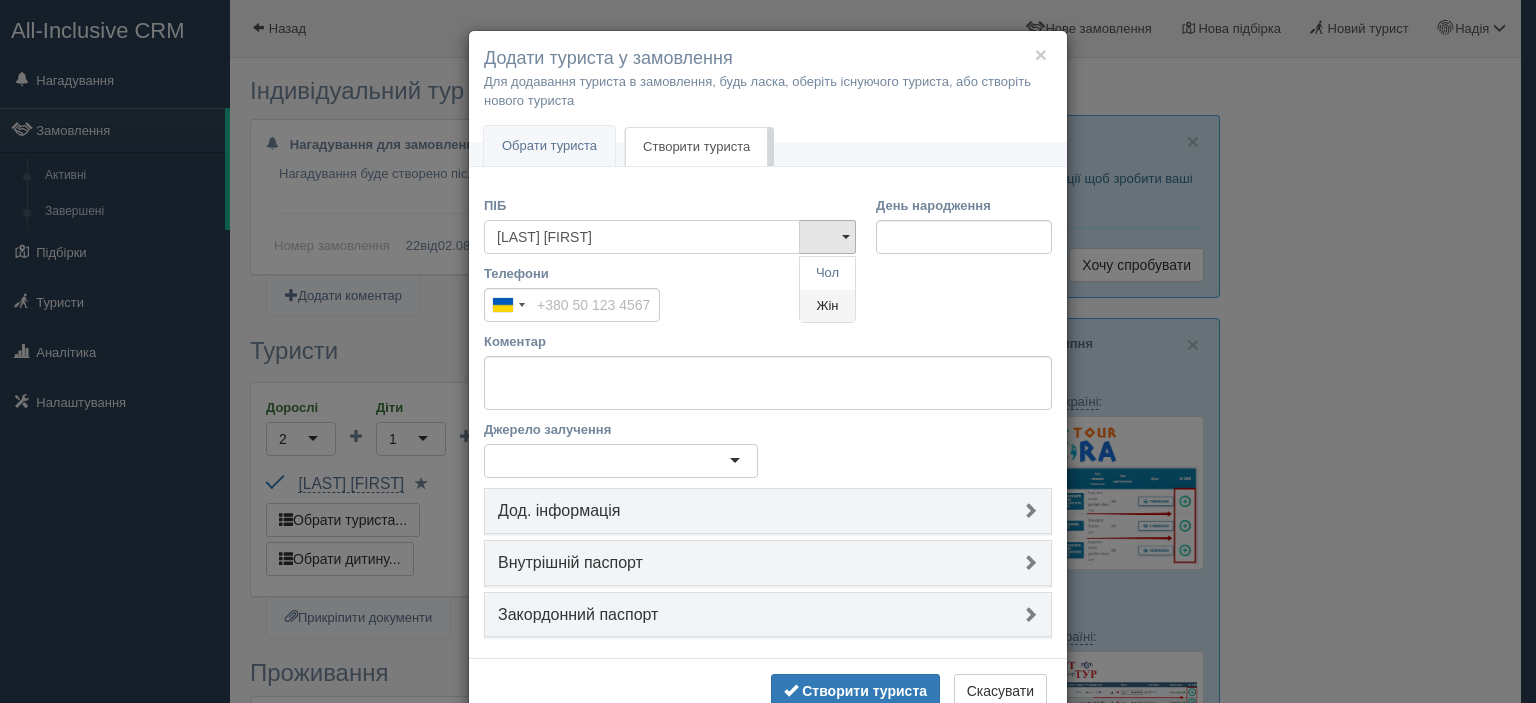 type on "[FIRST] [LAST]" 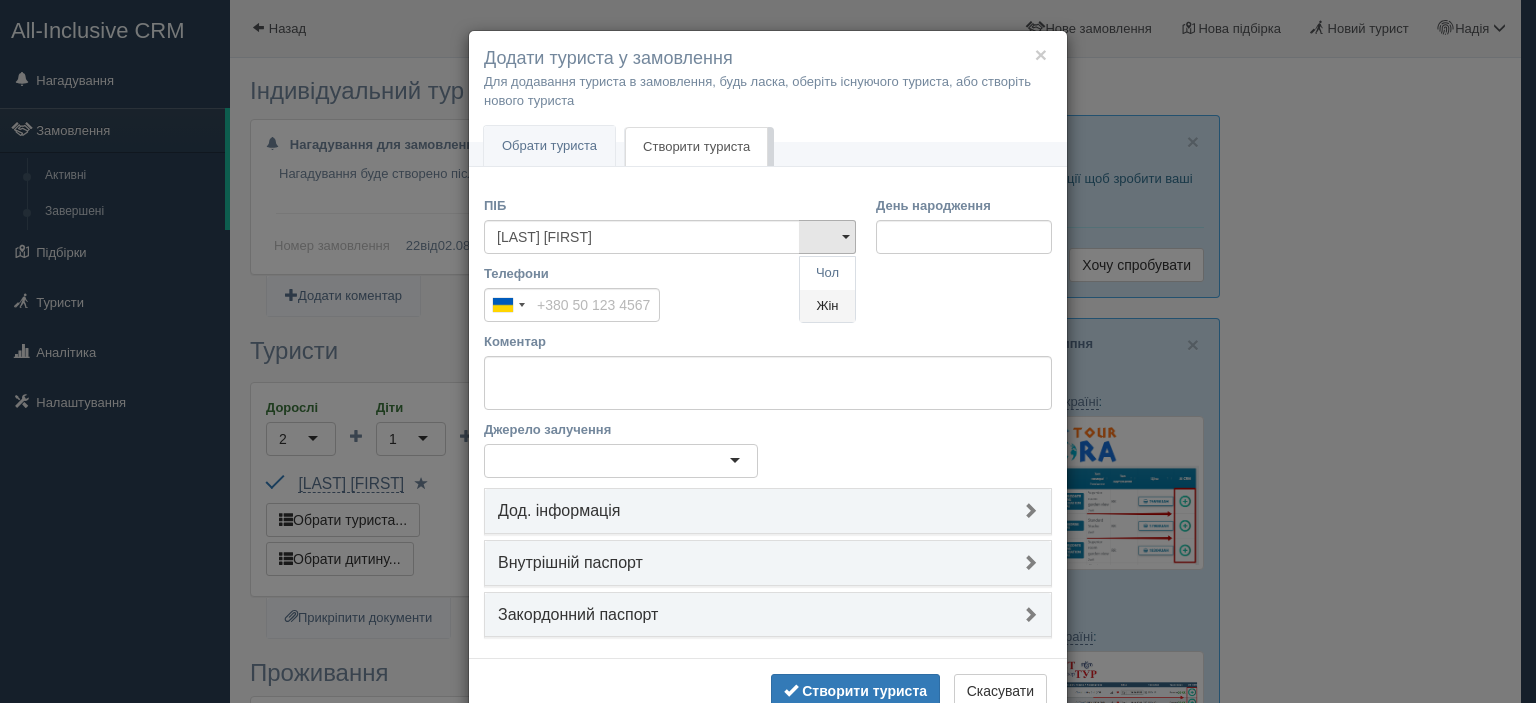 click on "Жін" at bounding box center [827, 306] 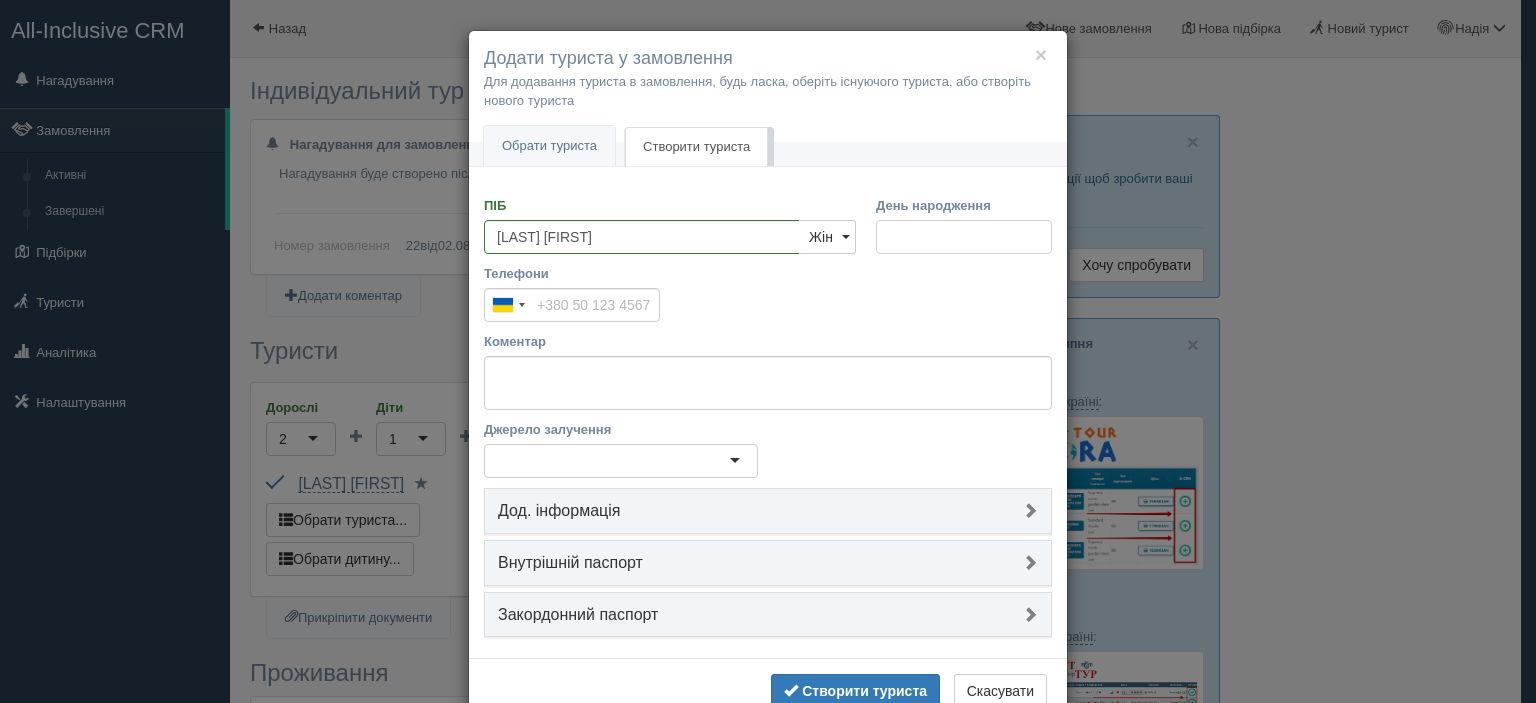 click on "День народження" at bounding box center (964, 237) 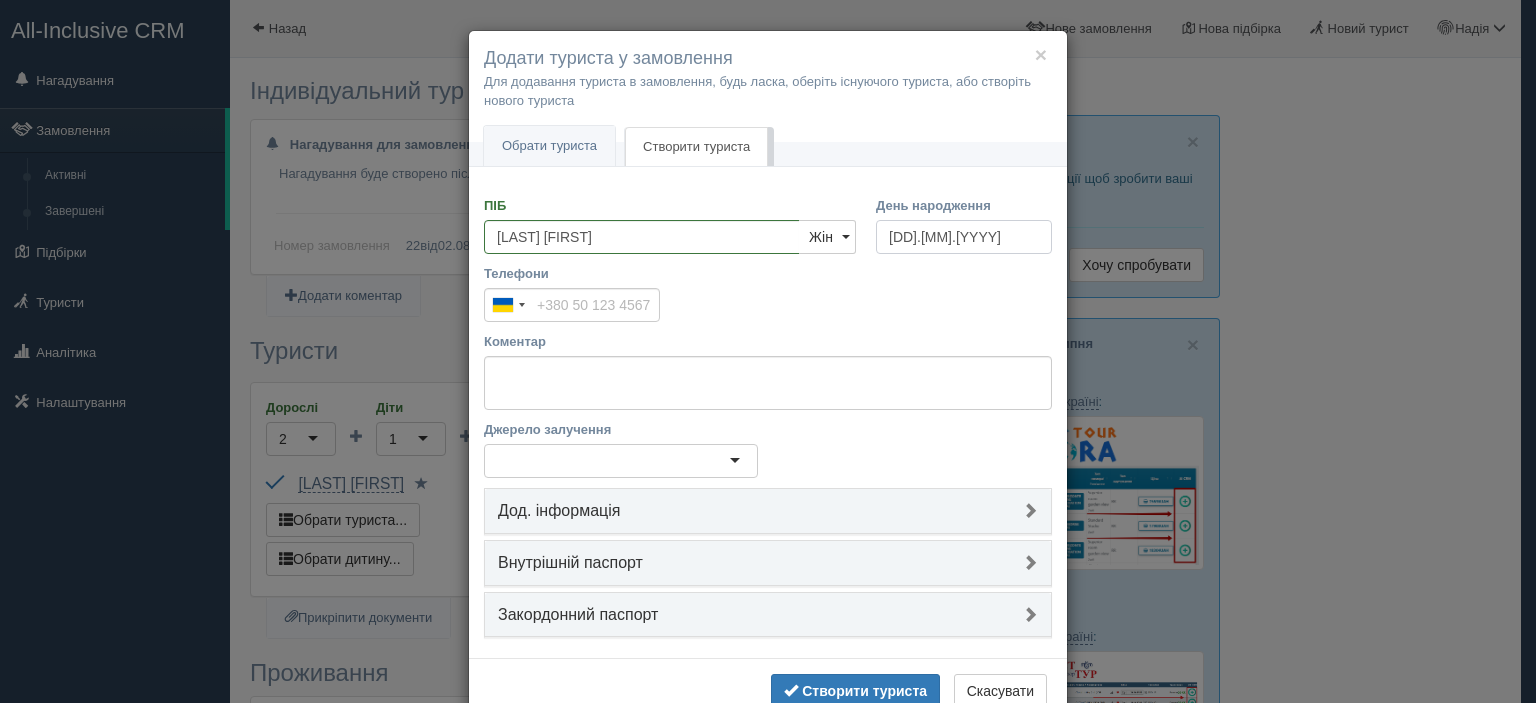 type on "07.04.2001" 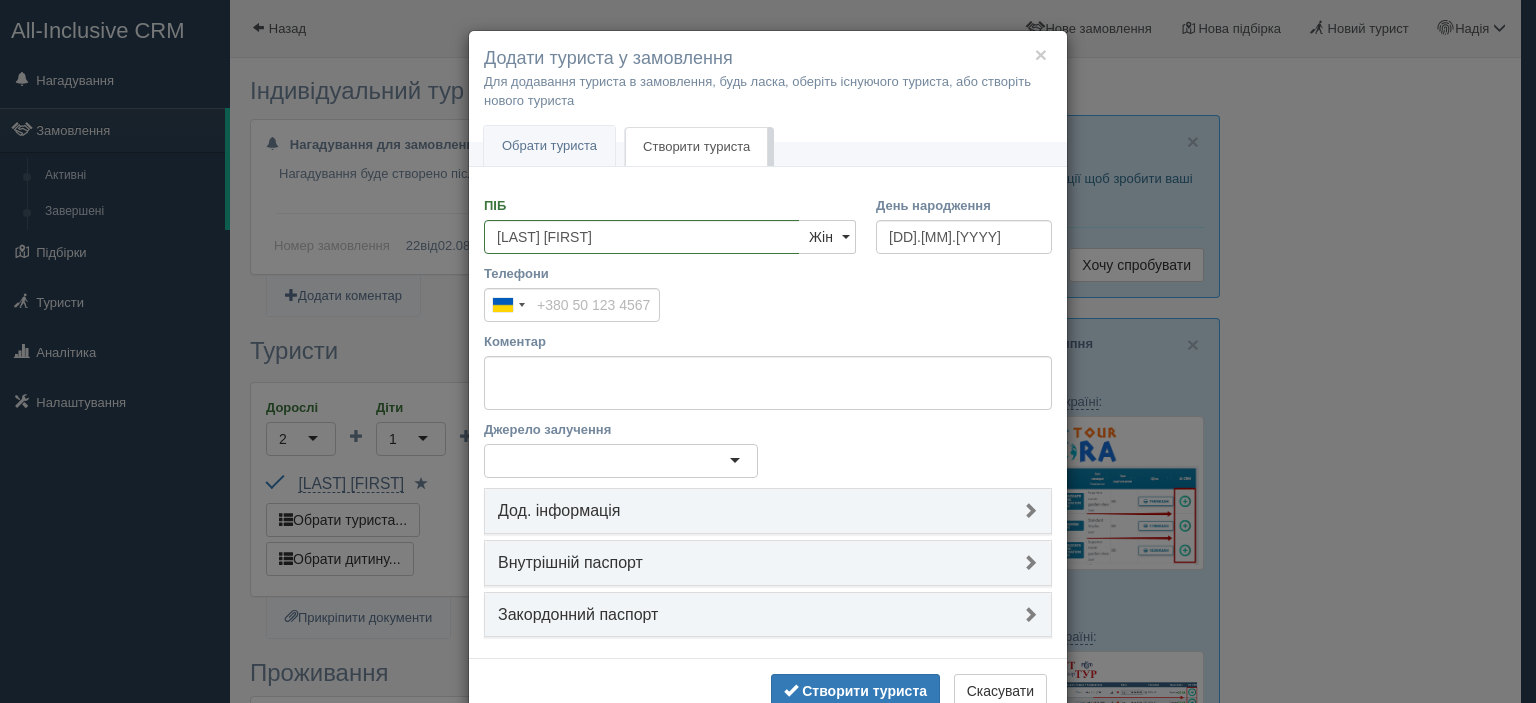 click at bounding box center (621, 461) 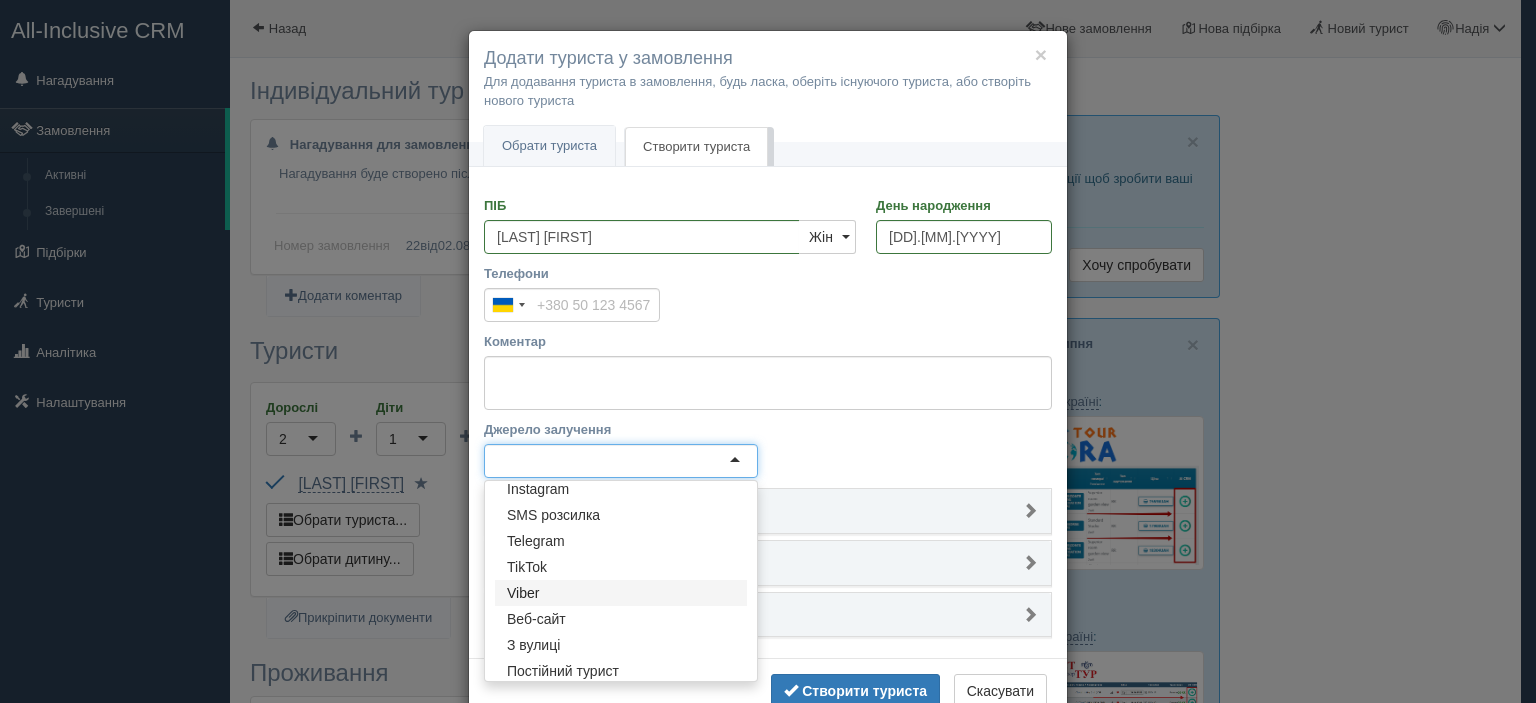scroll, scrollTop: 96, scrollLeft: 0, axis: vertical 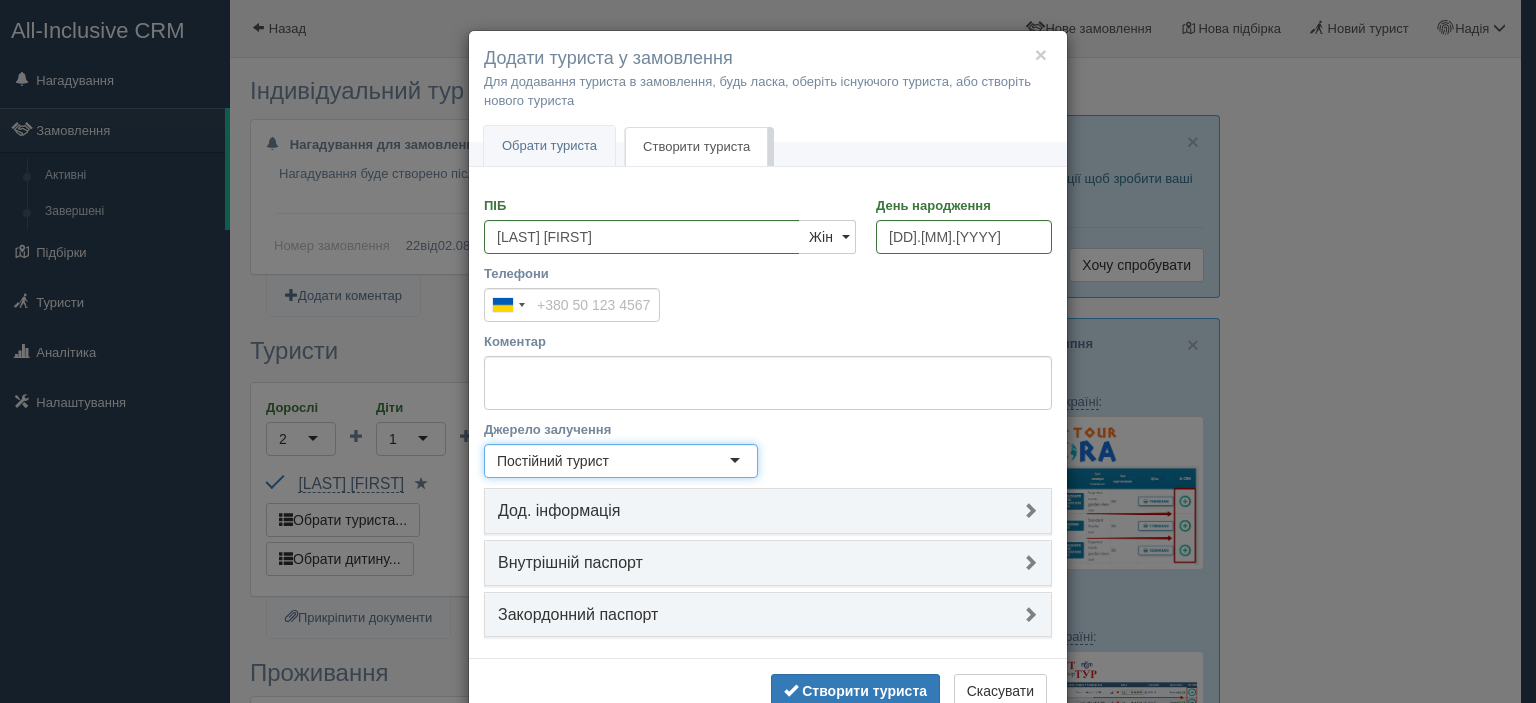 click on "Закордонний паспорт" at bounding box center [768, 615] 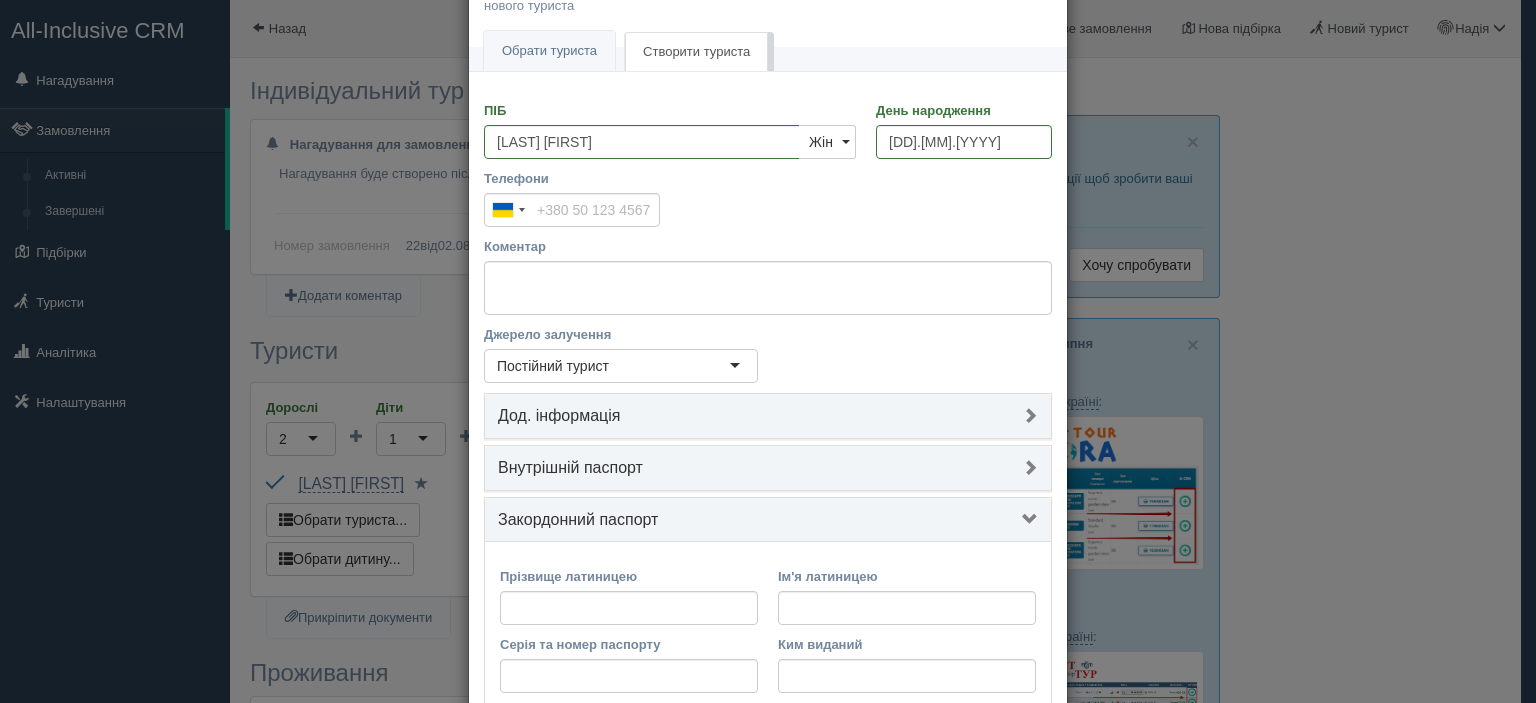 scroll, scrollTop: 296, scrollLeft: 0, axis: vertical 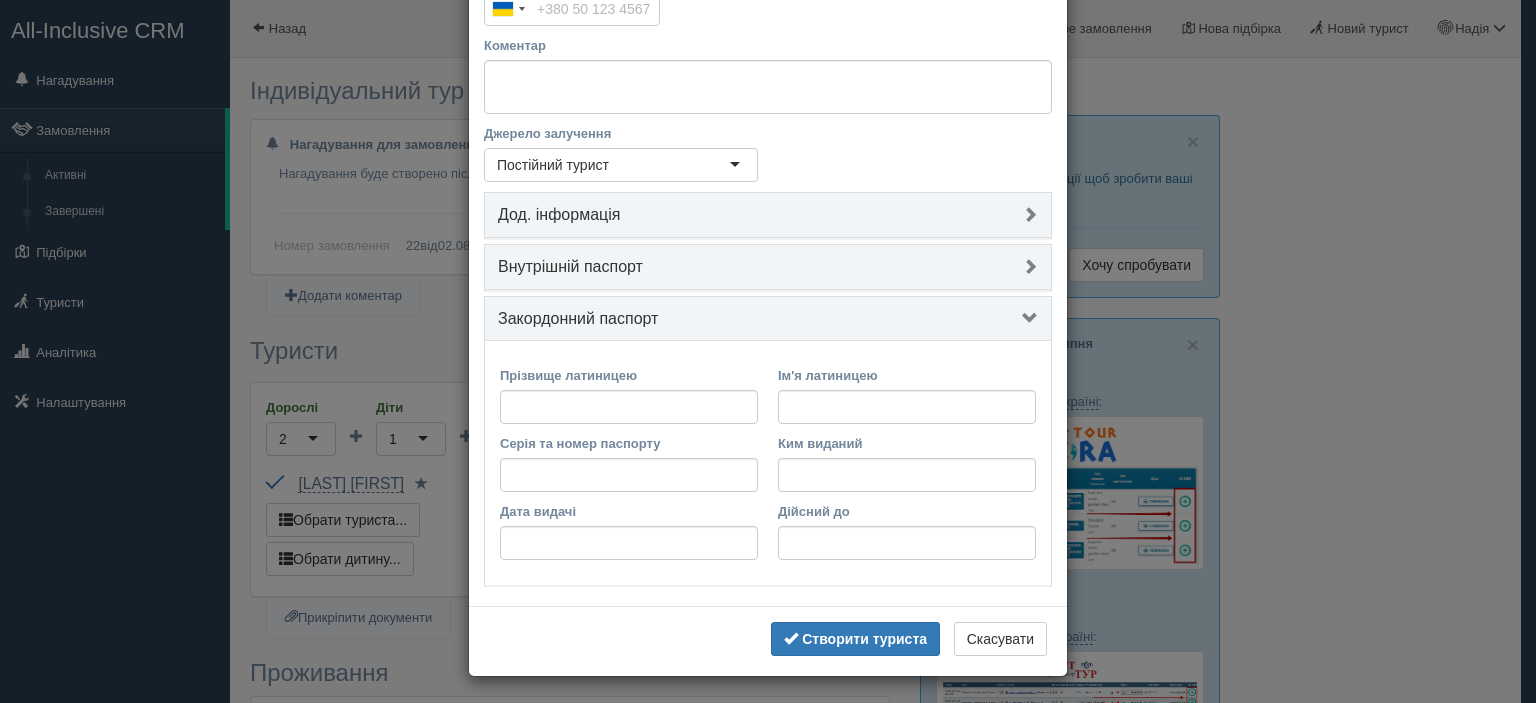 type 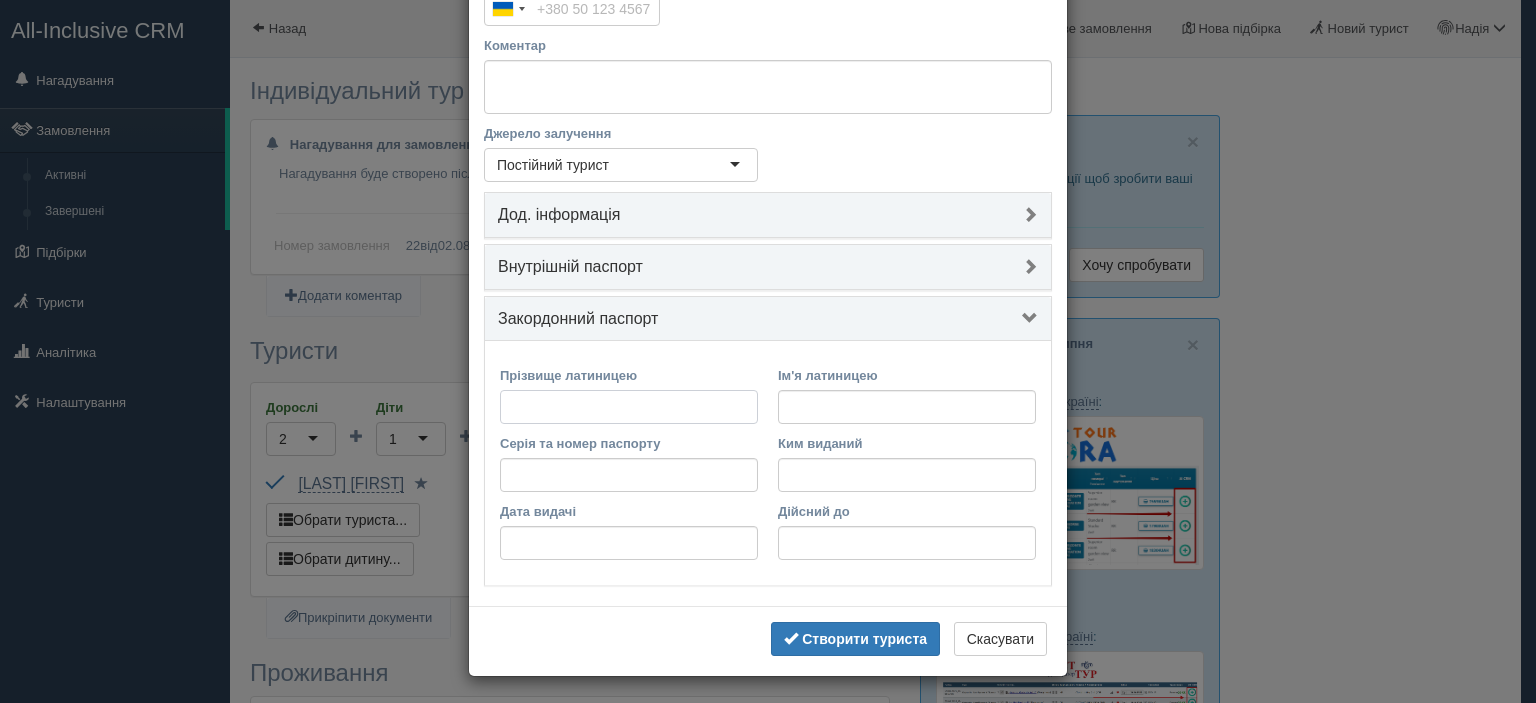 click on "Прізвище латиницею" at bounding box center [629, 407] 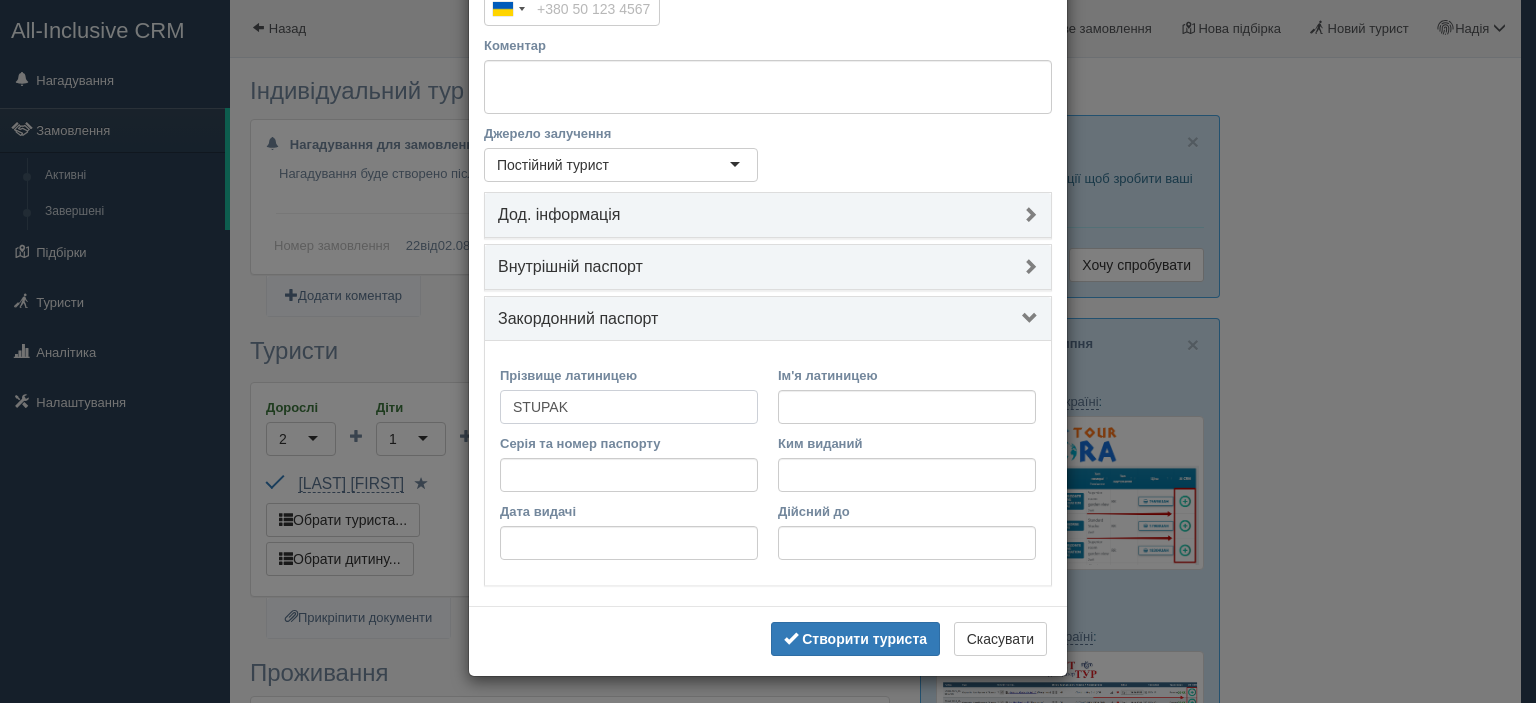 type on "STUPAK" 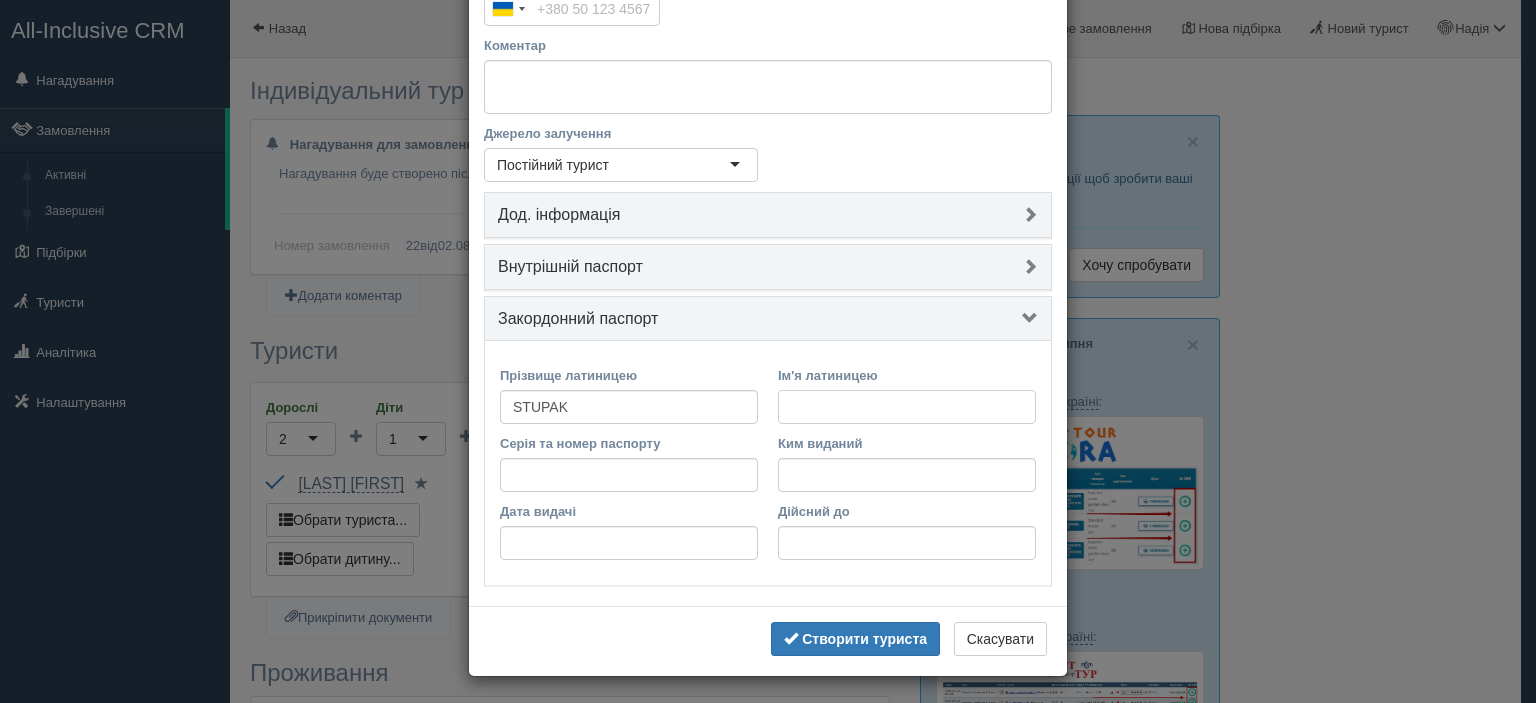 click on "Ім'я латиницею" at bounding box center [907, 407] 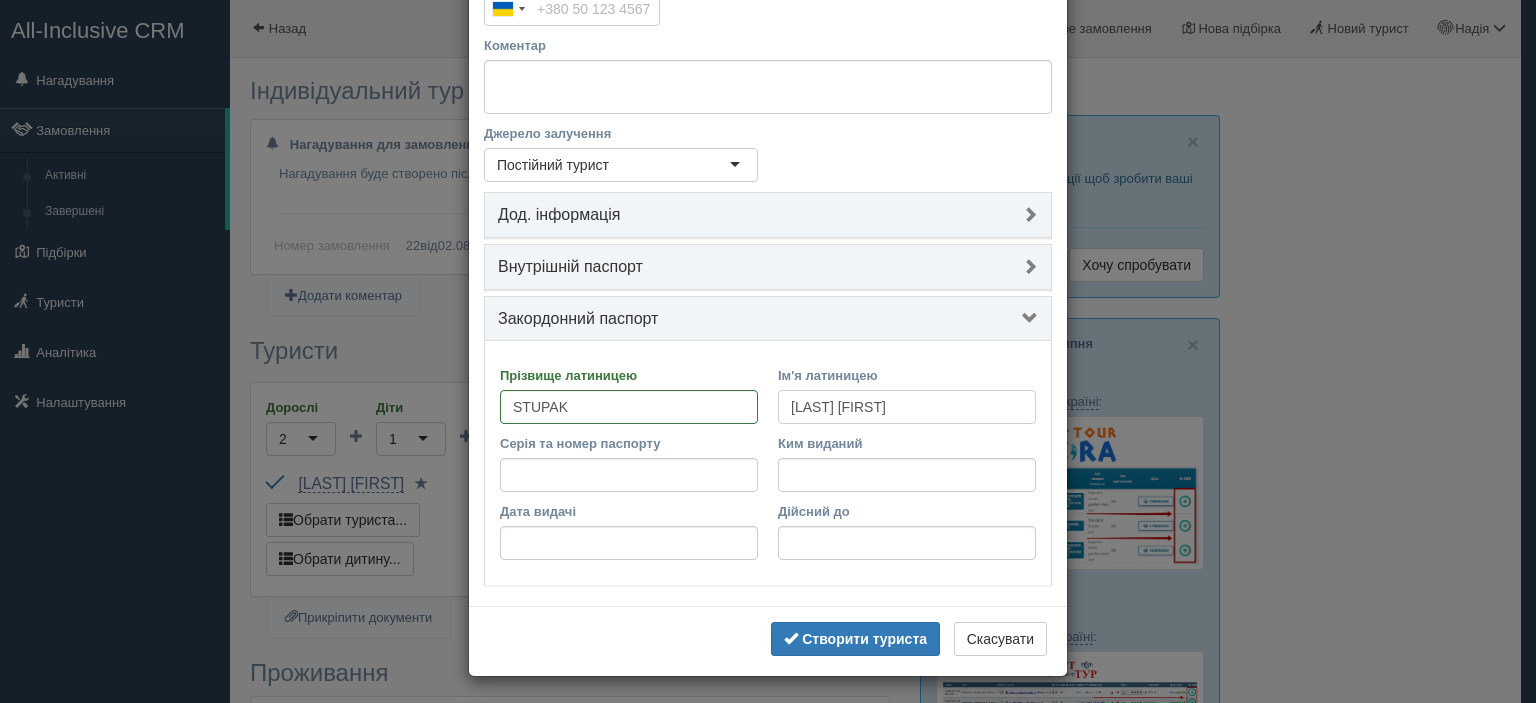 type on "VIOLETTA" 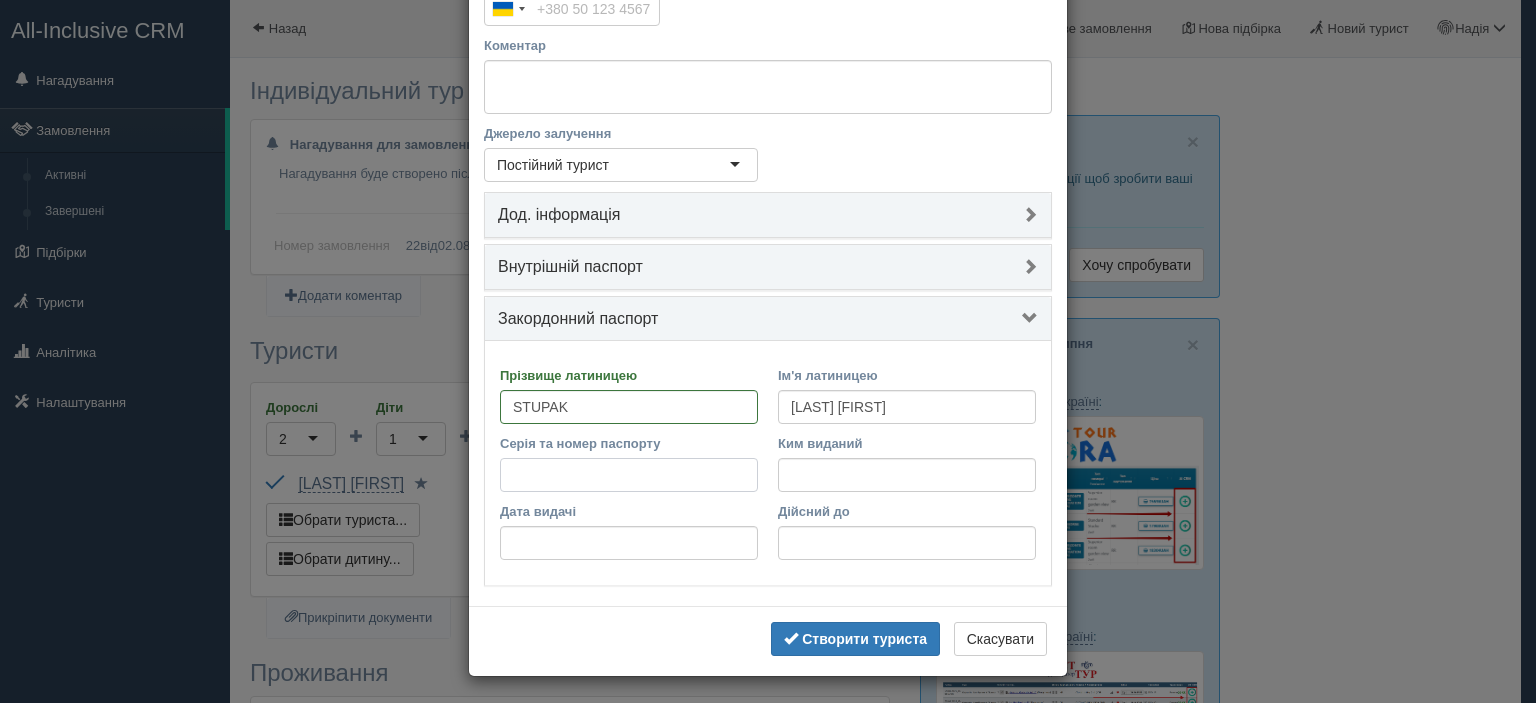click on "Серія та номер паспорту" at bounding box center [629, 475] 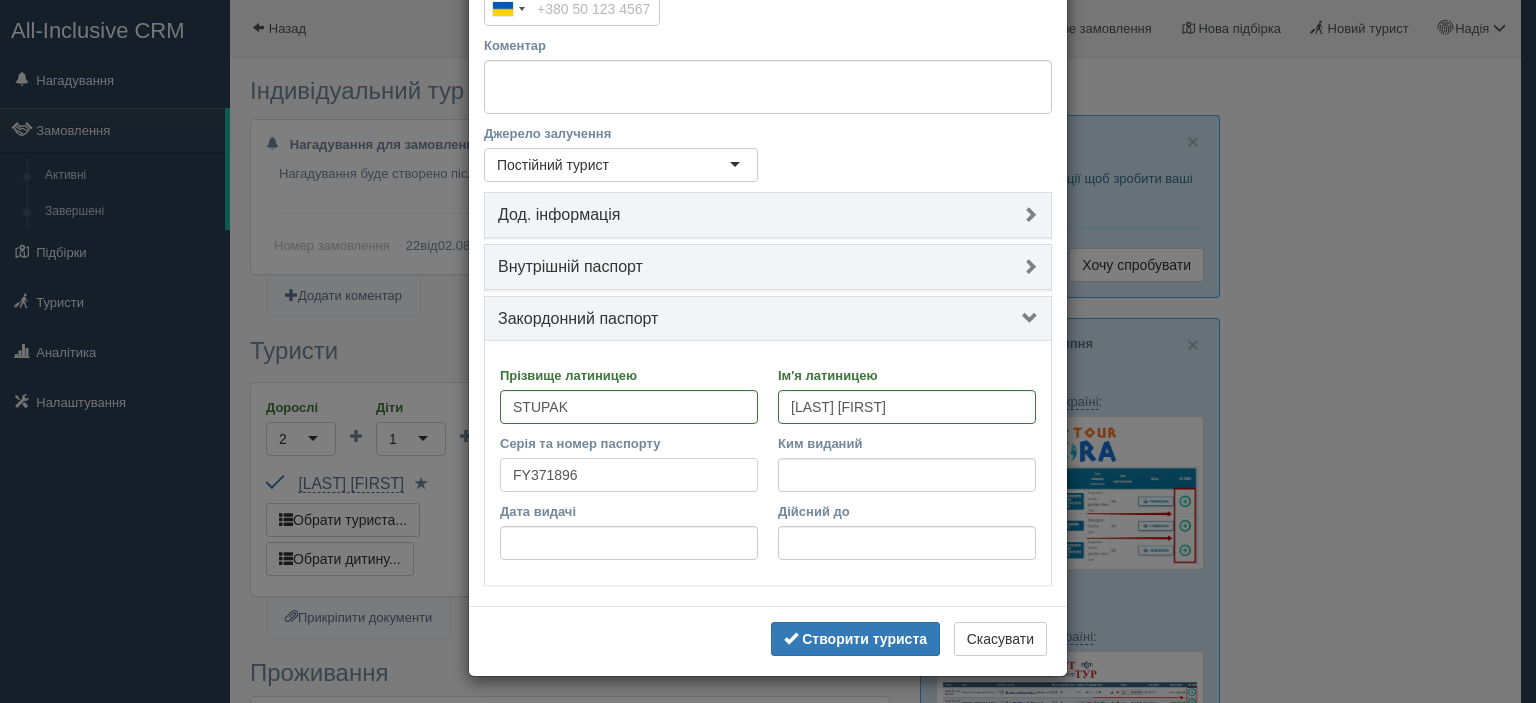 type on "FY371896" 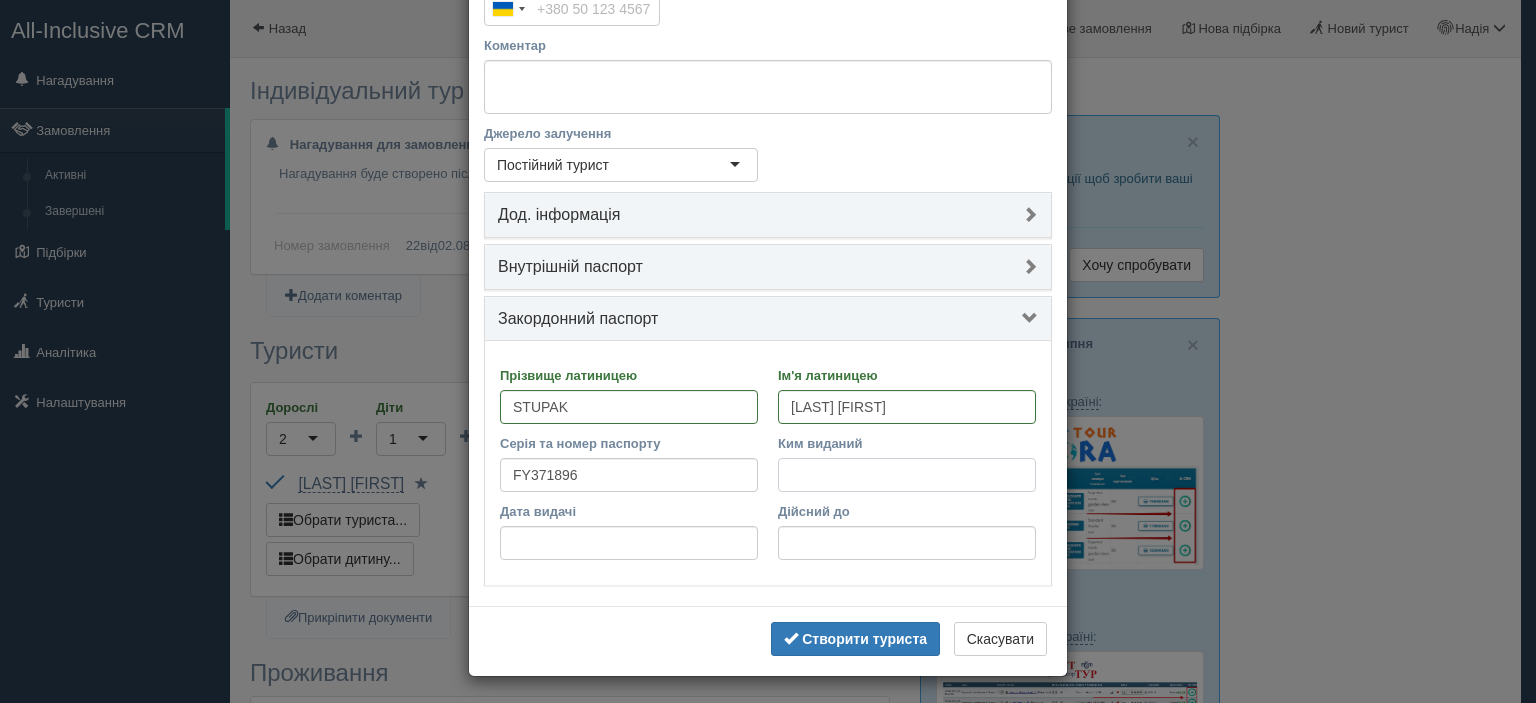 click on "Ким виданий" at bounding box center [907, 475] 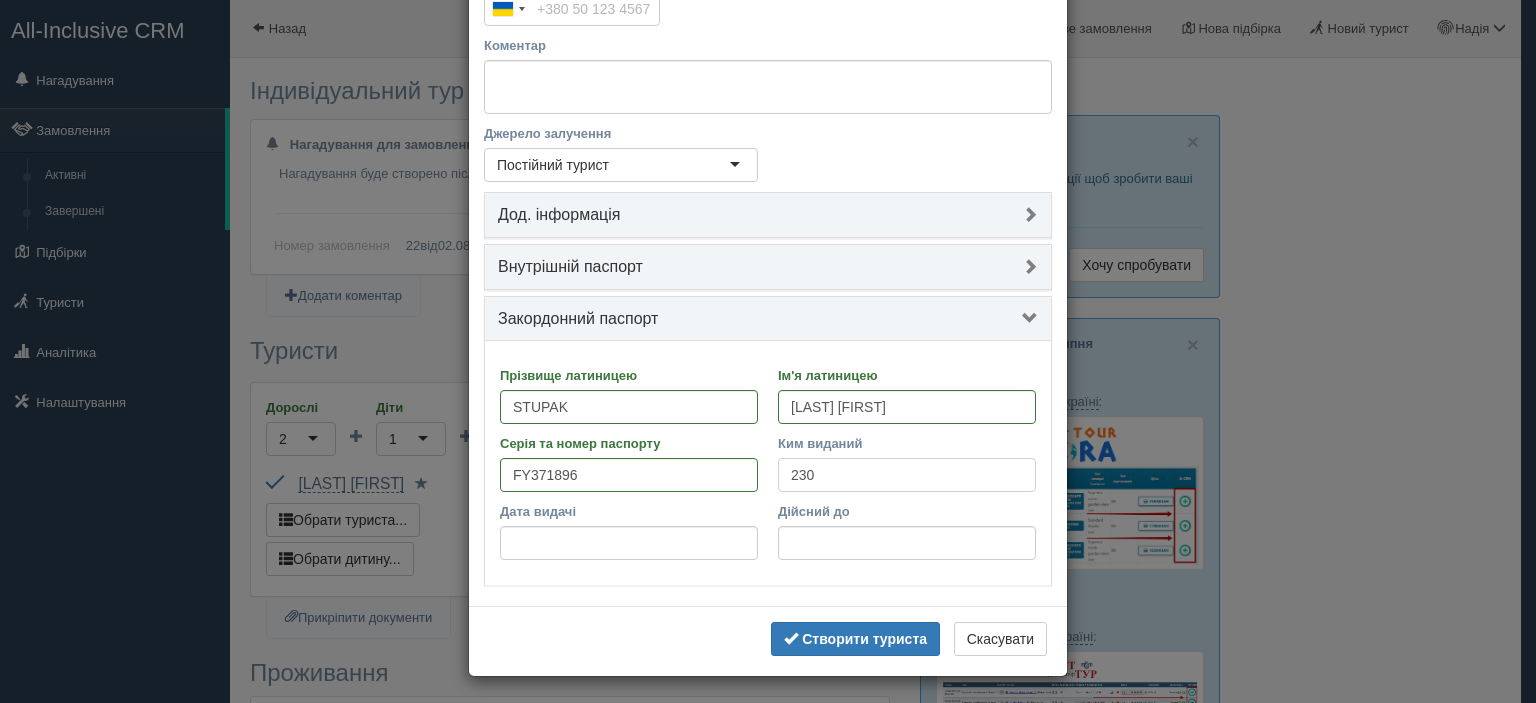 type on "2301" 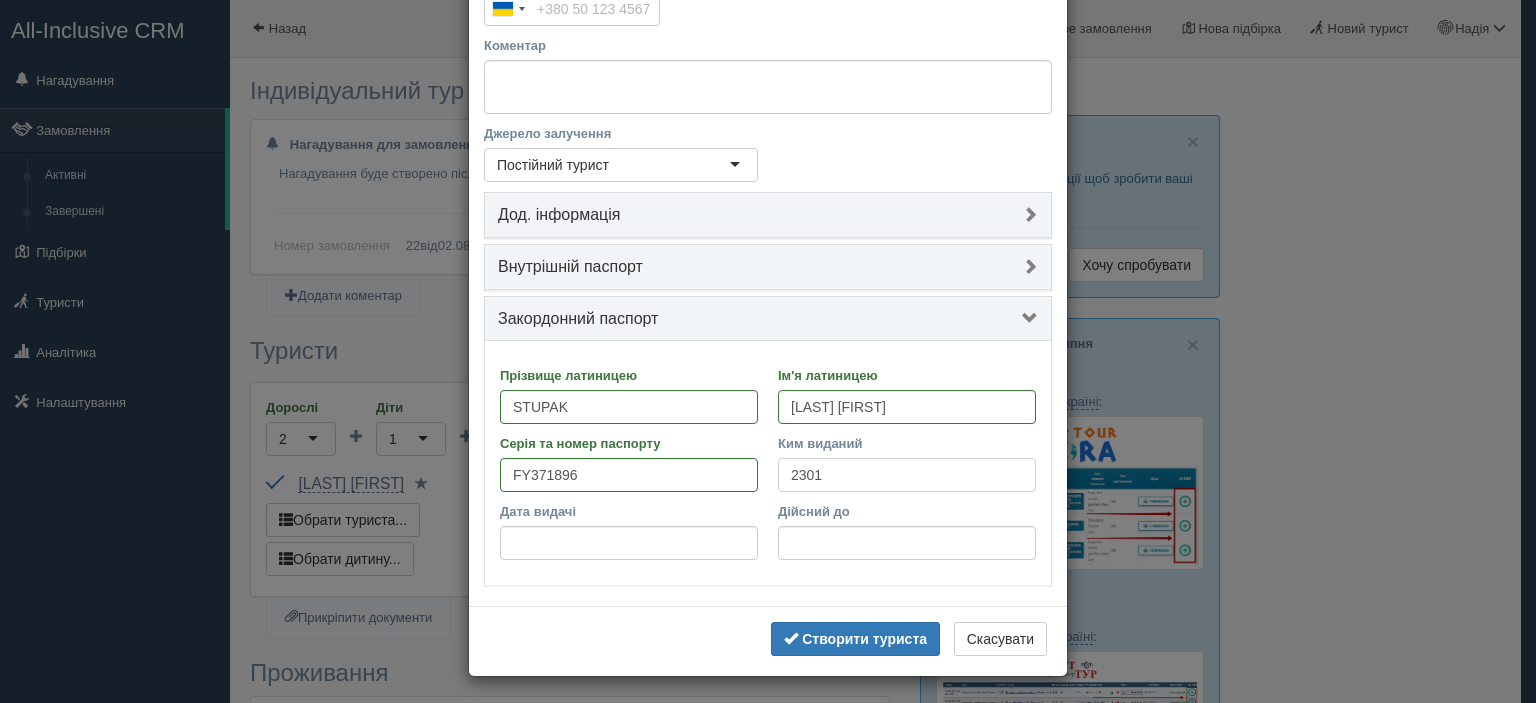type 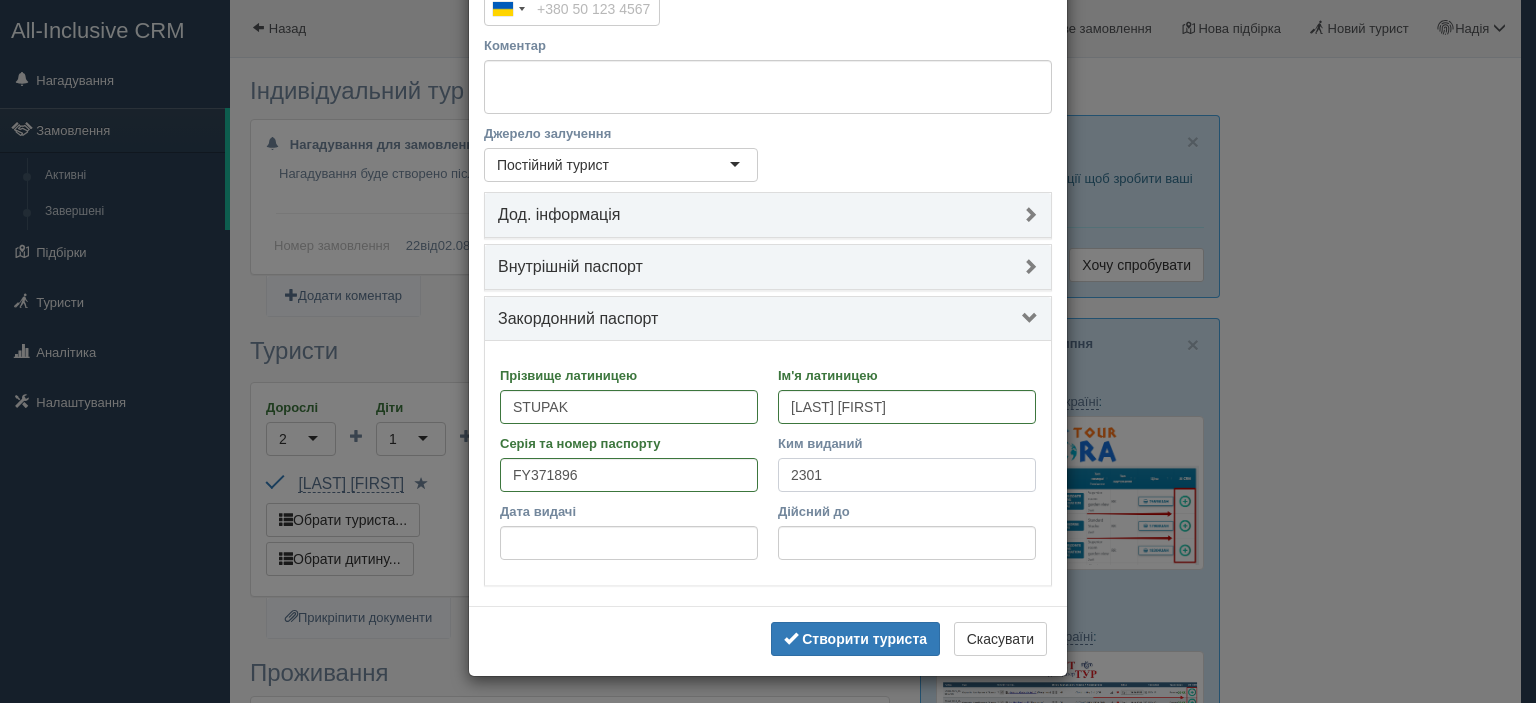 type on "2301" 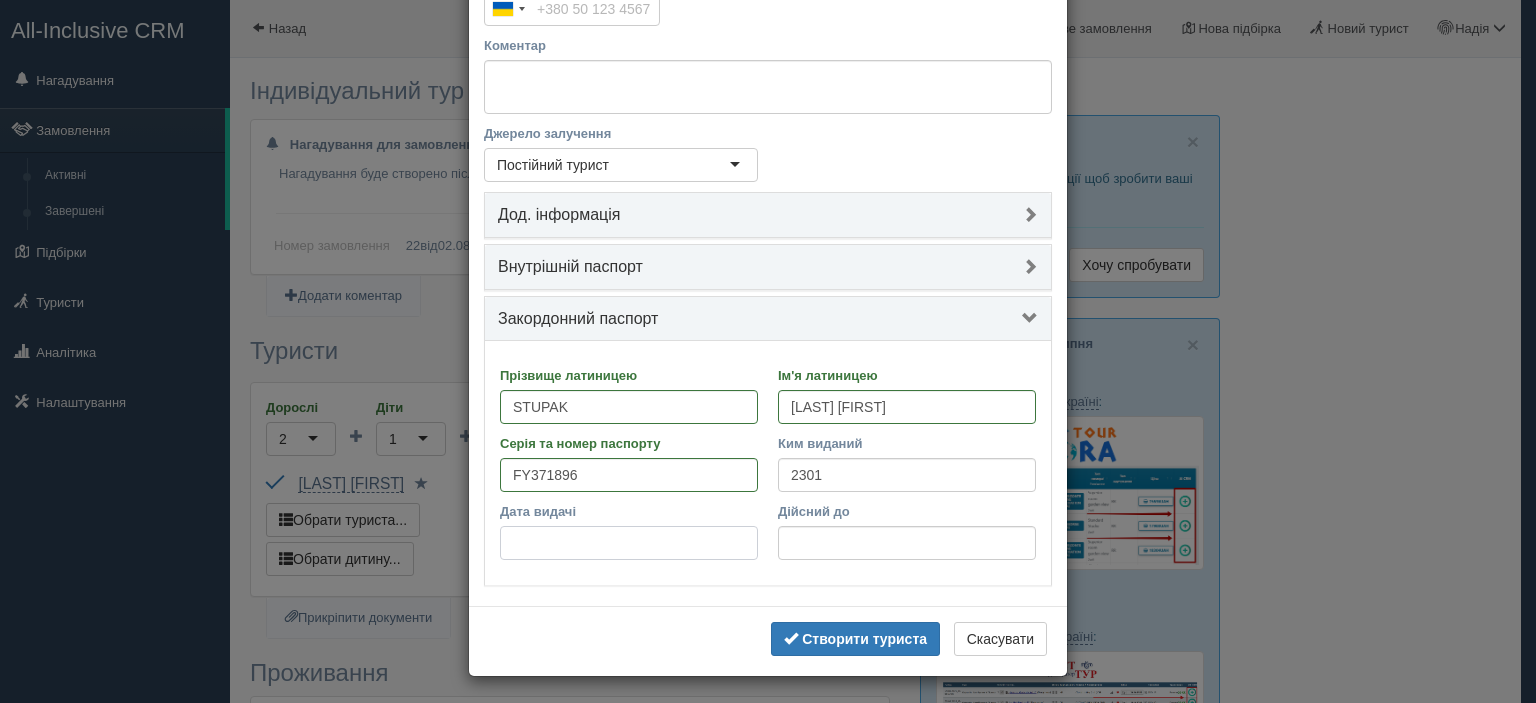 click on "Дата видачі" at bounding box center [629, 543] 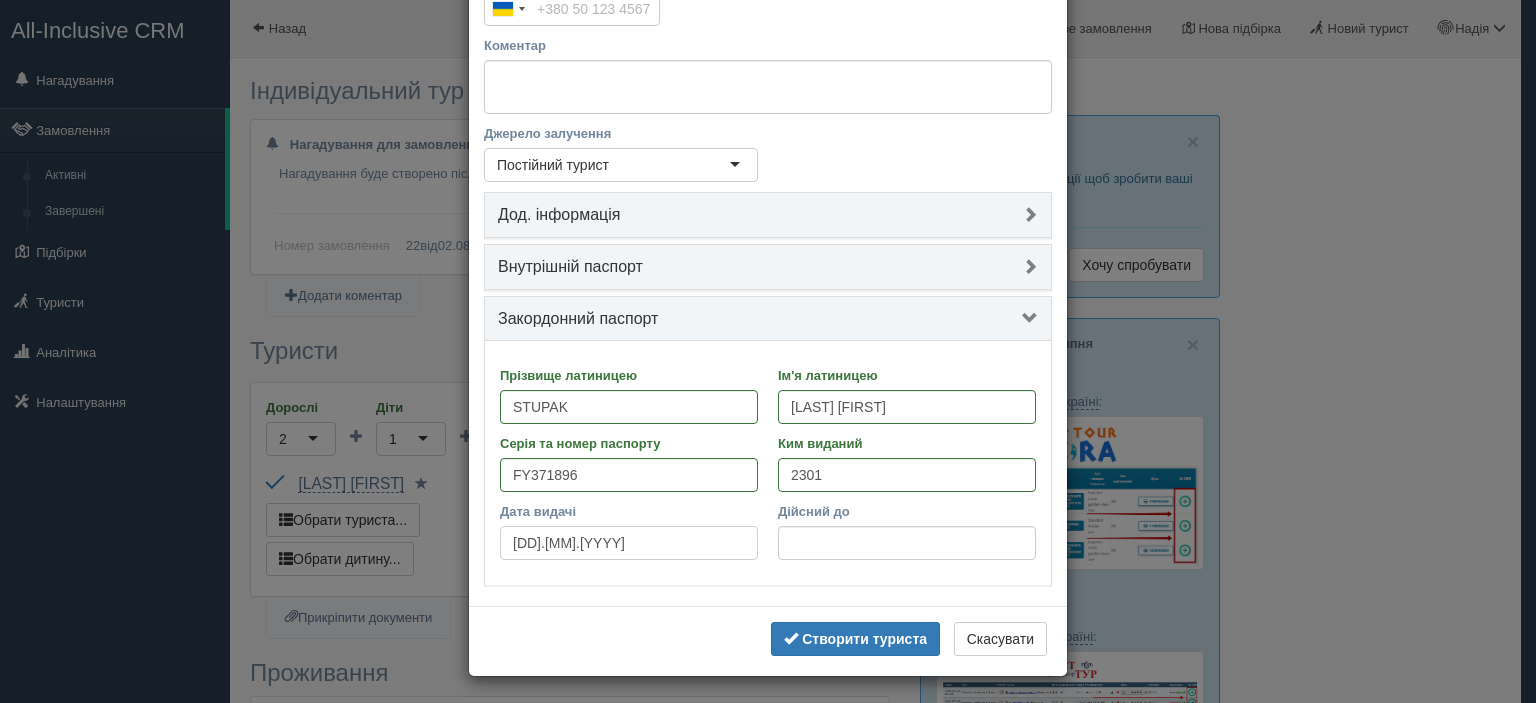 type on "29.01.2020" 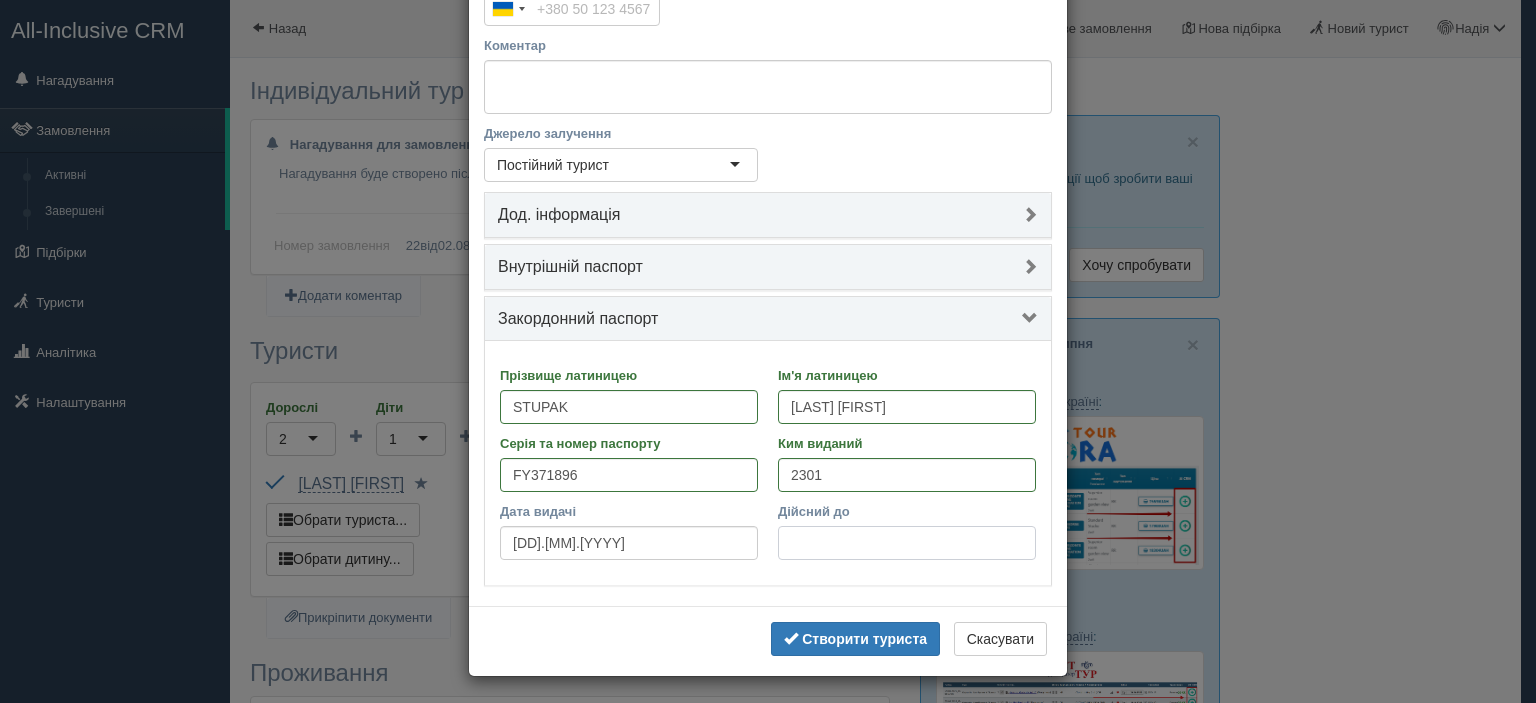type on "29.01.2030" 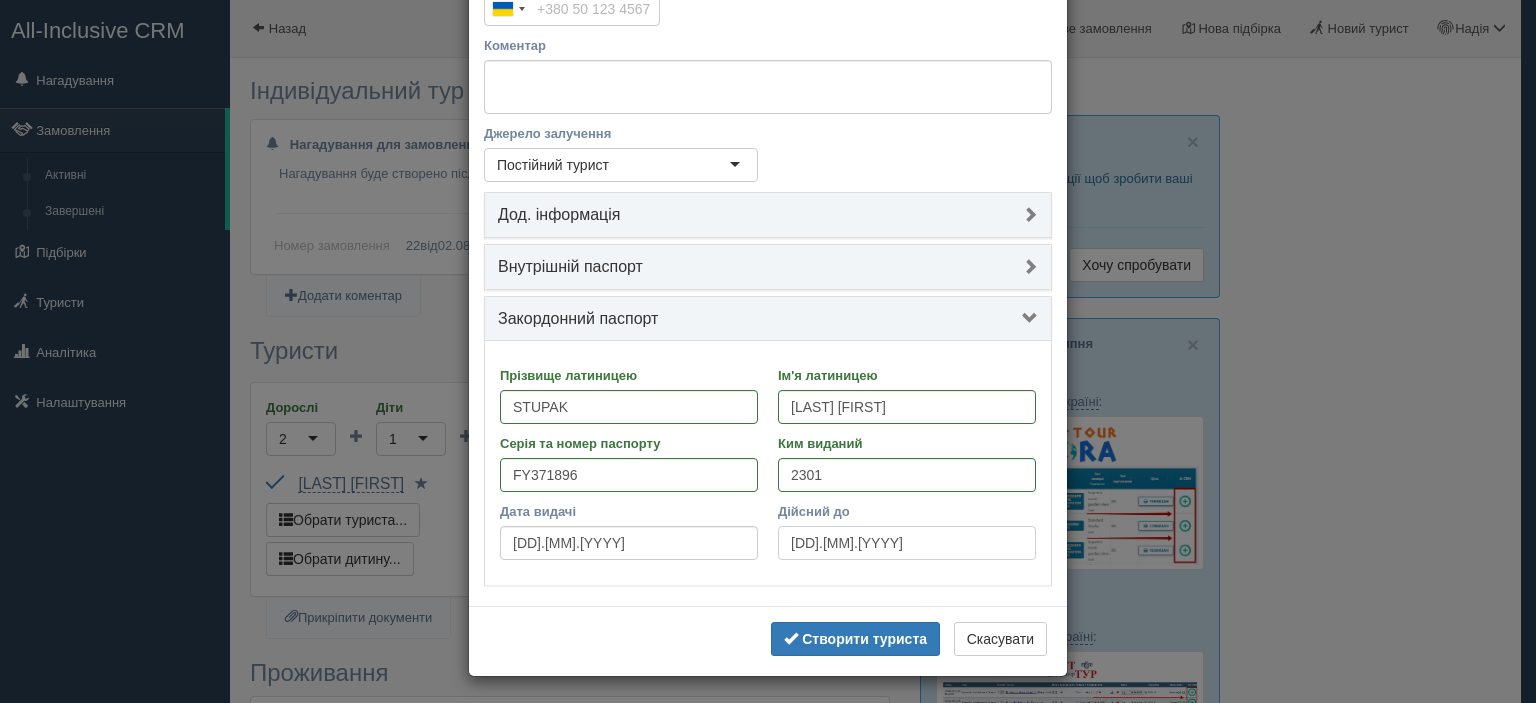 click on "29.01.2030" at bounding box center (907, 543) 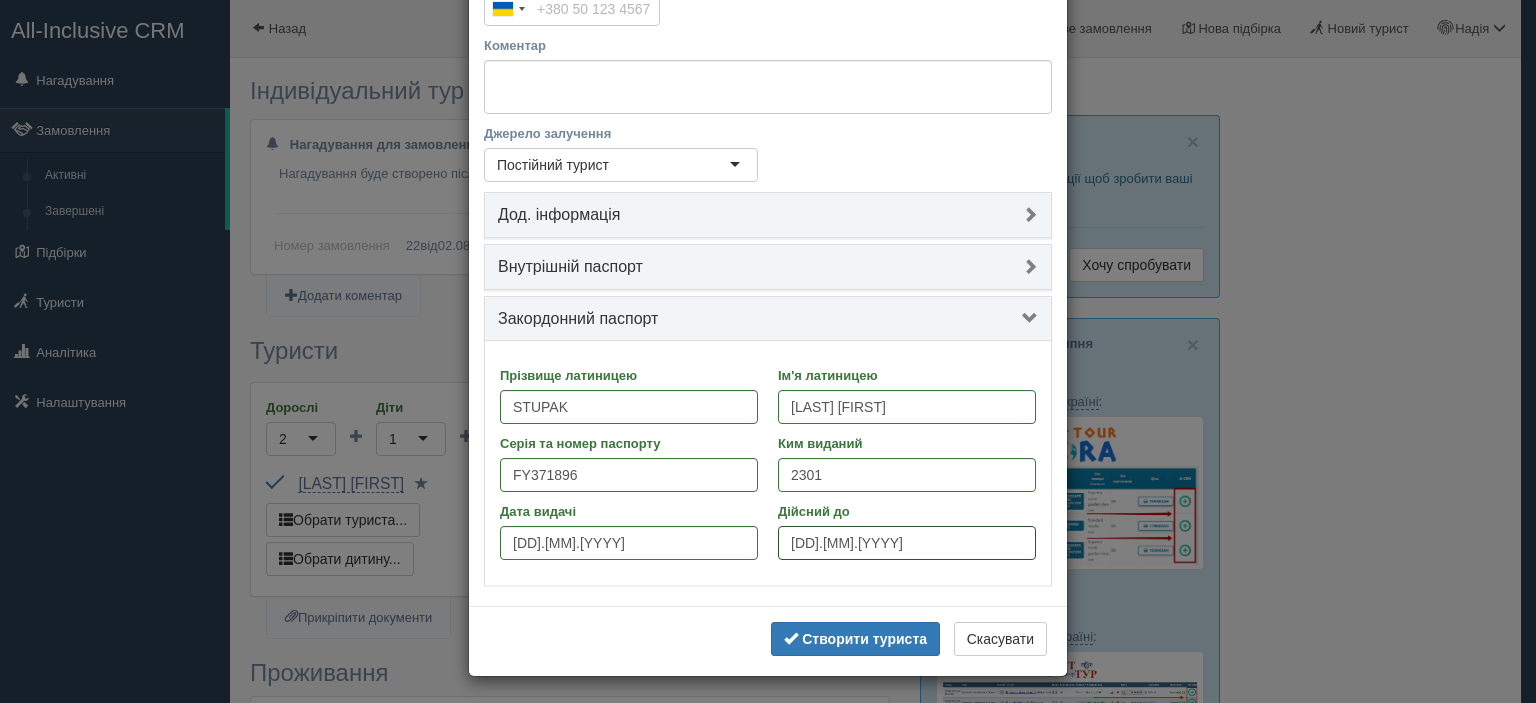 click on "29.01.2030" at bounding box center (907, 543) 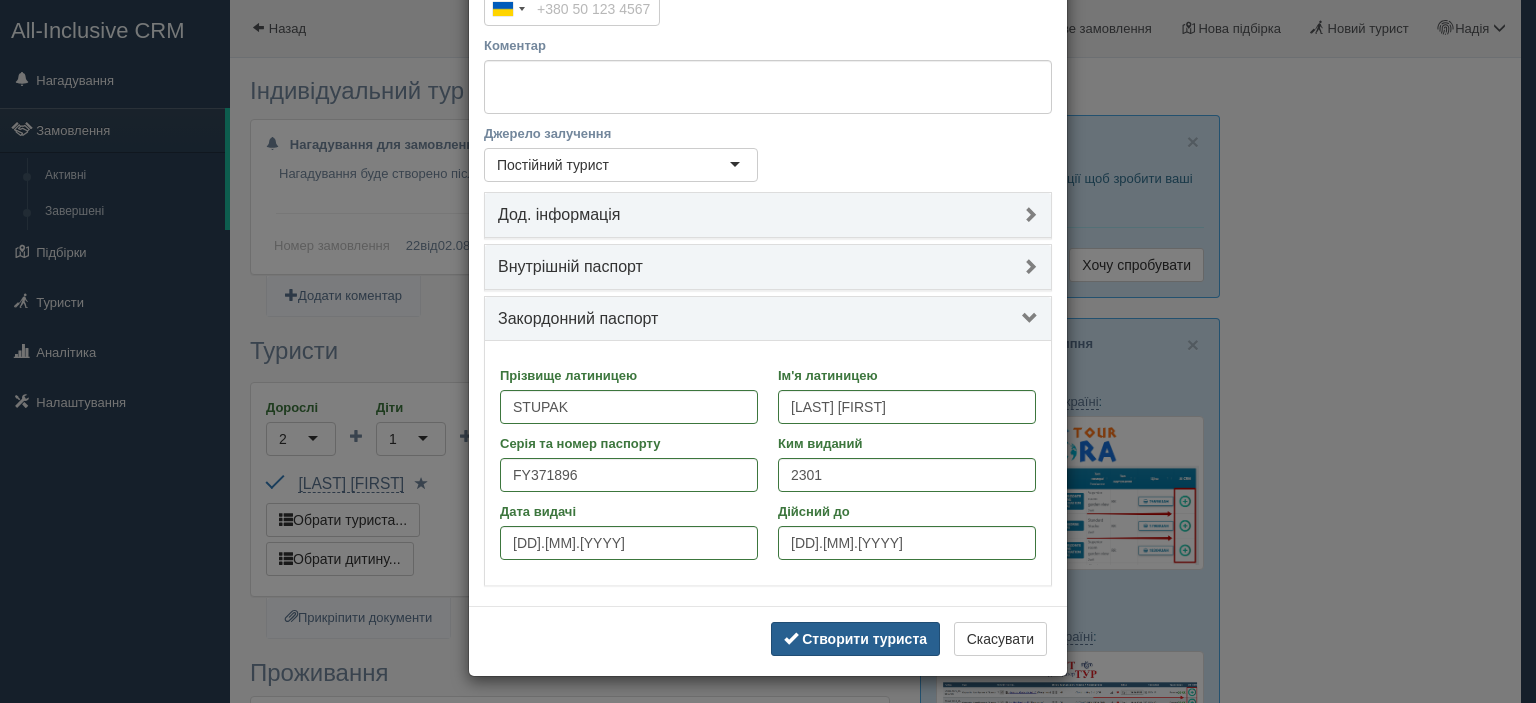 click on "Створити туриста" at bounding box center (864, 639) 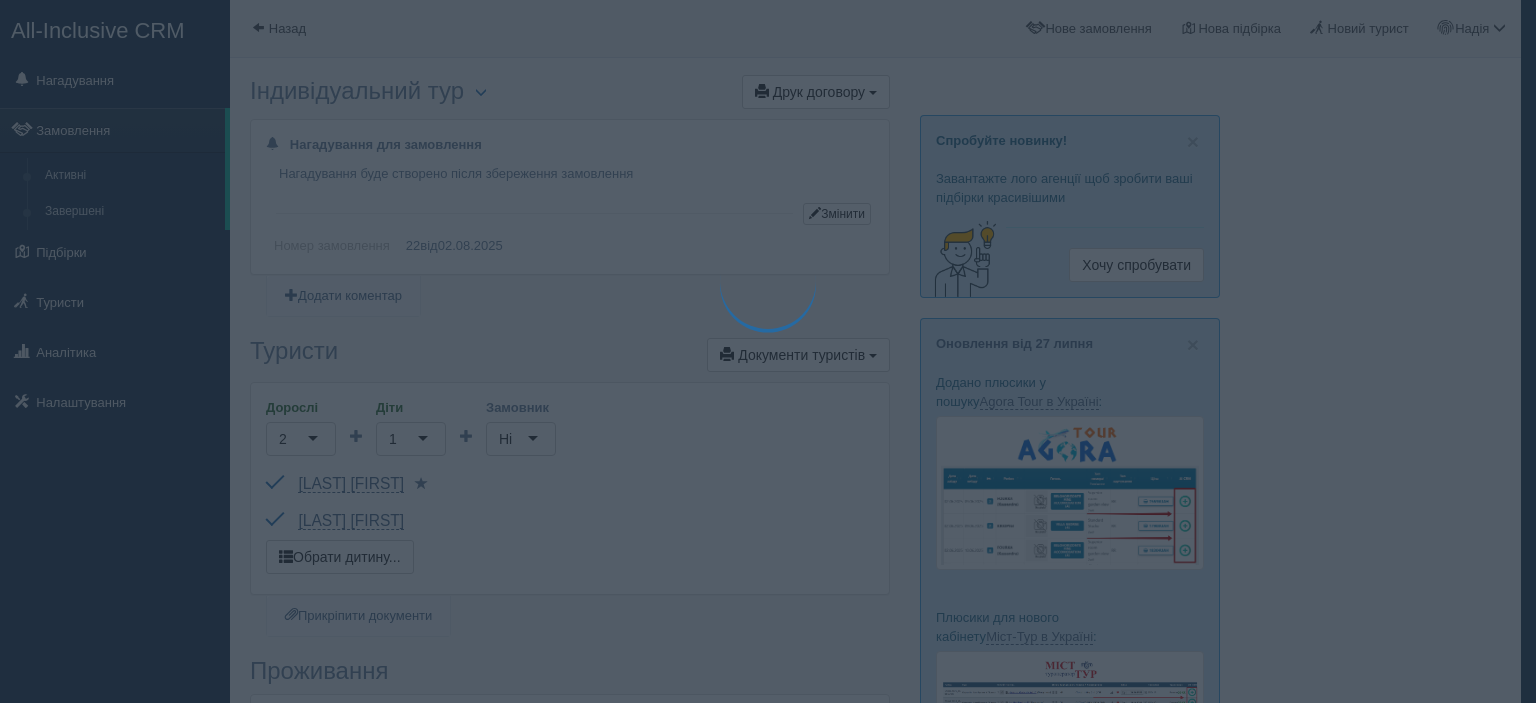 scroll, scrollTop: 52, scrollLeft: 0, axis: vertical 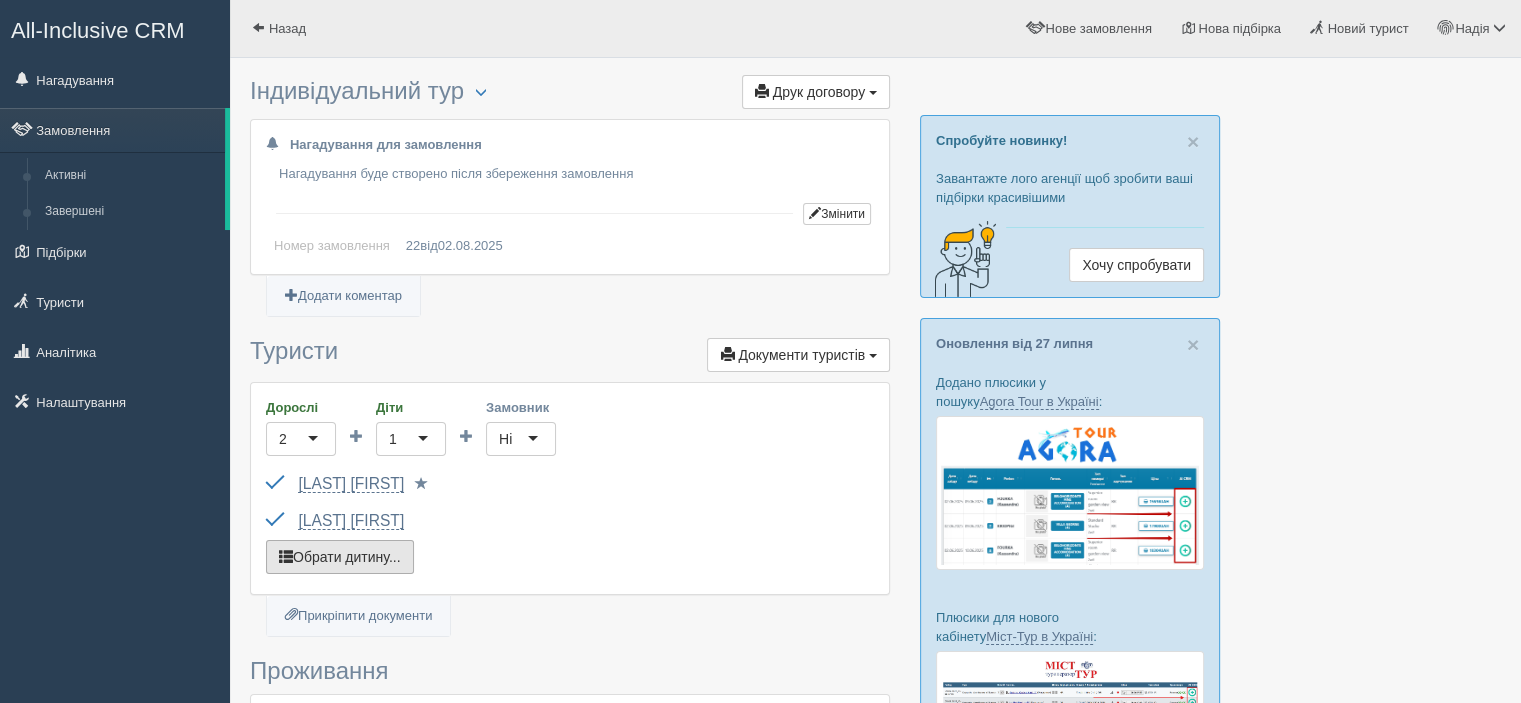 click on "Обрати дитину..." at bounding box center [340, 557] 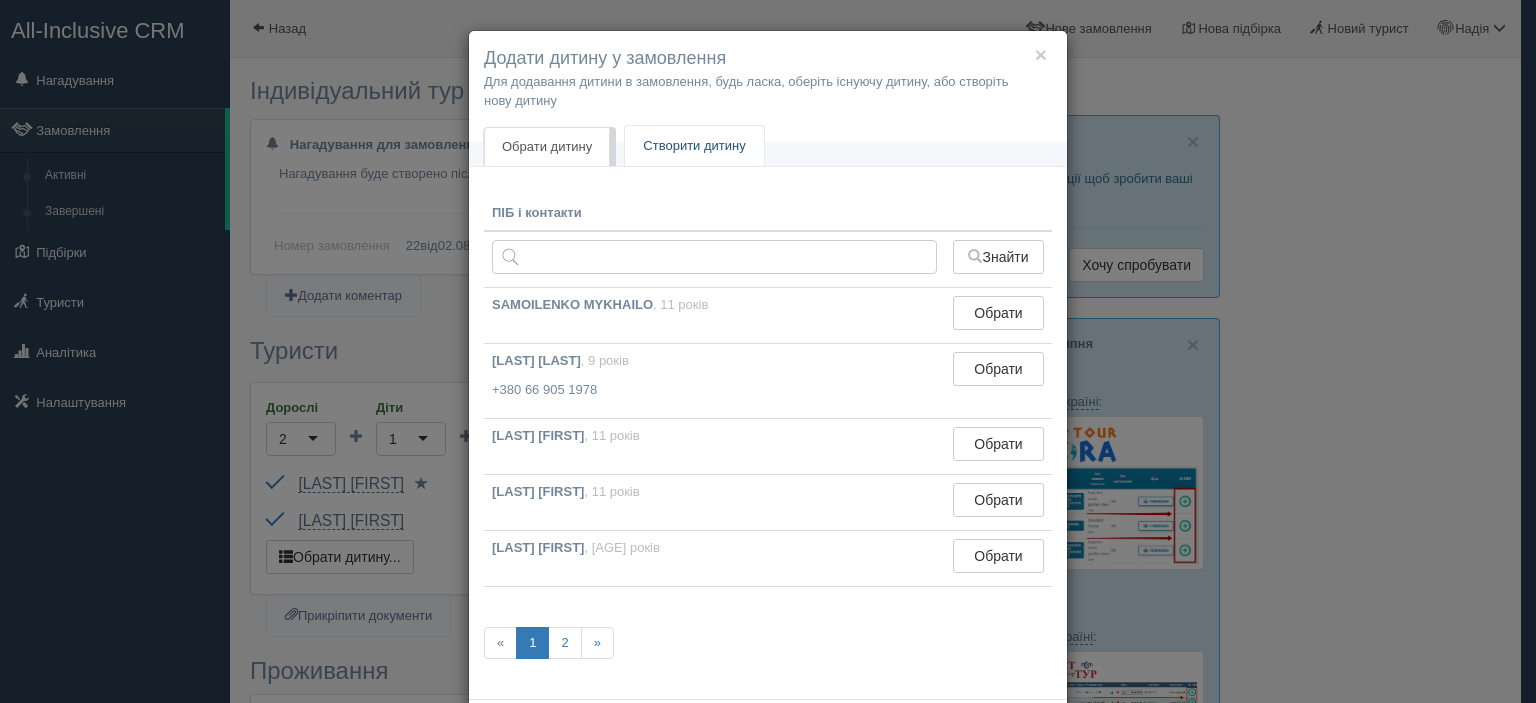 click on "Створити дитину" at bounding box center [694, 146] 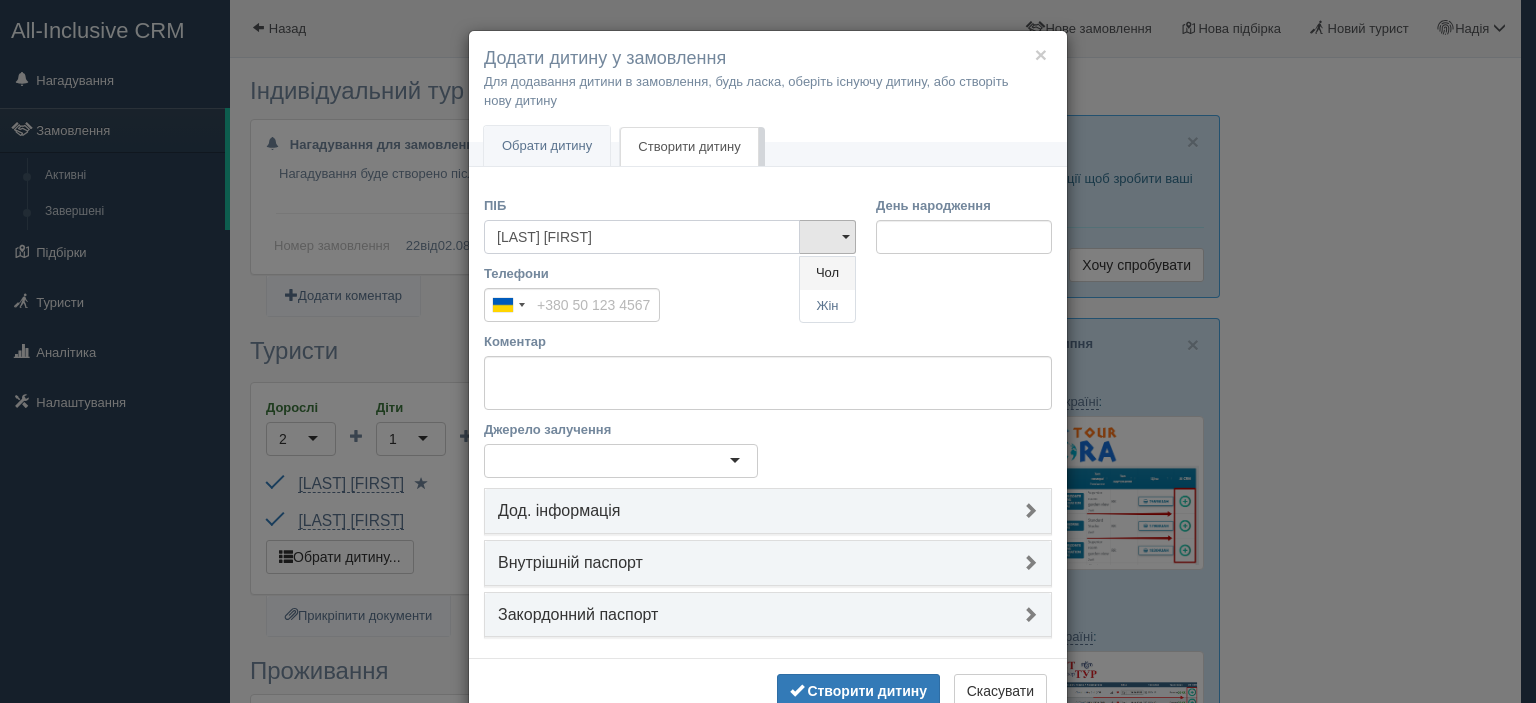 type on "[LAST] [FIRST]" 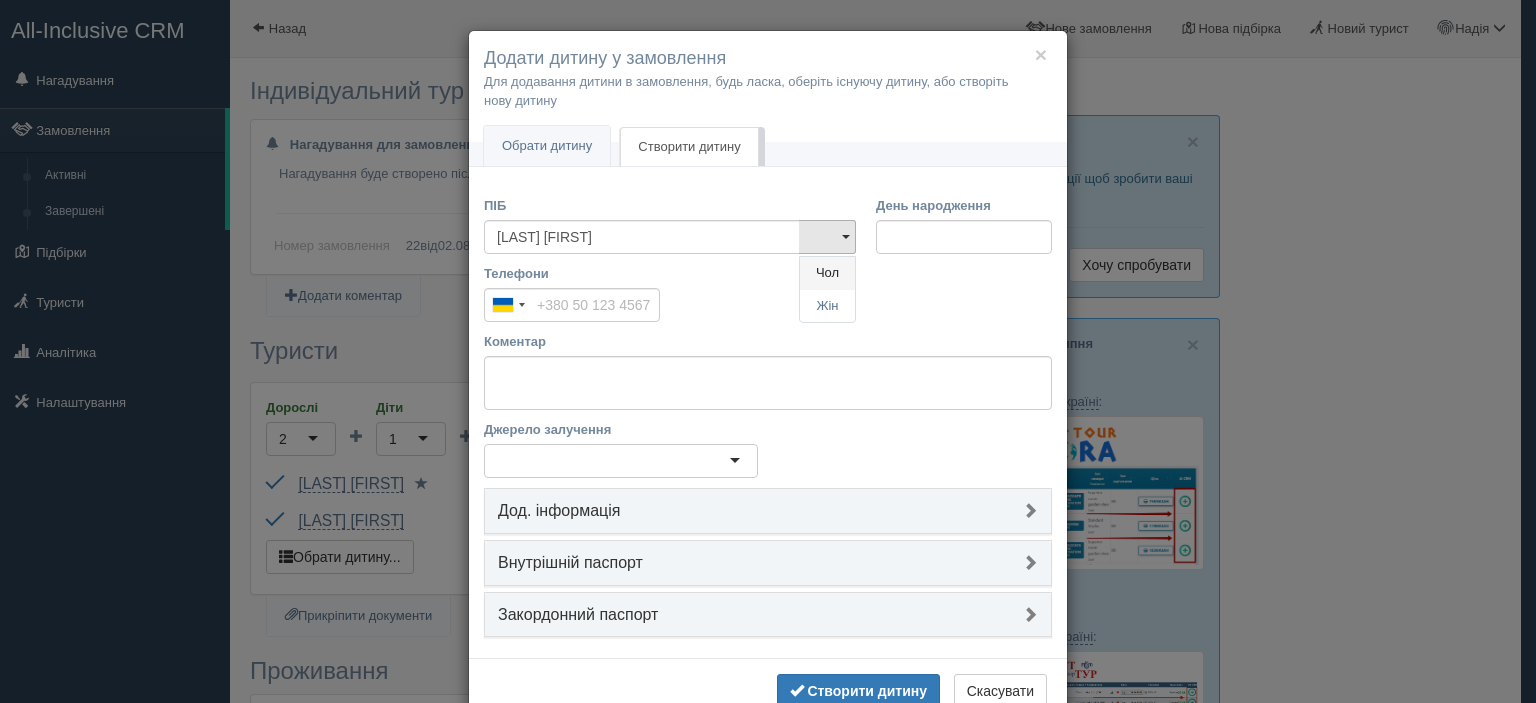 click on "Чол" at bounding box center [827, 273] 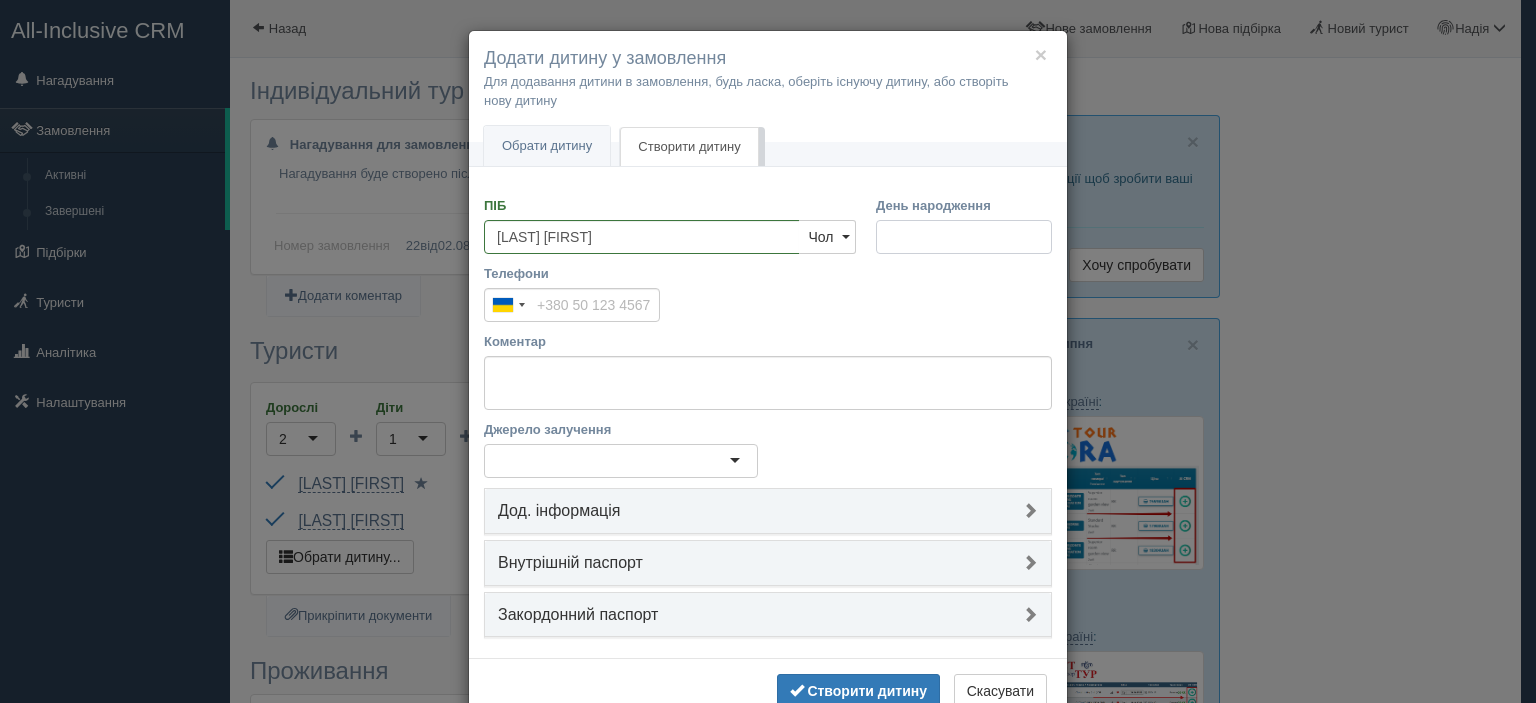 click on "День народження" at bounding box center [964, 237] 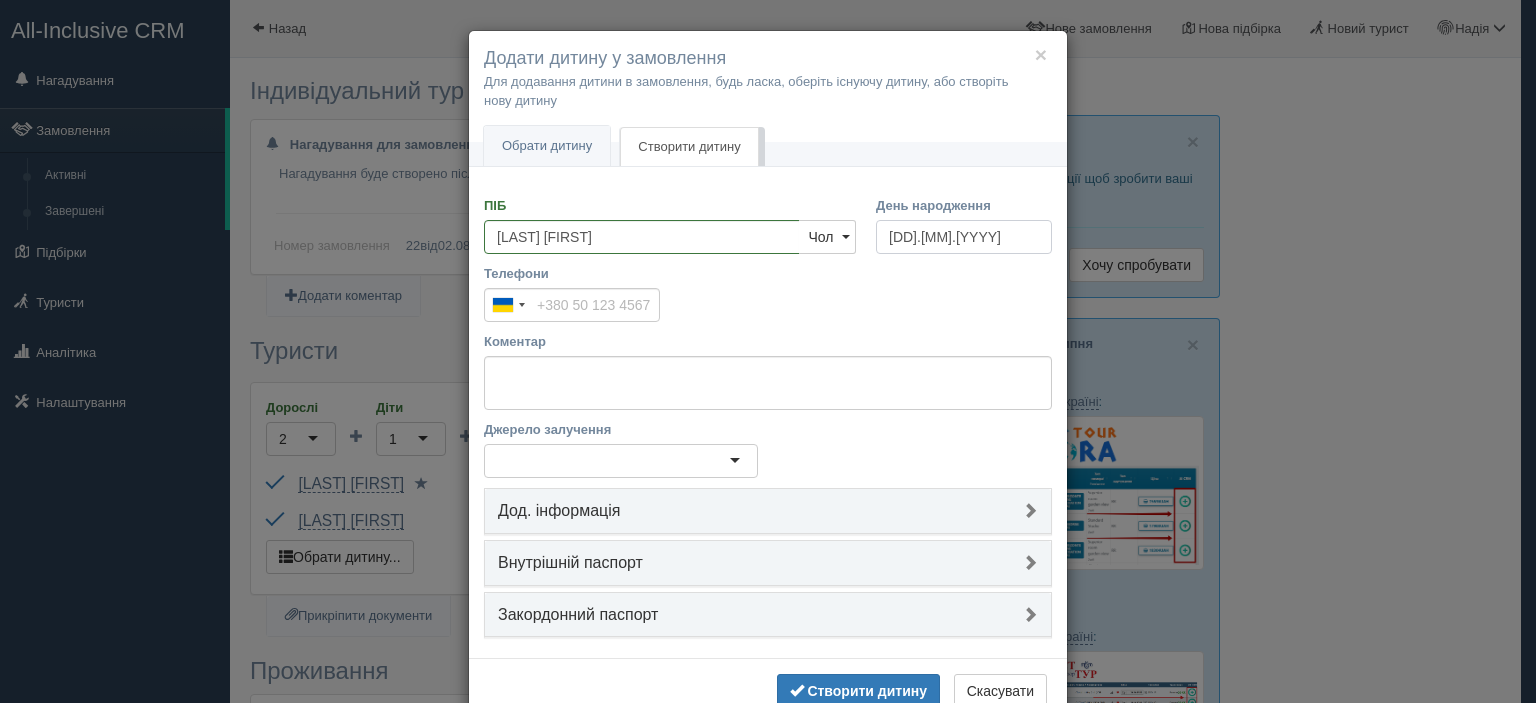 type on "18.06.2010" 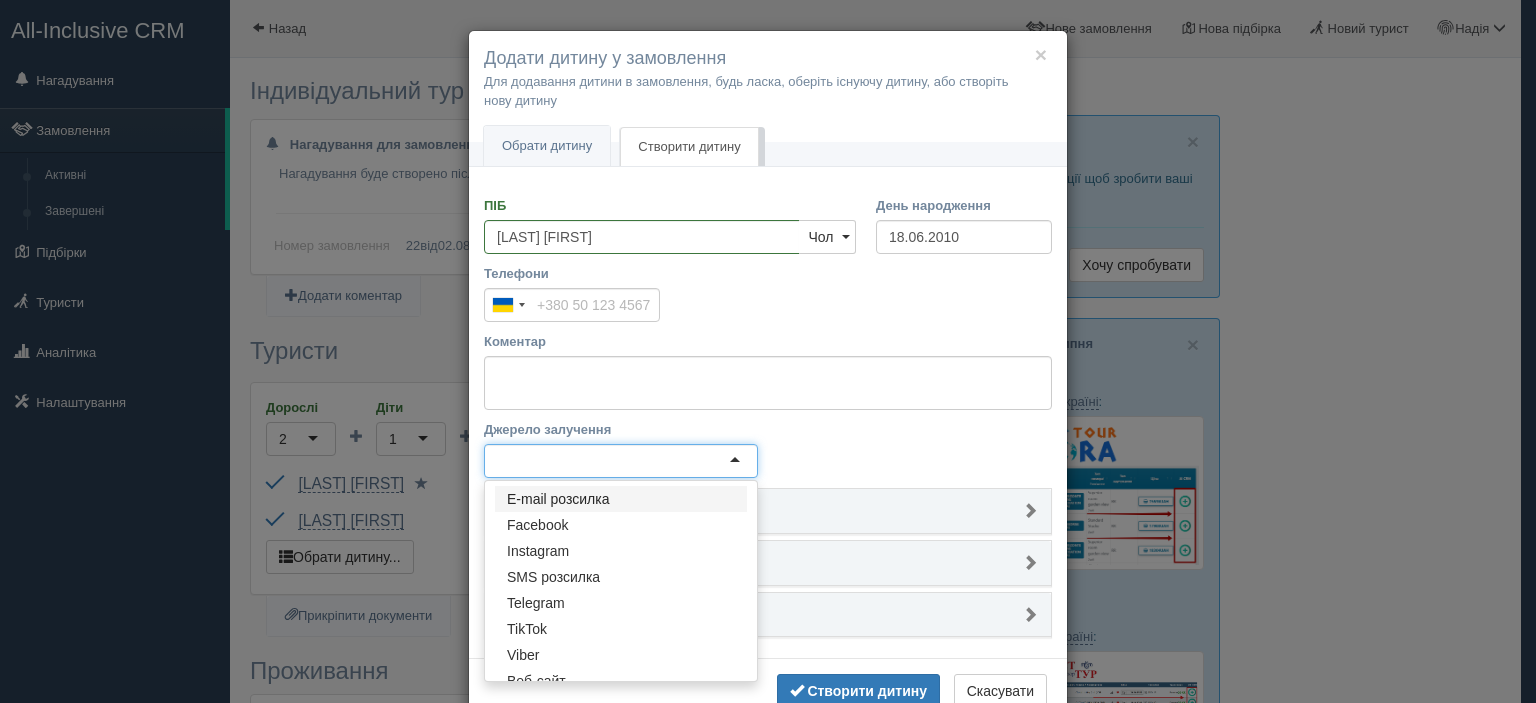 click at bounding box center (621, 461) 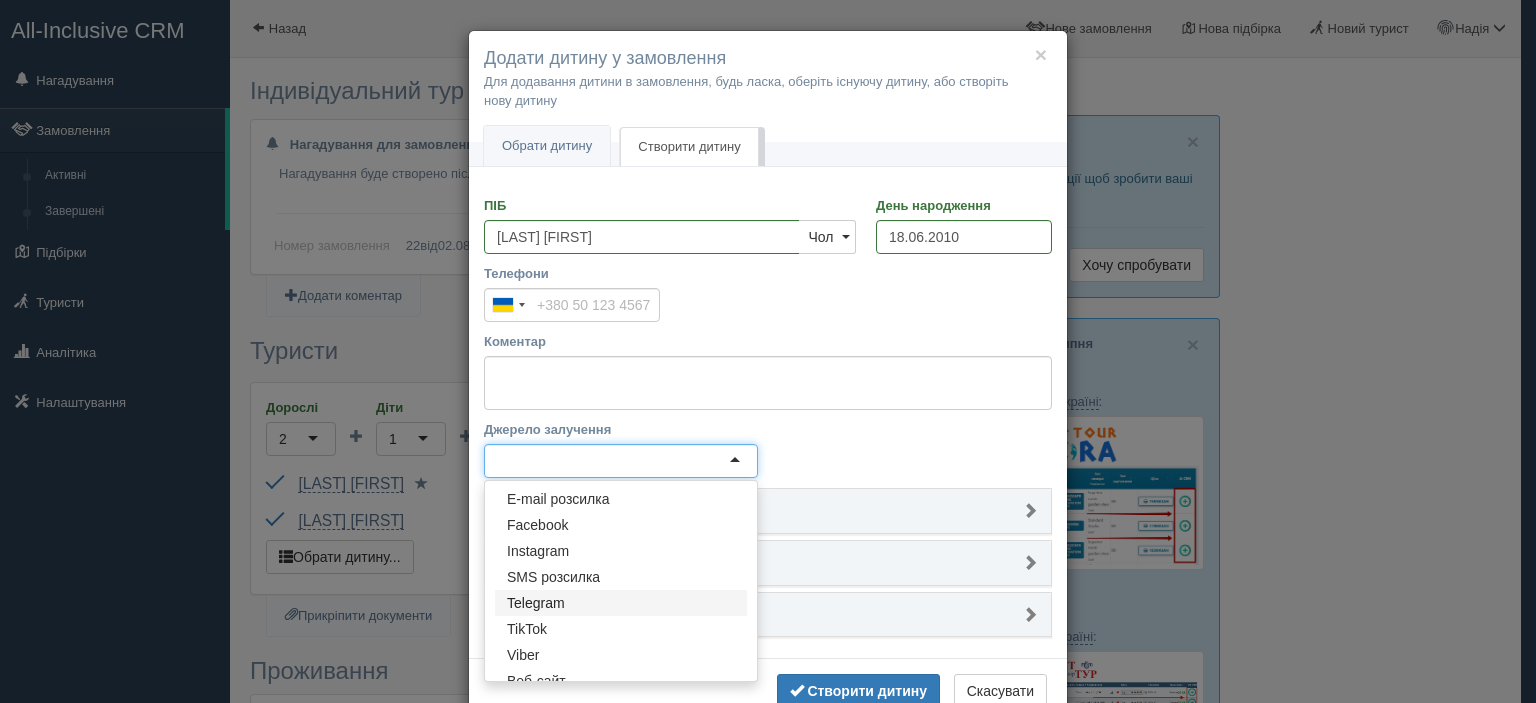 scroll, scrollTop: 96, scrollLeft: 0, axis: vertical 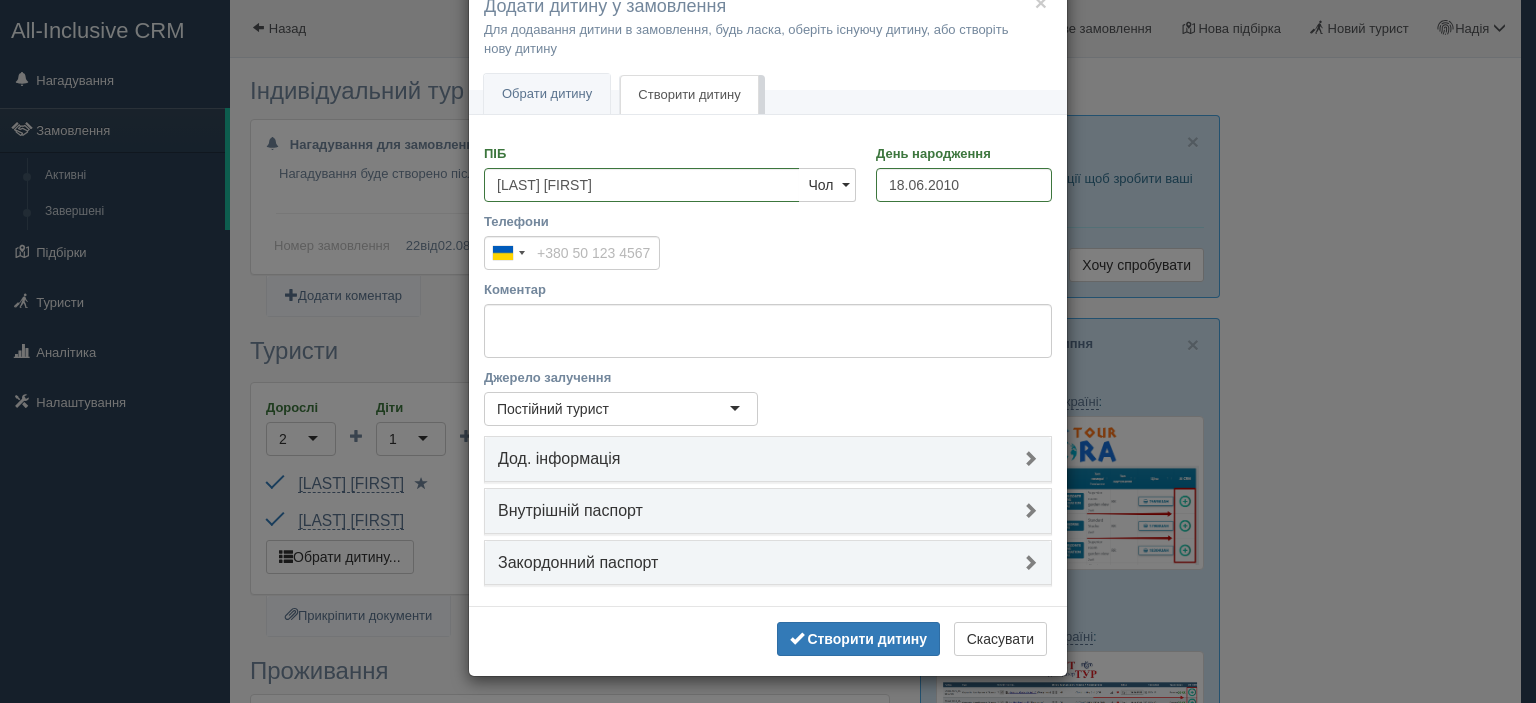 click on "Закордонний паспорт" at bounding box center (768, 563) 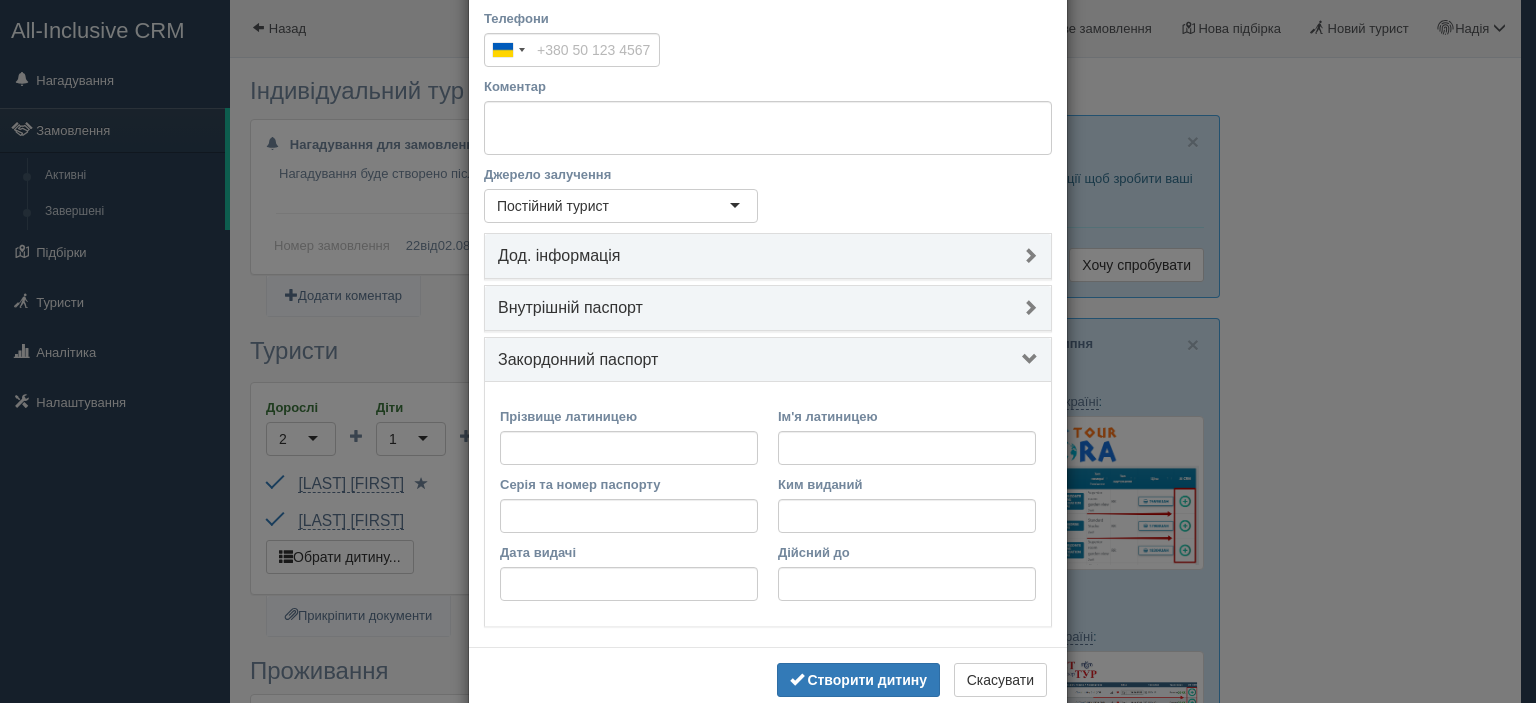 scroll, scrollTop: 296, scrollLeft: 0, axis: vertical 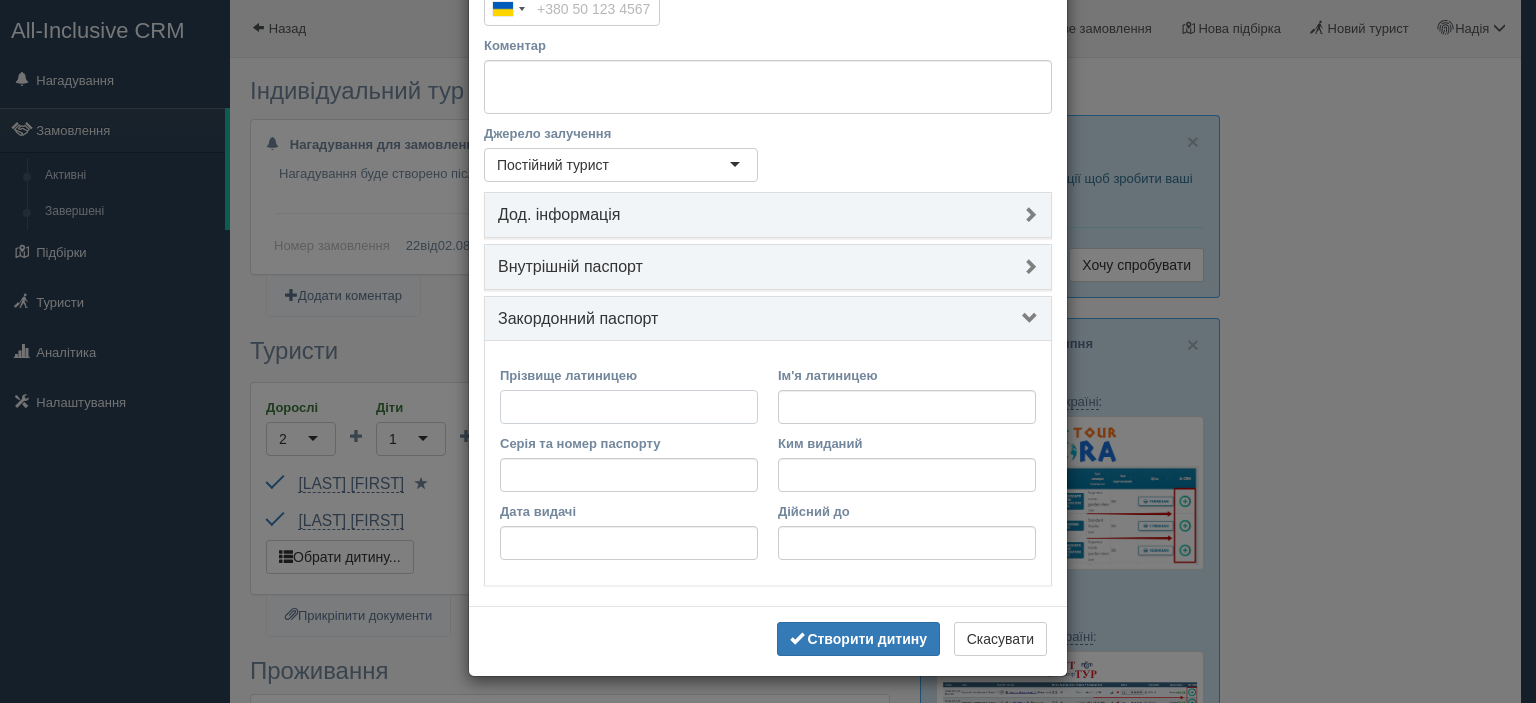 click on "Прізвище латиницею" at bounding box center (629, 407) 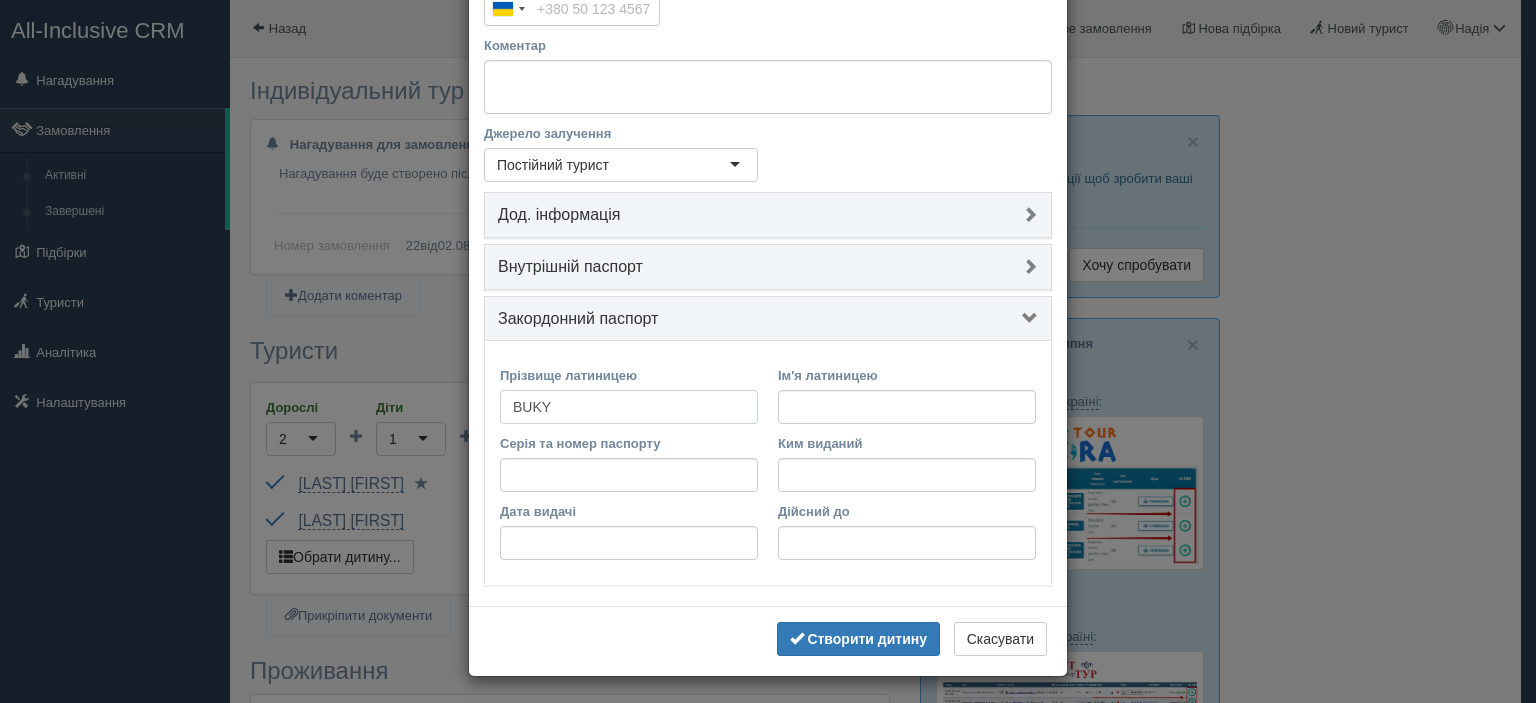 type on "BUKYCHEV" 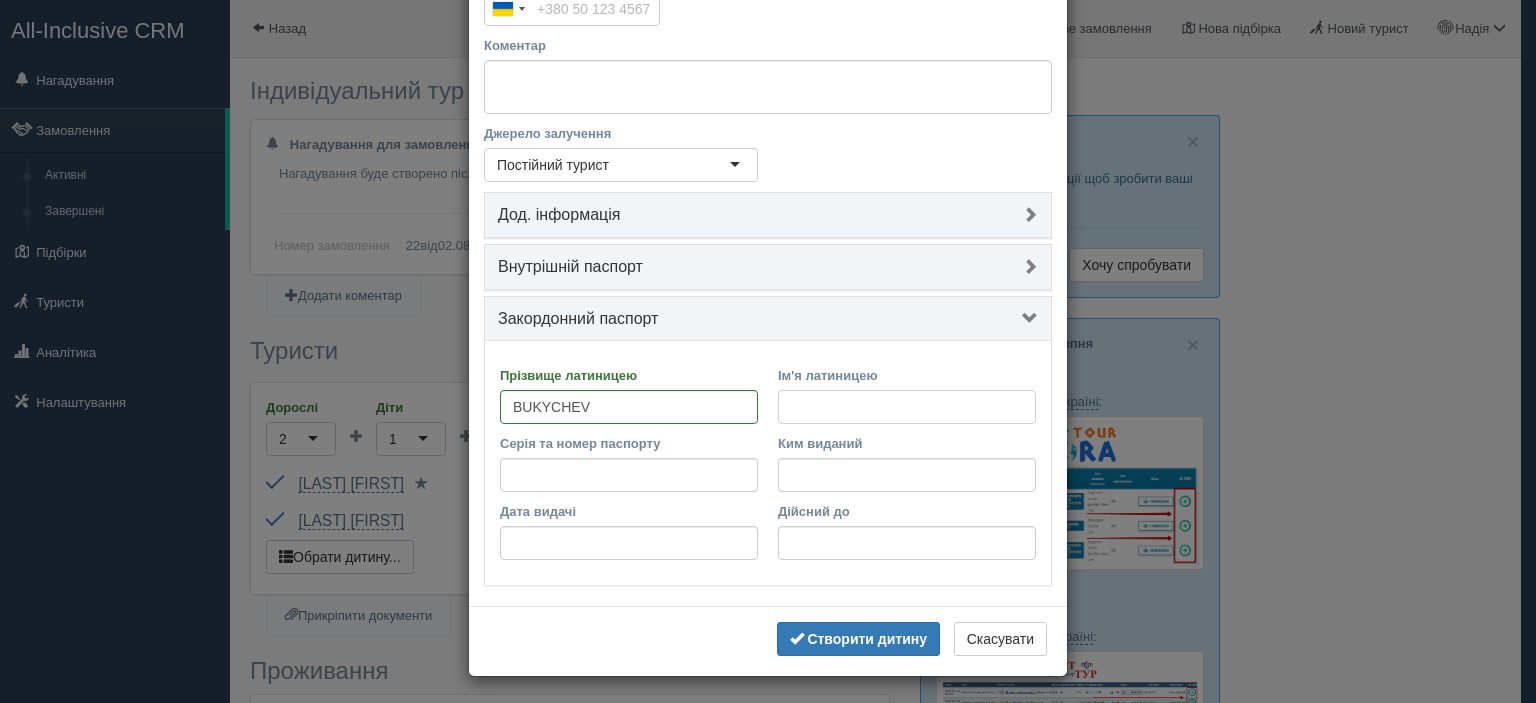 click on "Ім'я латиницею" at bounding box center [907, 407] 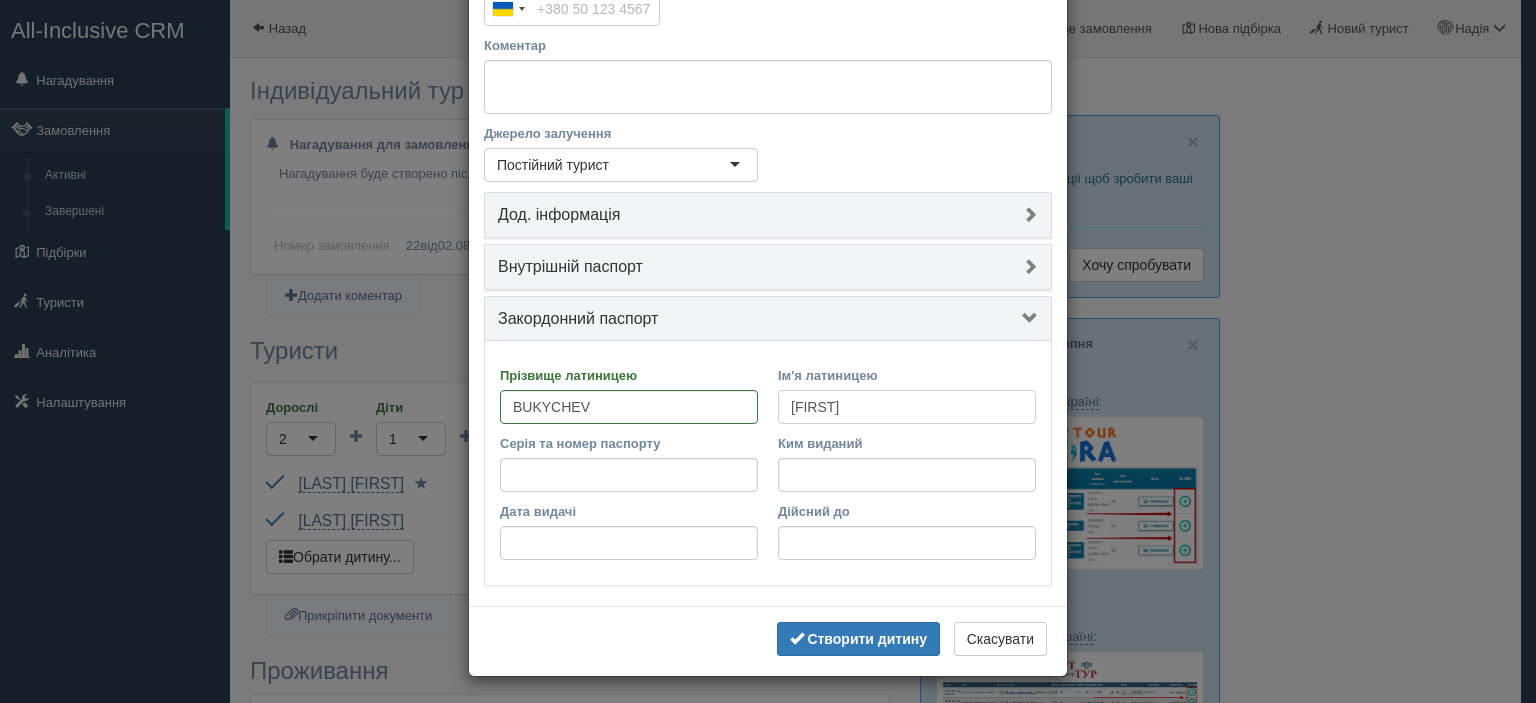 type on "YEHOR" 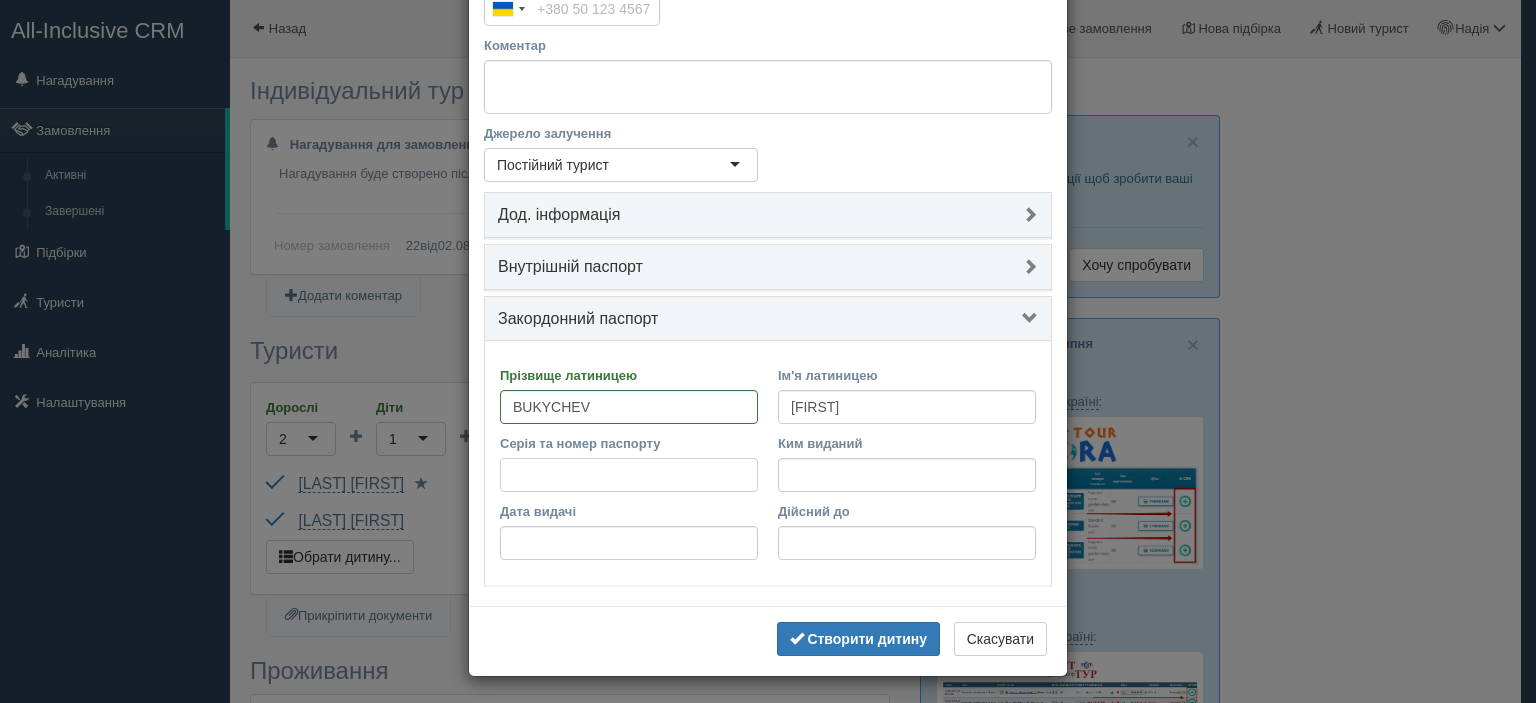 click on "Серія та номер паспорту" at bounding box center (629, 475) 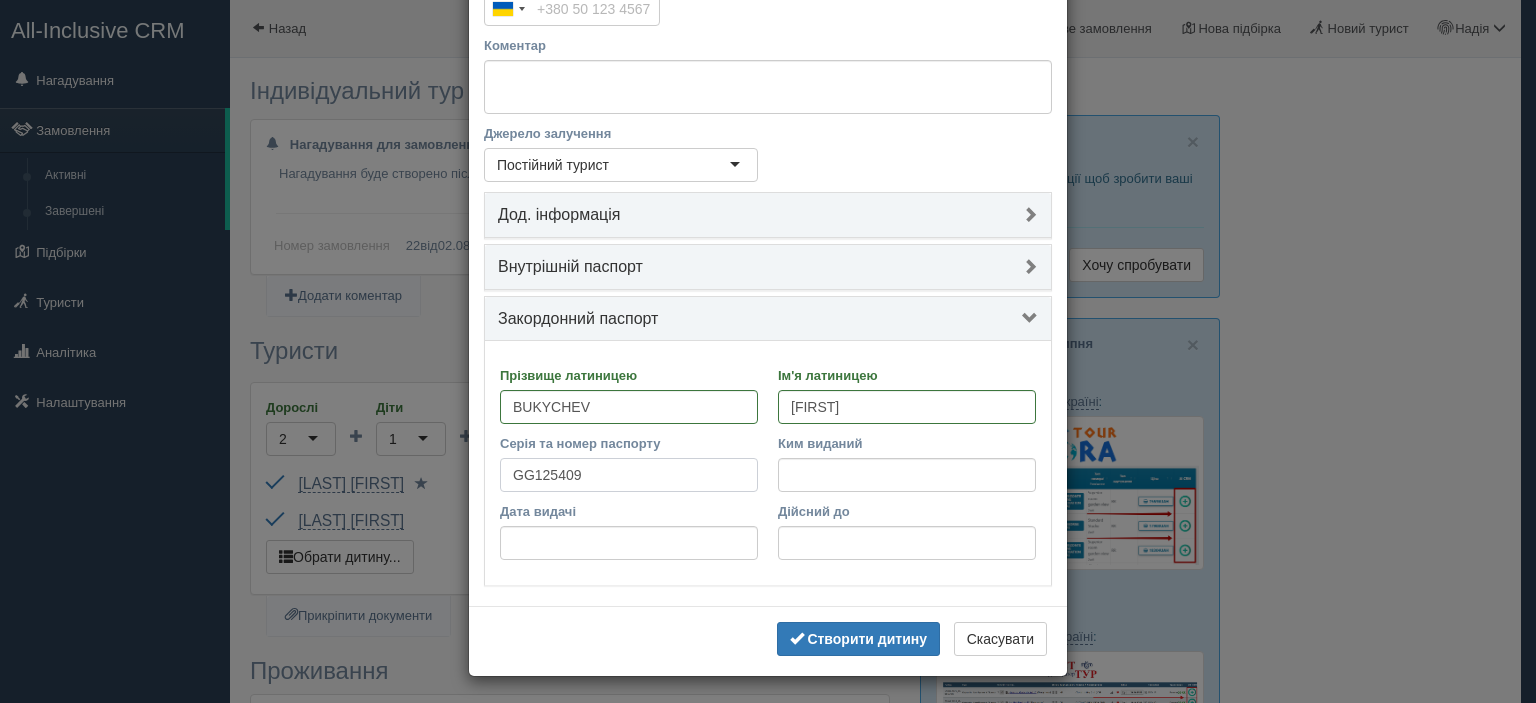 type on "GG125409" 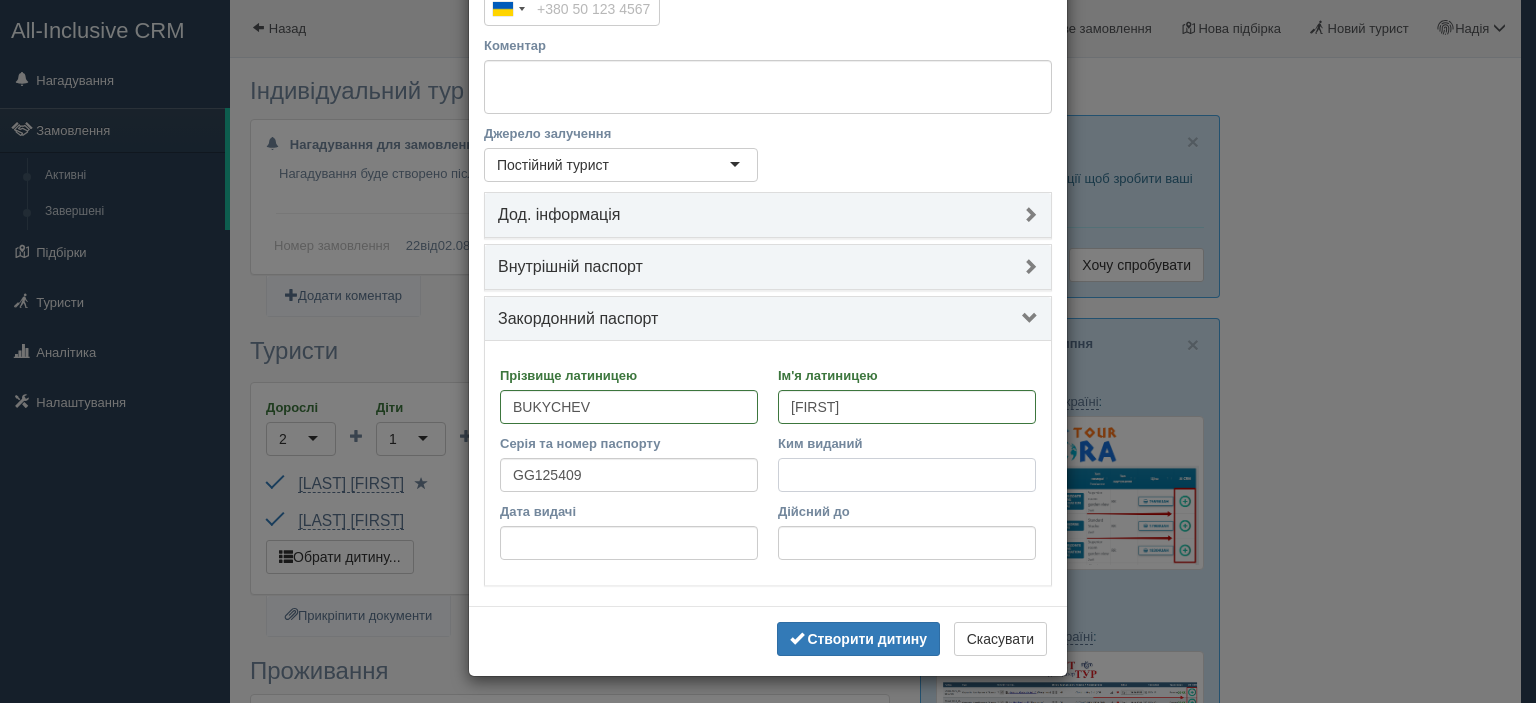 click on "Ким виданий" at bounding box center [907, 475] 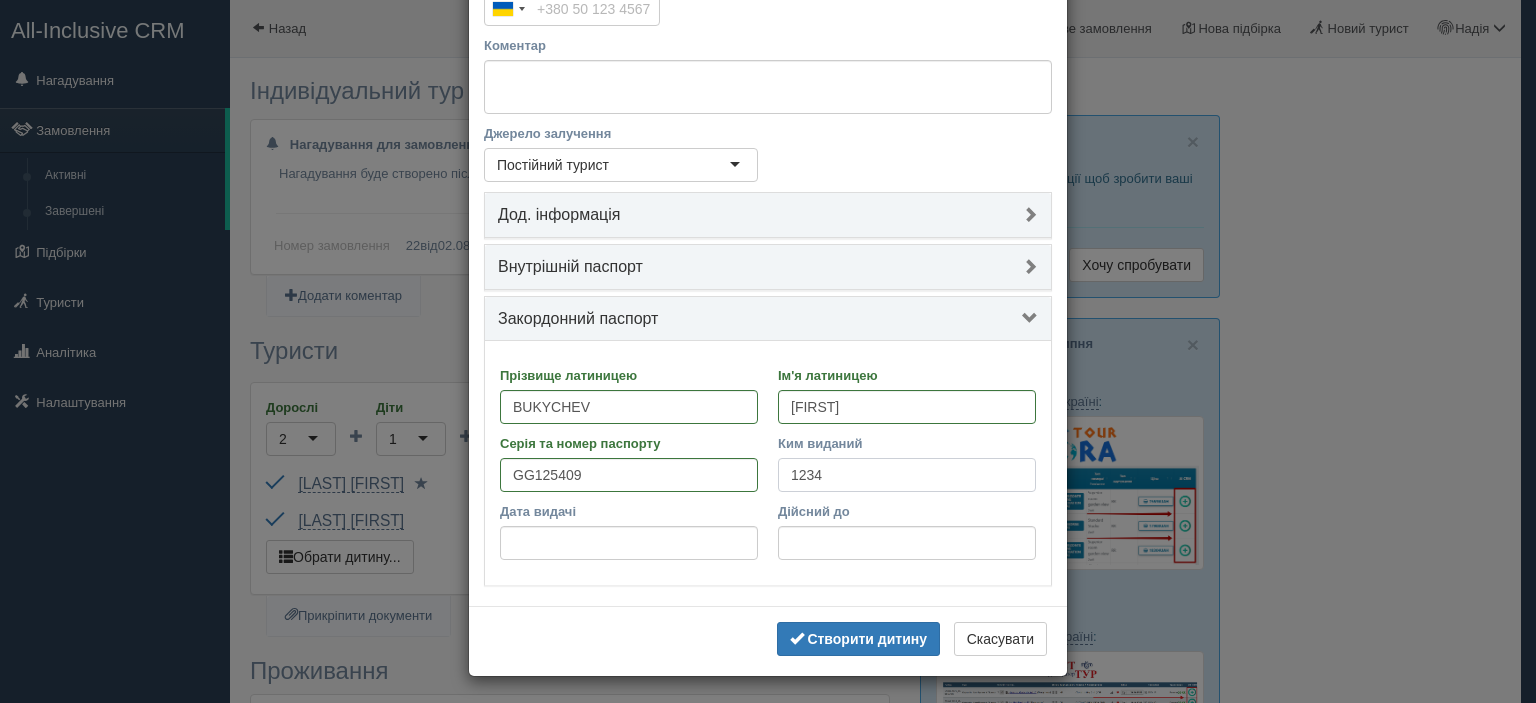 type on "1234" 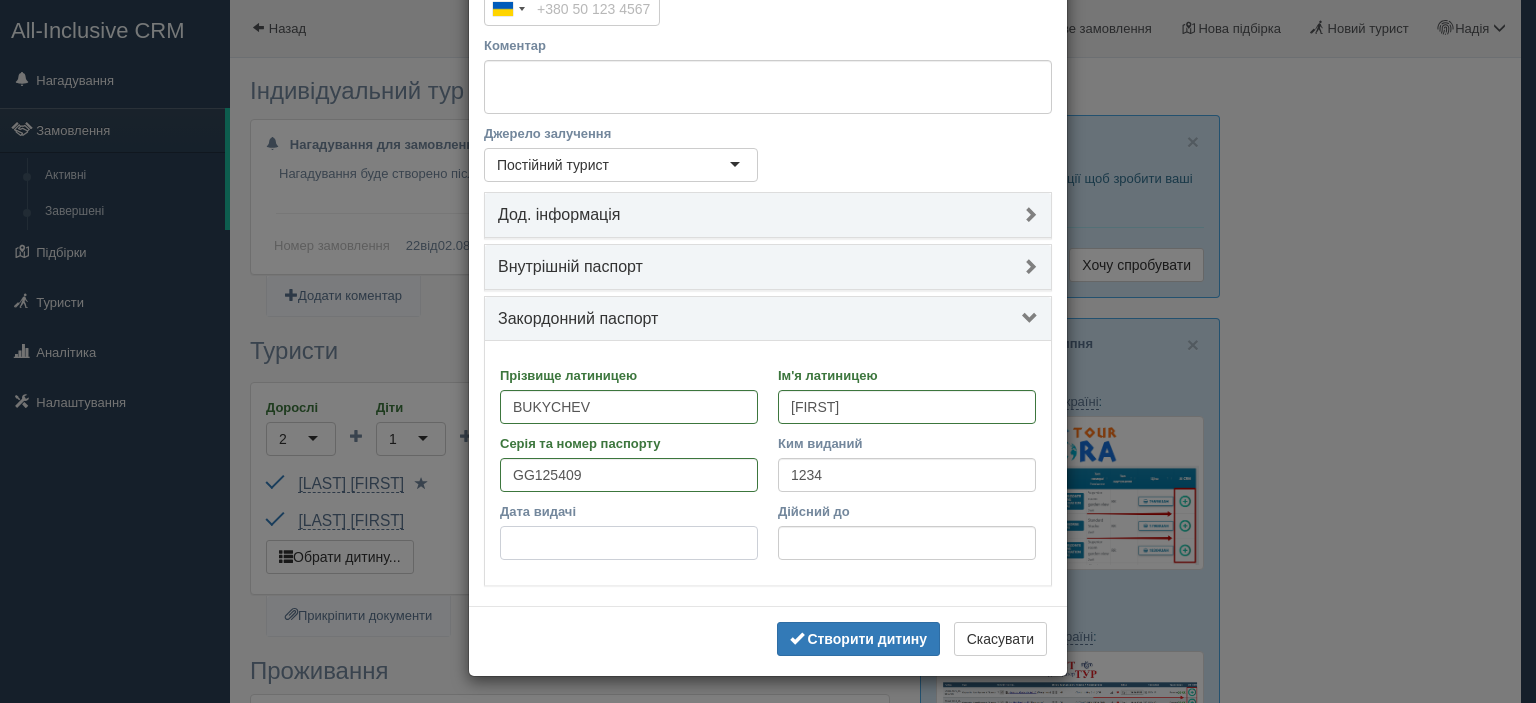 click on "Дата видачі" at bounding box center (629, 543) 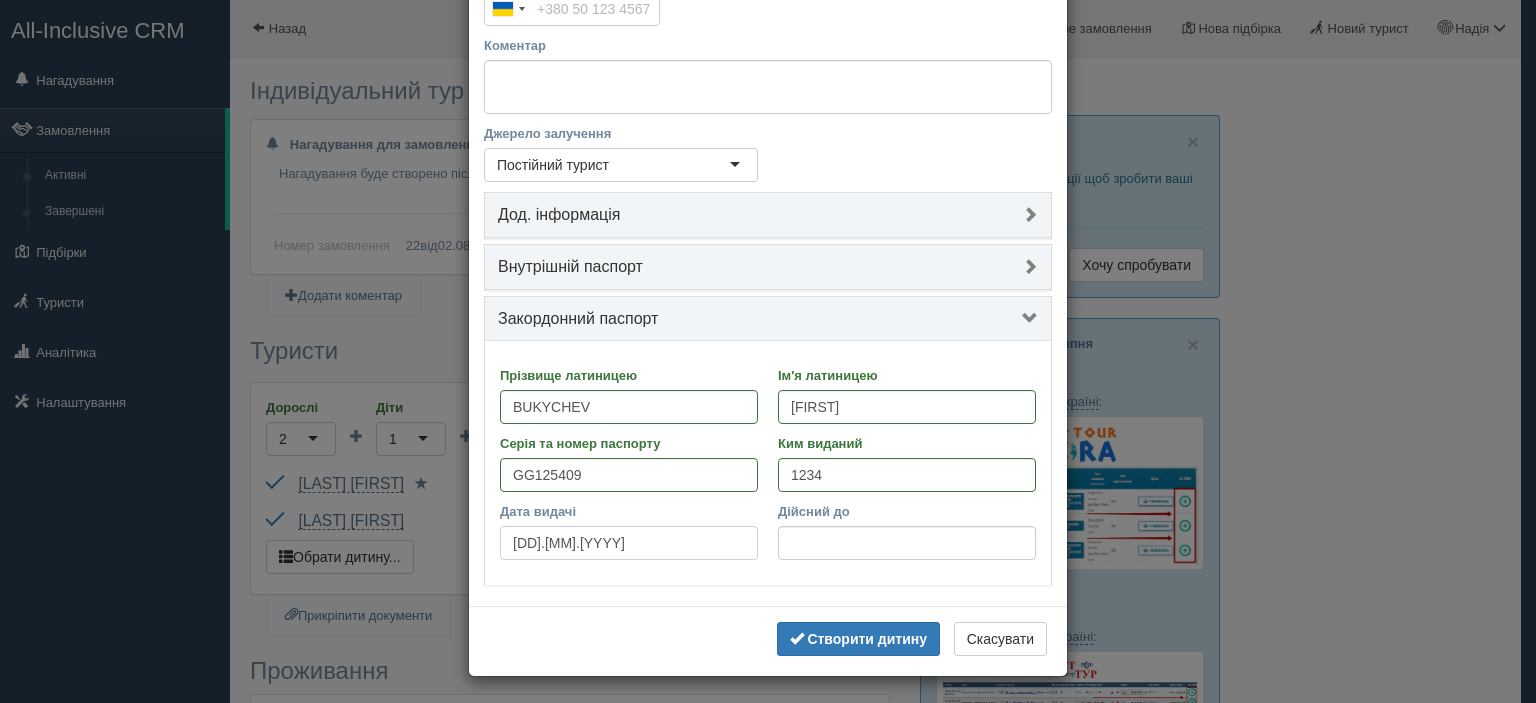 type on "27.06.2023" 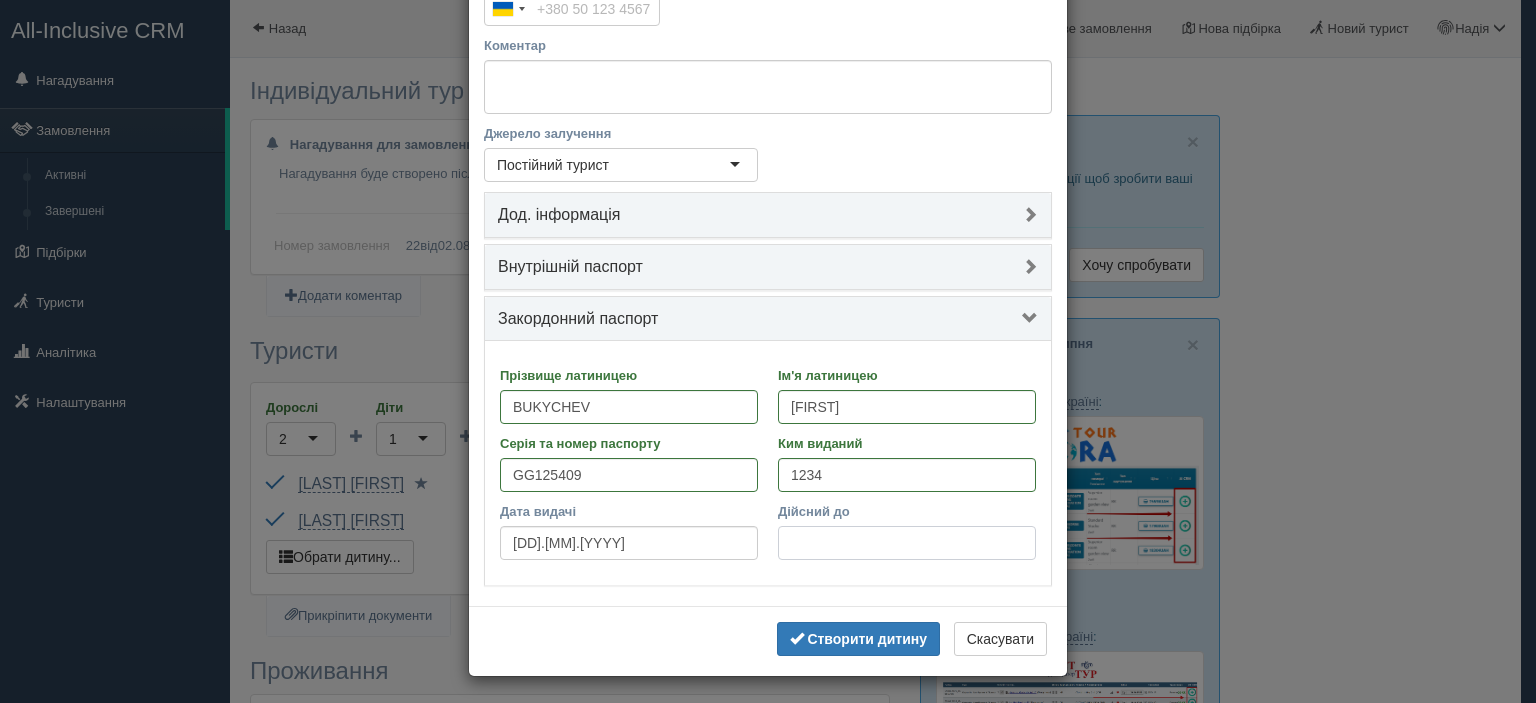 click on "Дійсний до" at bounding box center (907, 543) 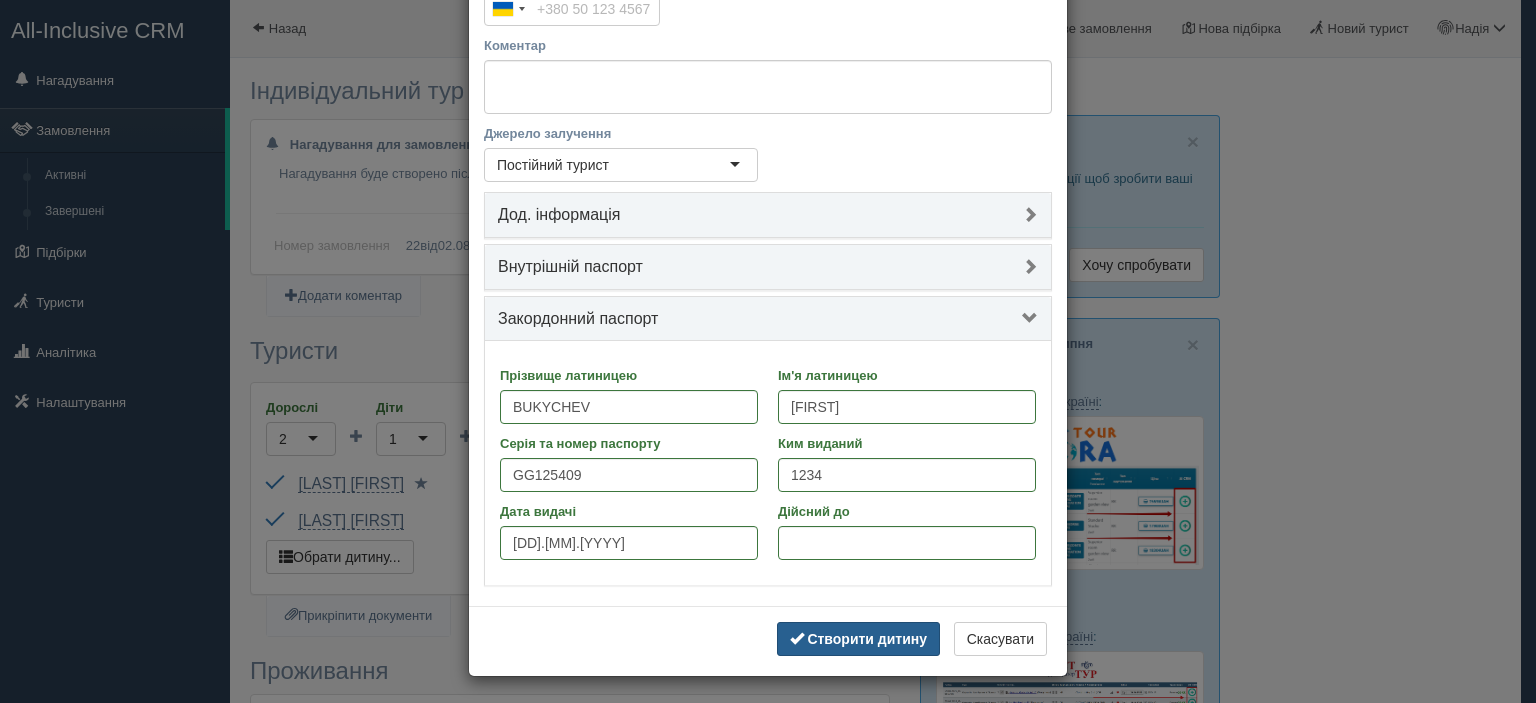 click on "Створити дитину" at bounding box center [867, 639] 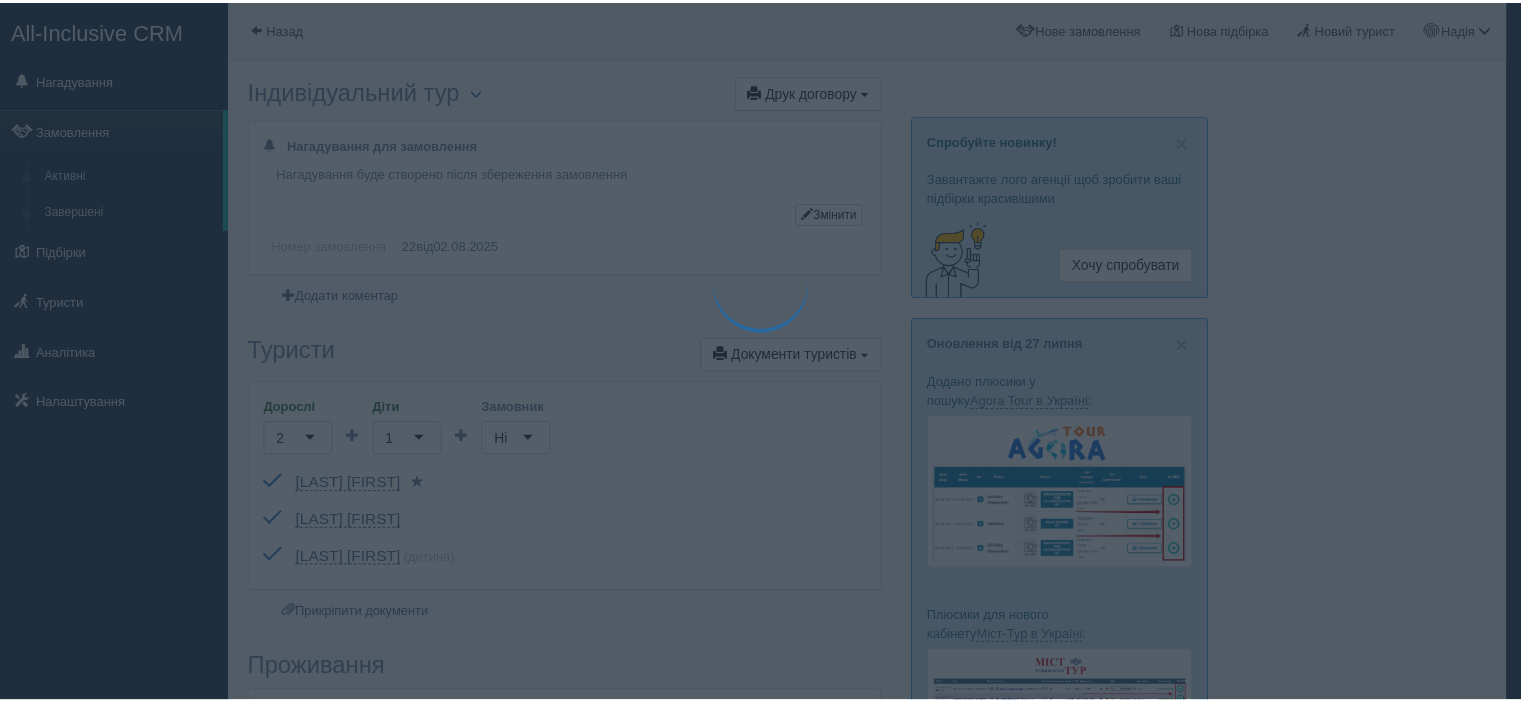 scroll, scrollTop: 52, scrollLeft: 0, axis: vertical 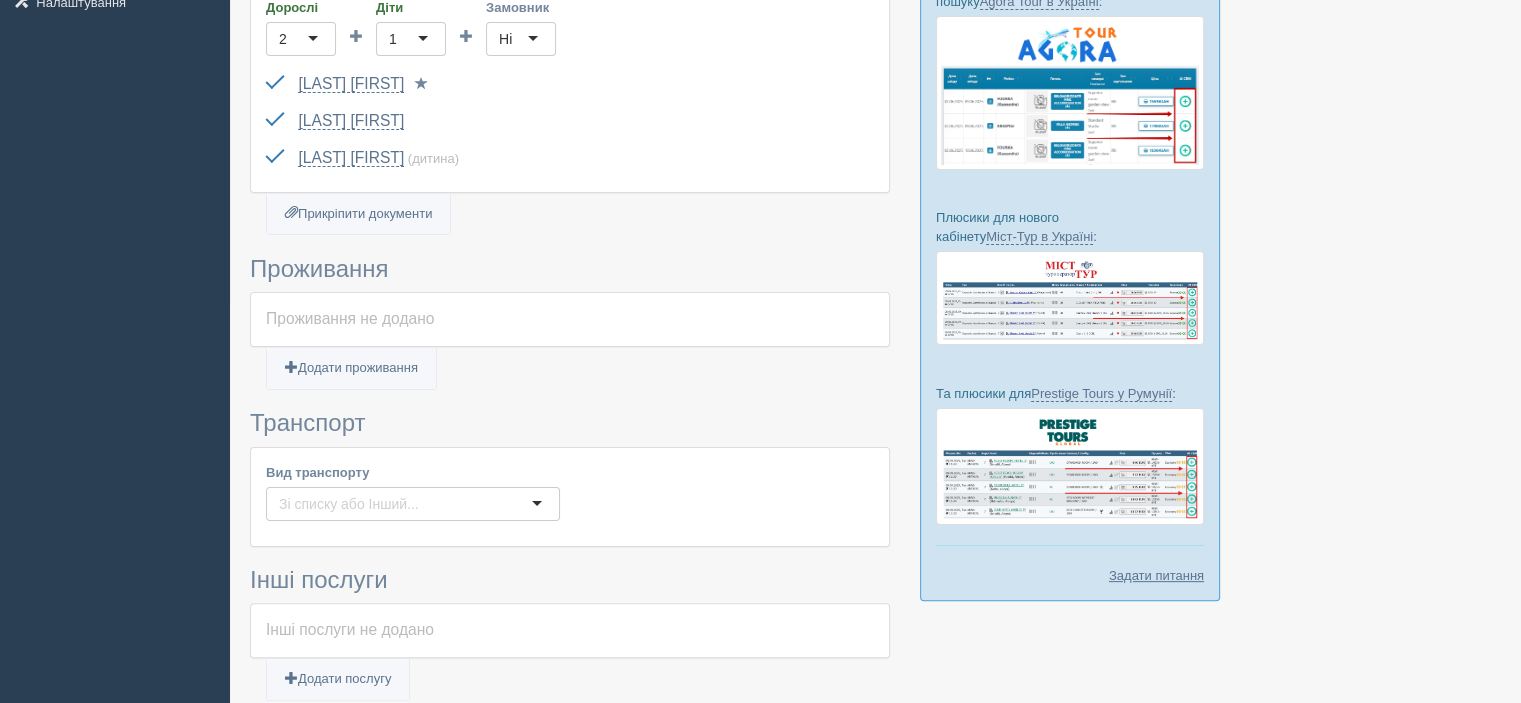 click at bounding box center (413, 504) 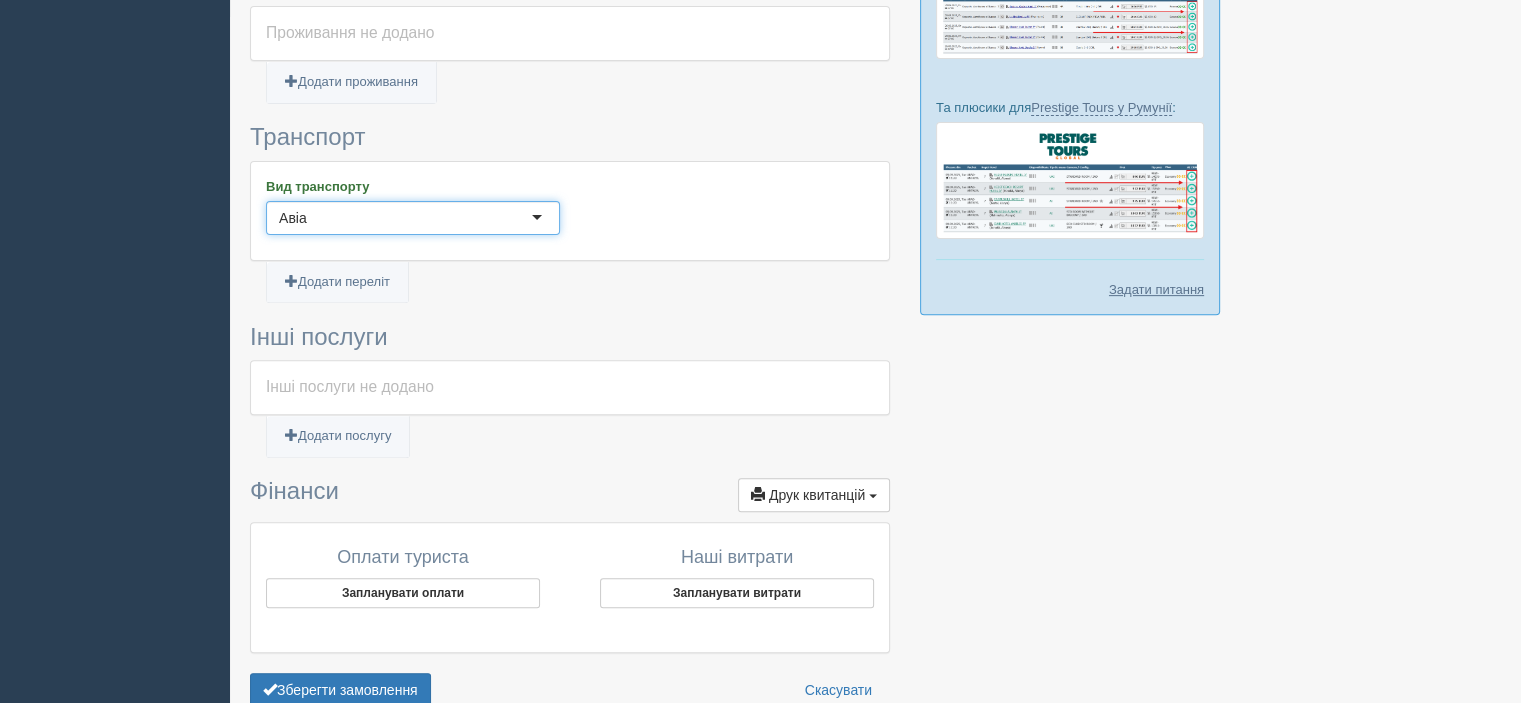 scroll, scrollTop: 784, scrollLeft: 0, axis: vertical 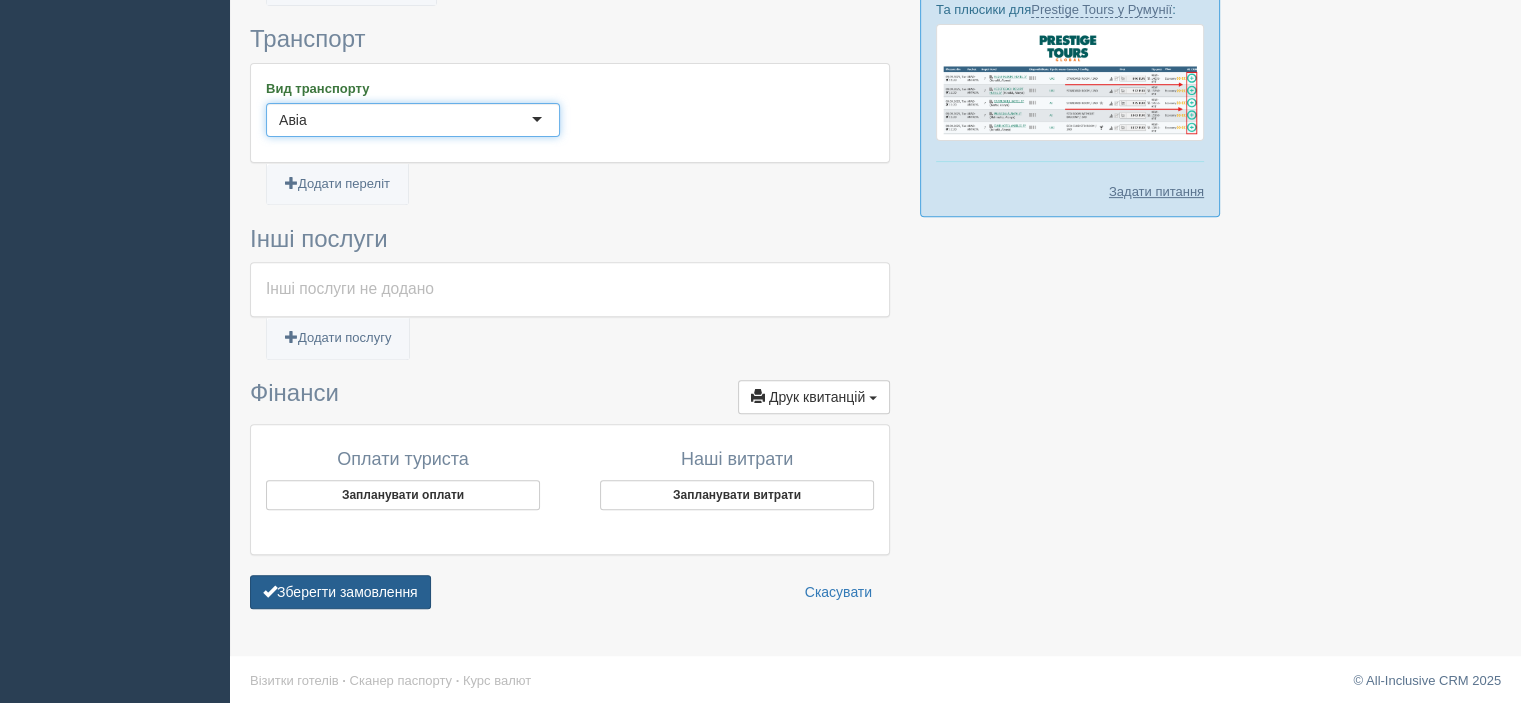 click on "Зберегти замовлення" at bounding box center (340, 592) 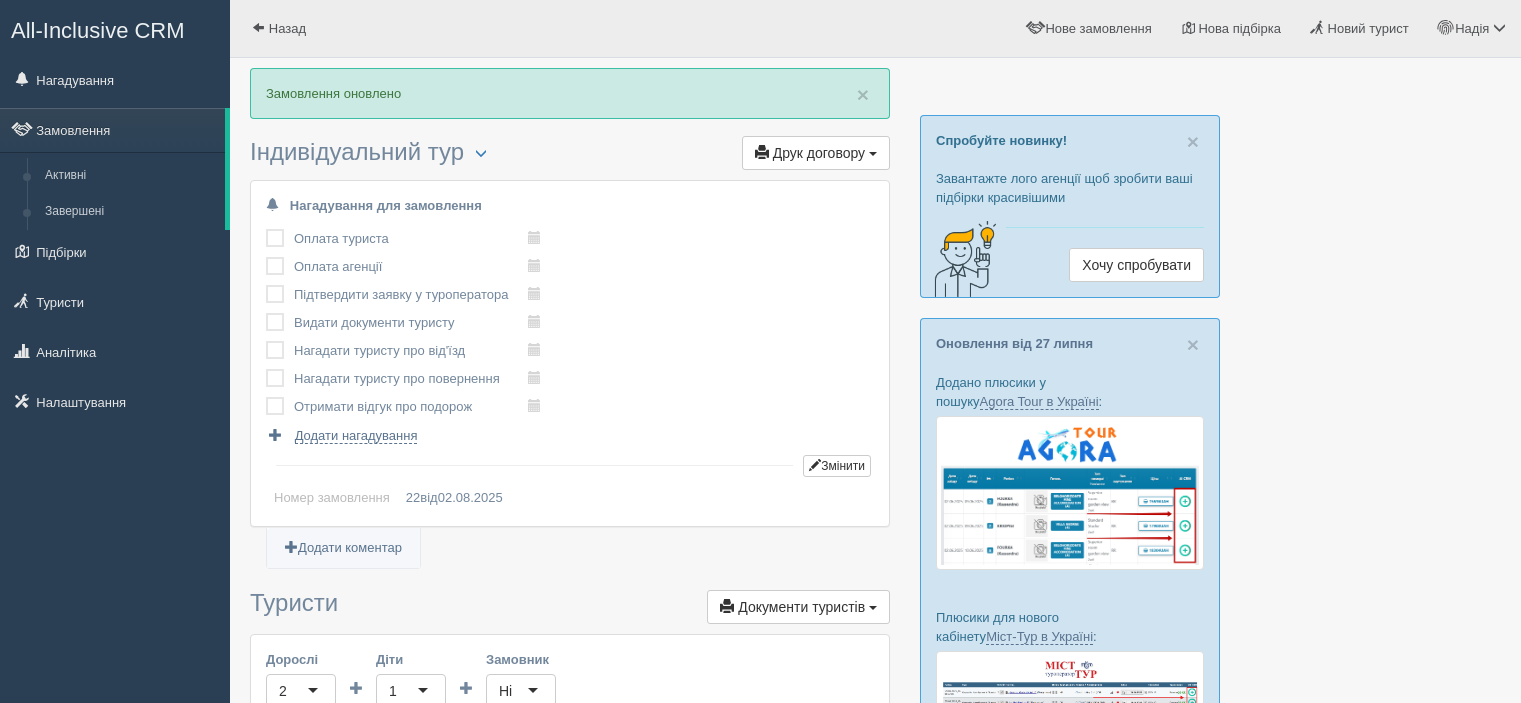 scroll, scrollTop: 0, scrollLeft: 0, axis: both 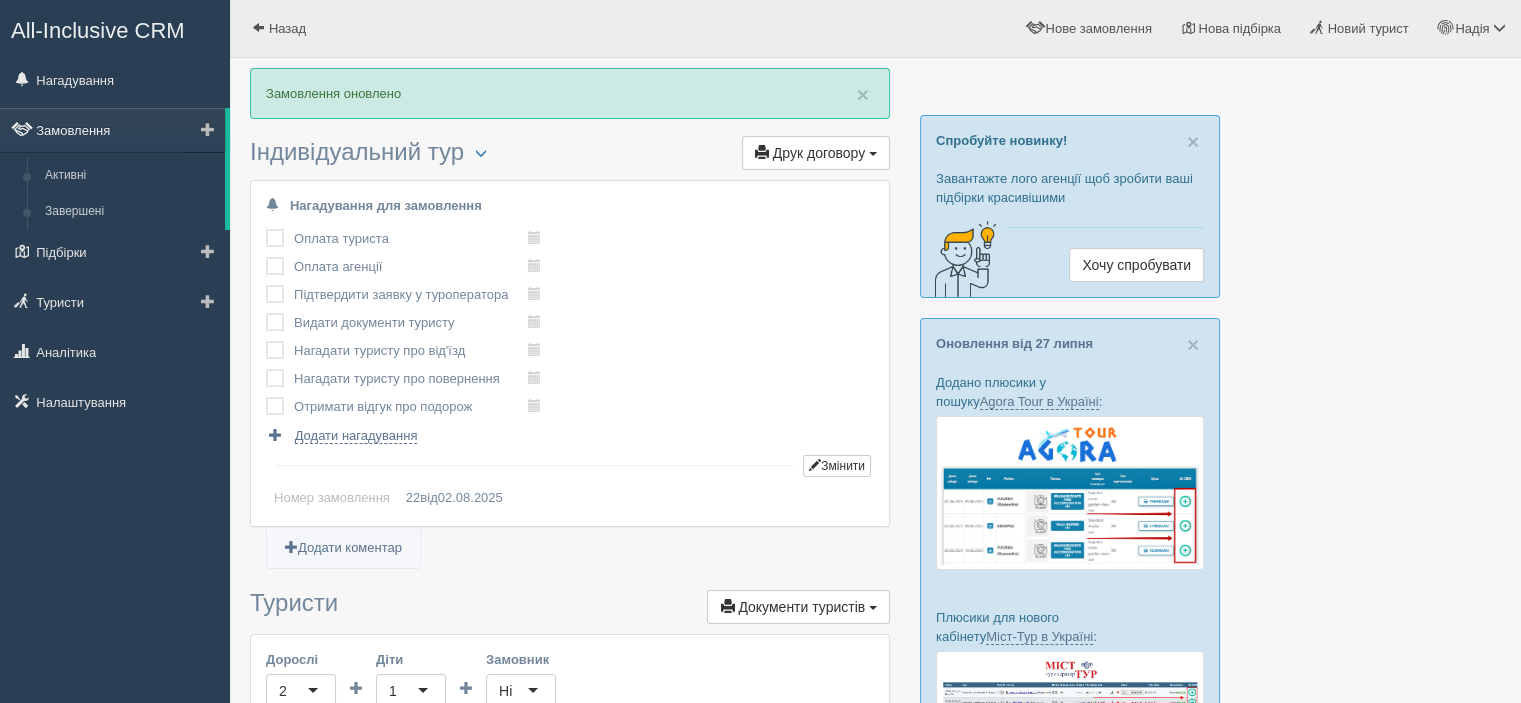 click on "Замовлення" at bounding box center [112, 130] 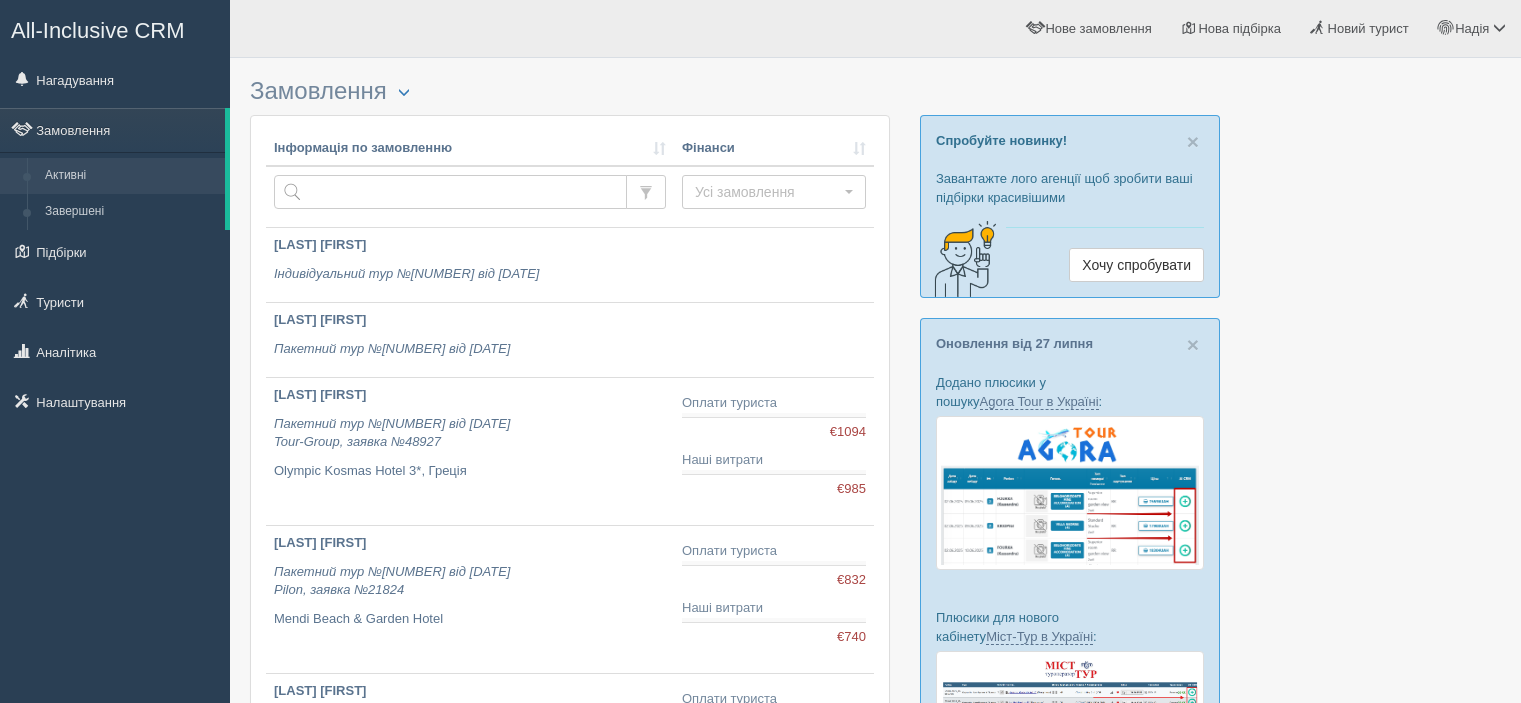 scroll, scrollTop: 0, scrollLeft: 0, axis: both 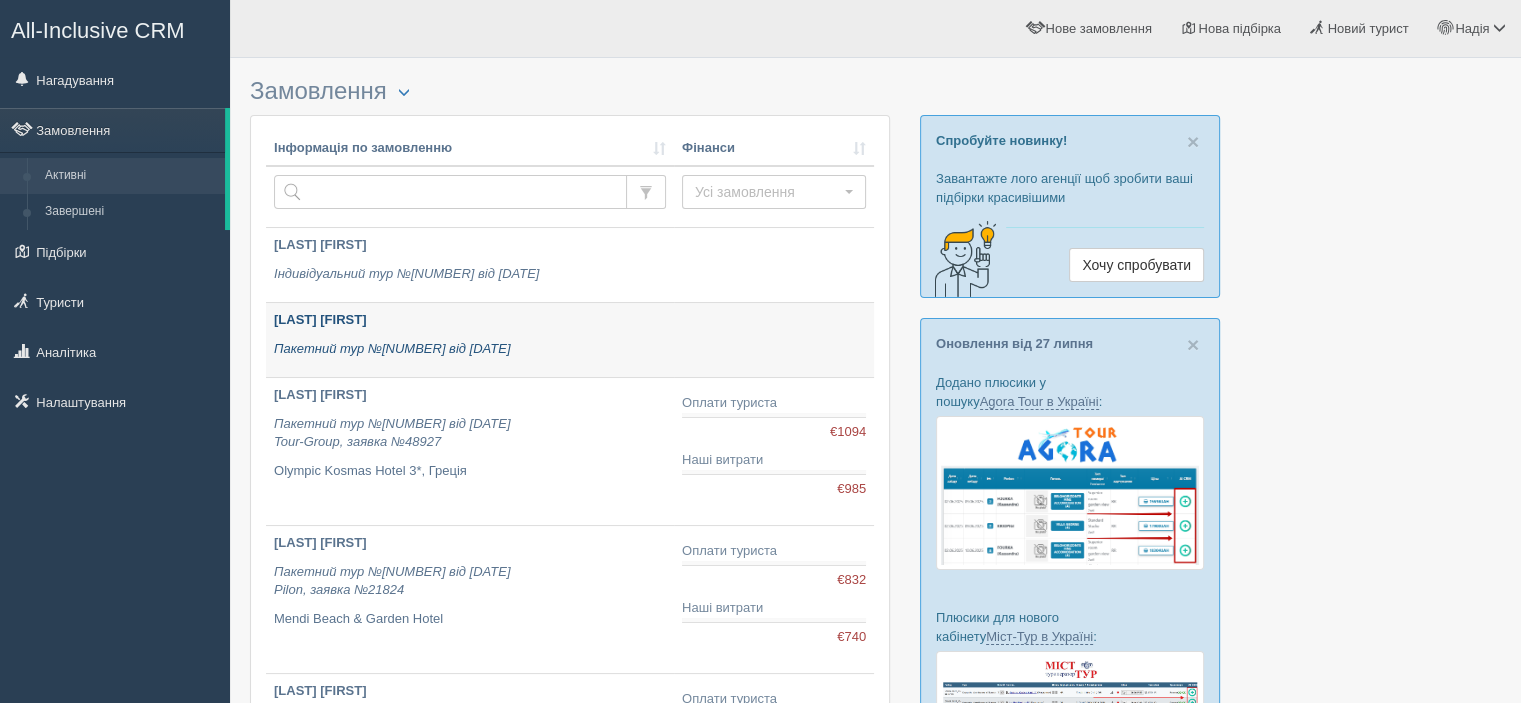 click on "[LAST] [FIRST]" at bounding box center [320, 319] 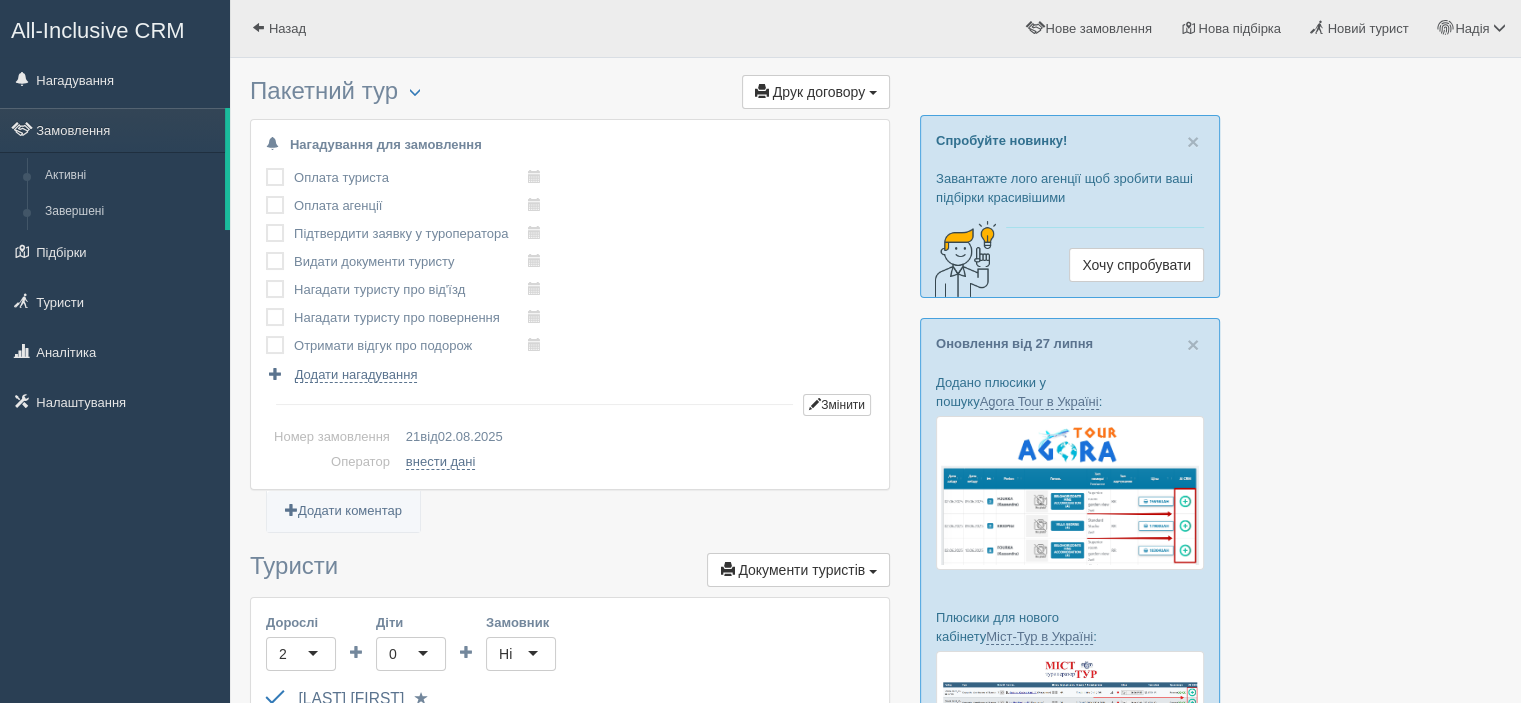scroll, scrollTop: 200, scrollLeft: 0, axis: vertical 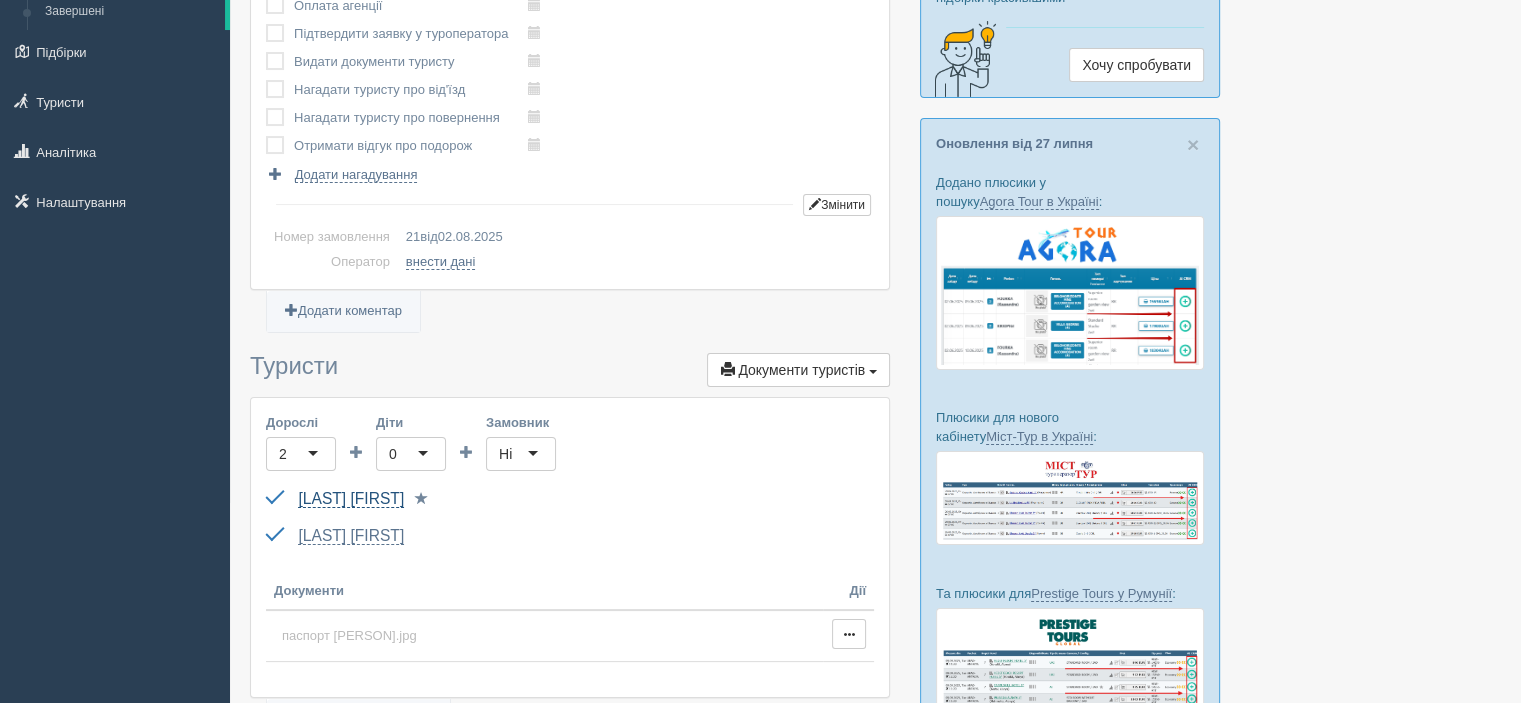 click on "[LAST] [FIRST]" at bounding box center [351, 499] 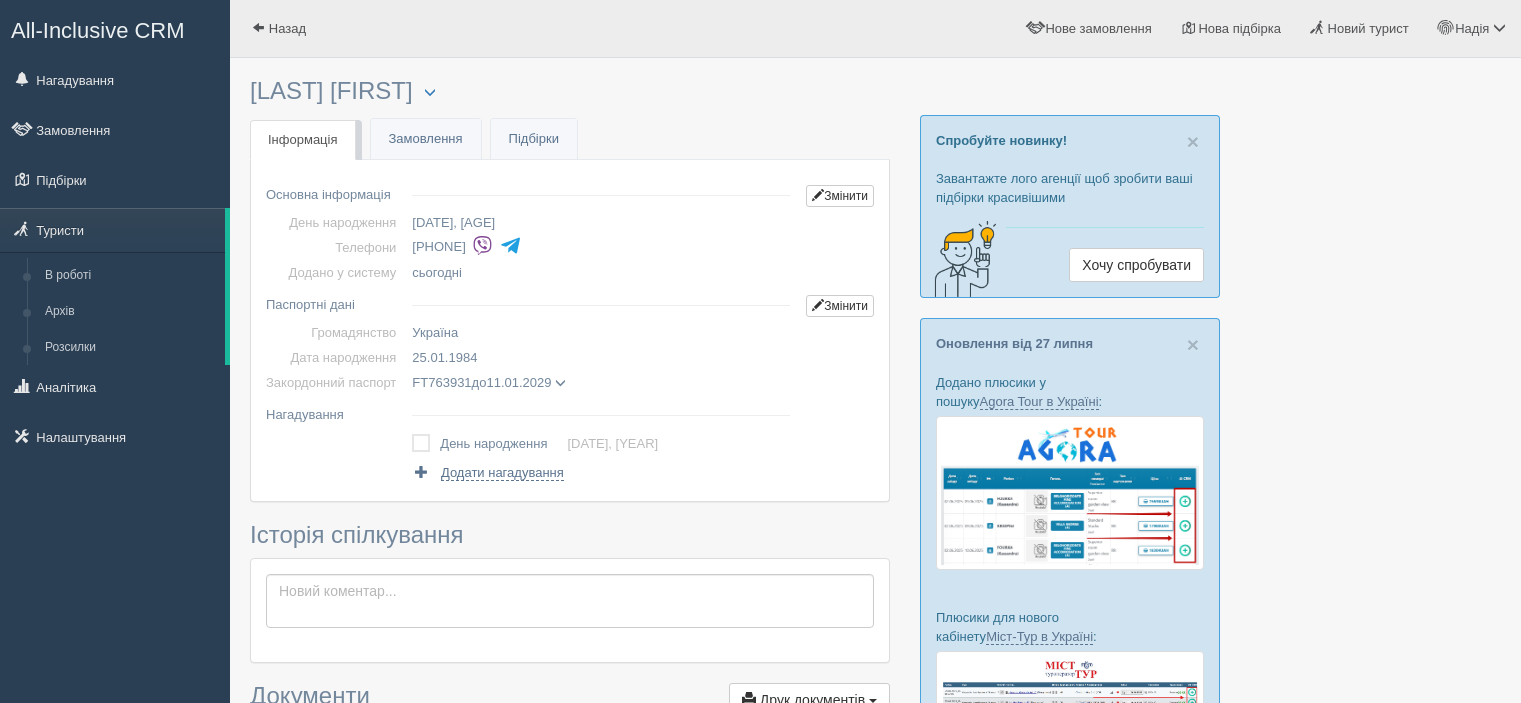 scroll, scrollTop: 0, scrollLeft: 0, axis: both 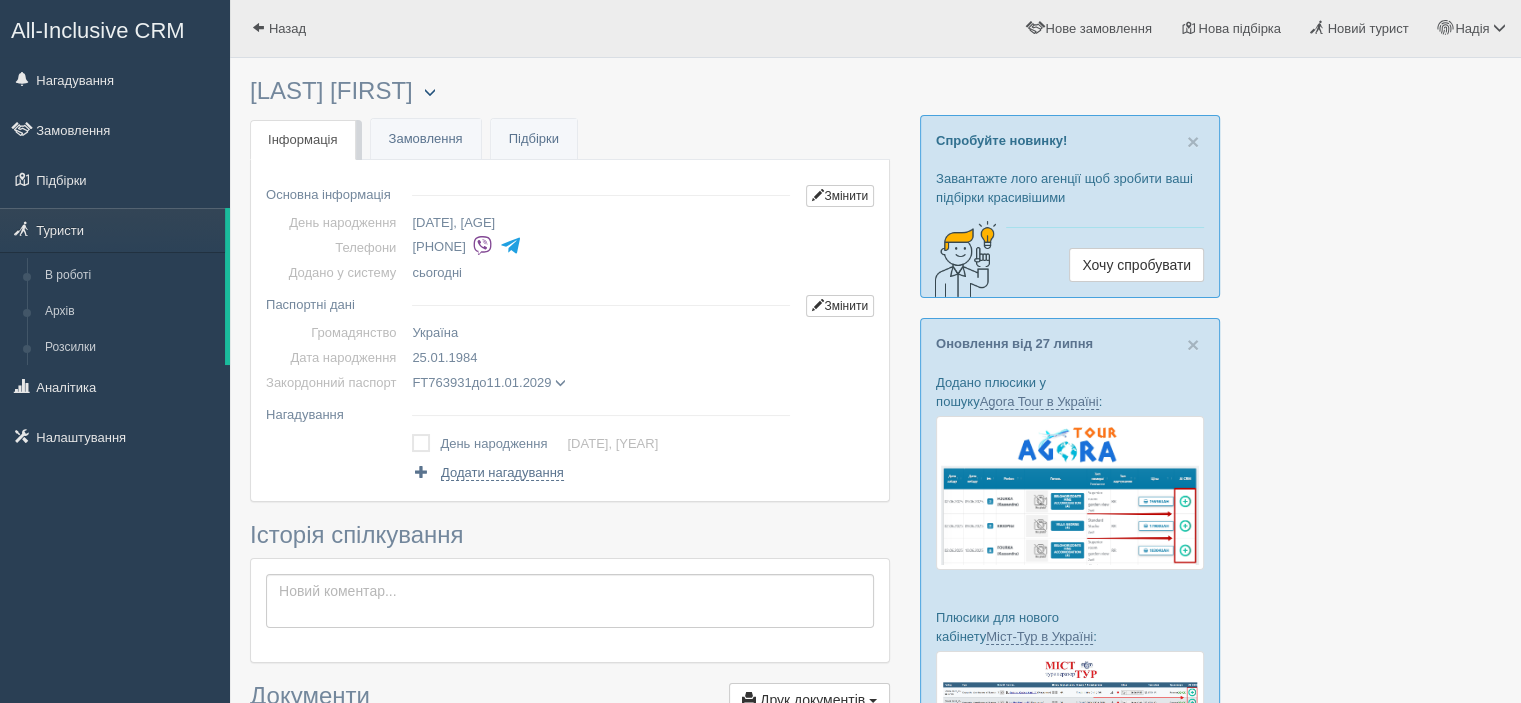 click at bounding box center [430, 93] 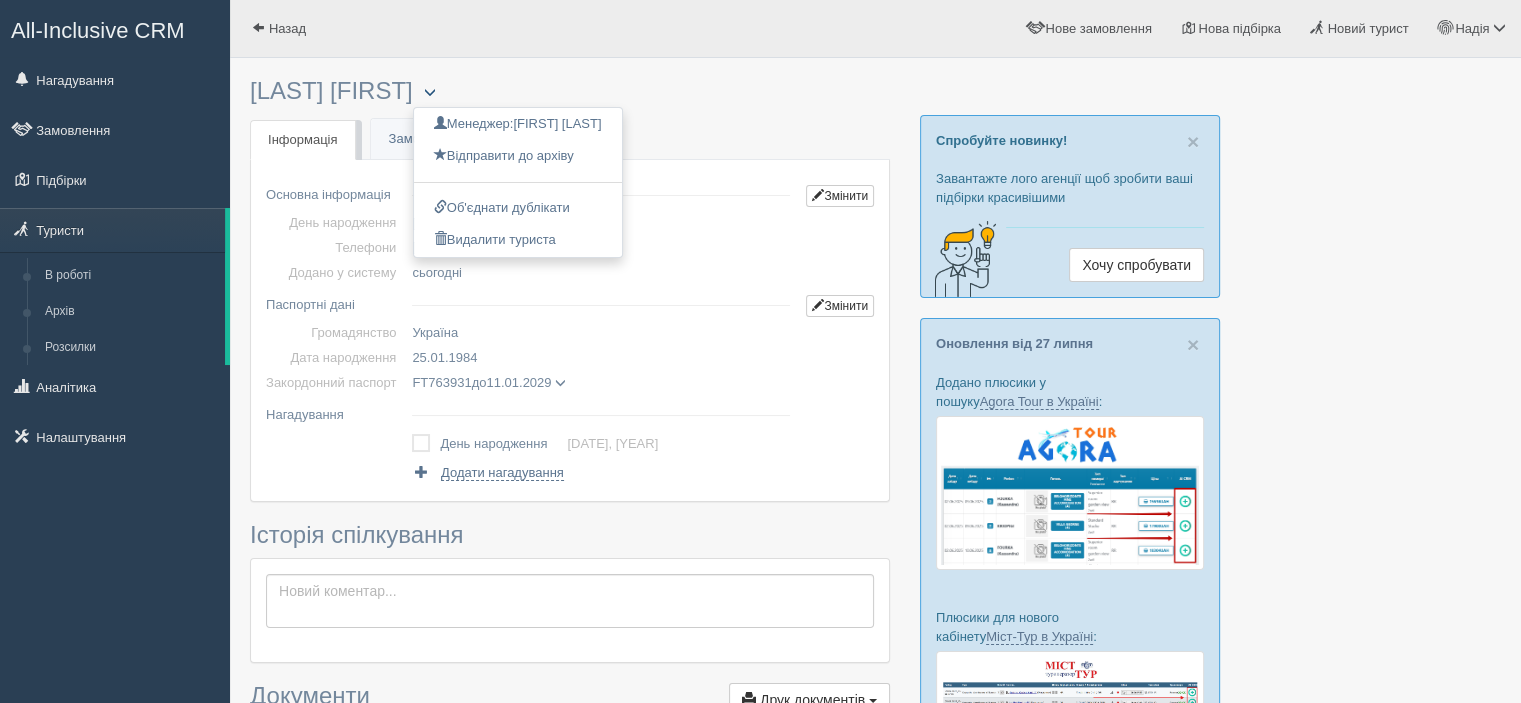 click at bounding box center (430, 92) 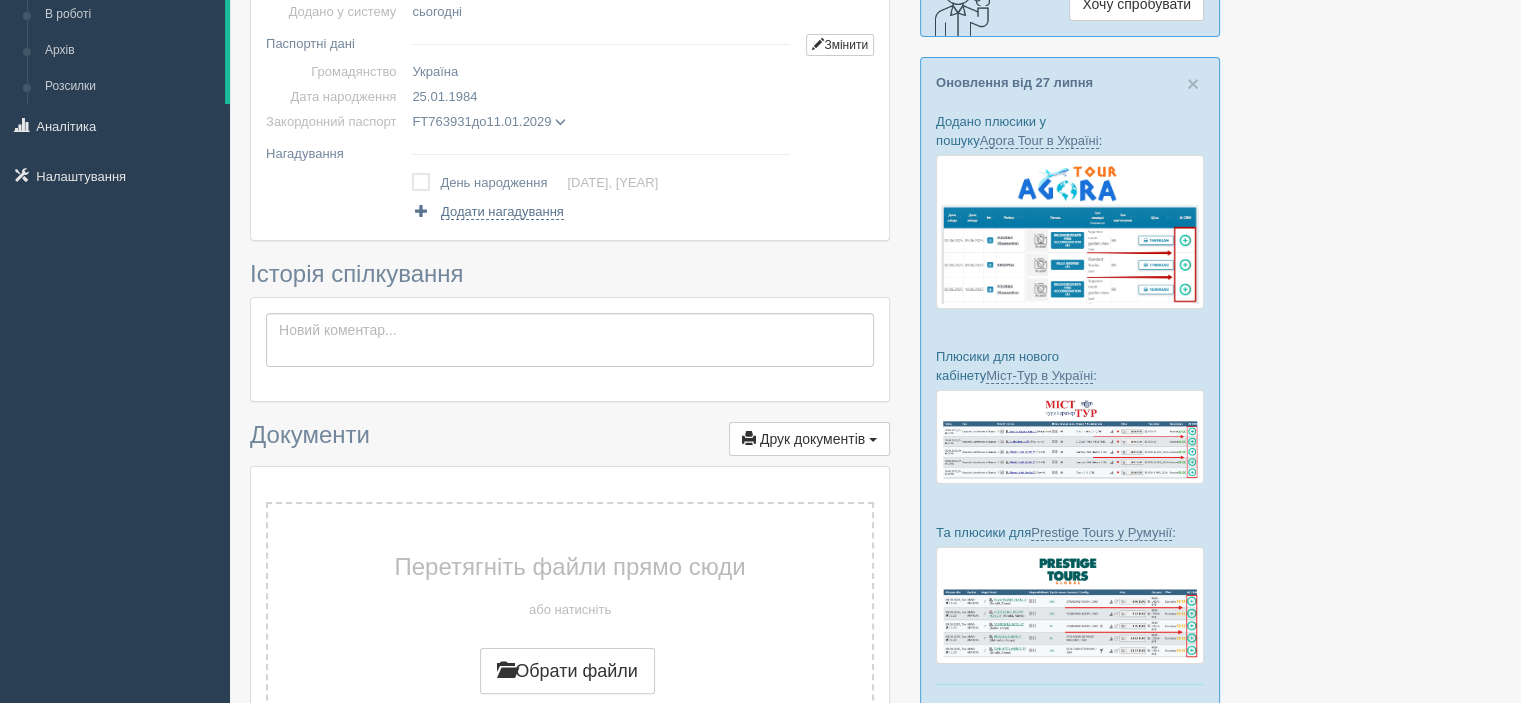 scroll, scrollTop: 0, scrollLeft: 0, axis: both 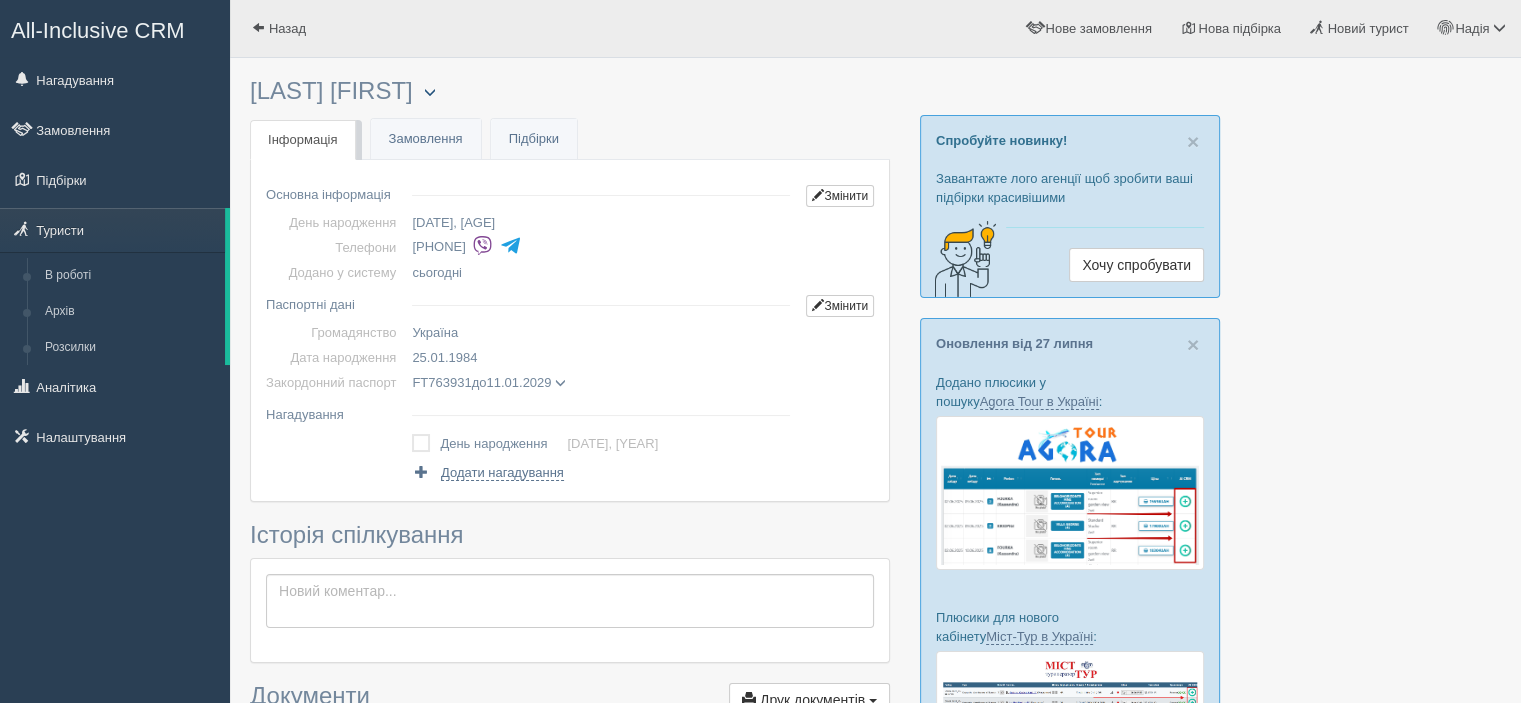 click at bounding box center [430, 92] 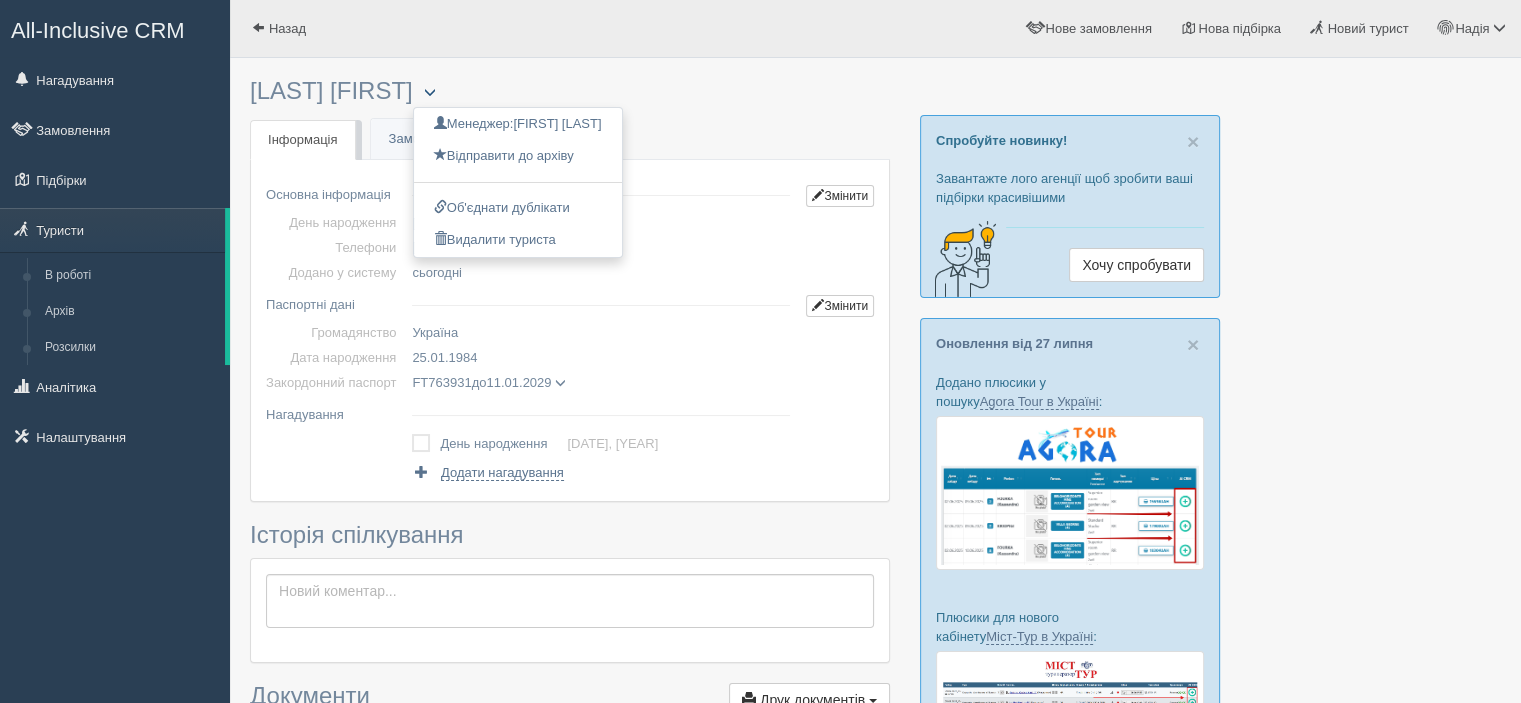 click at bounding box center [430, 92] 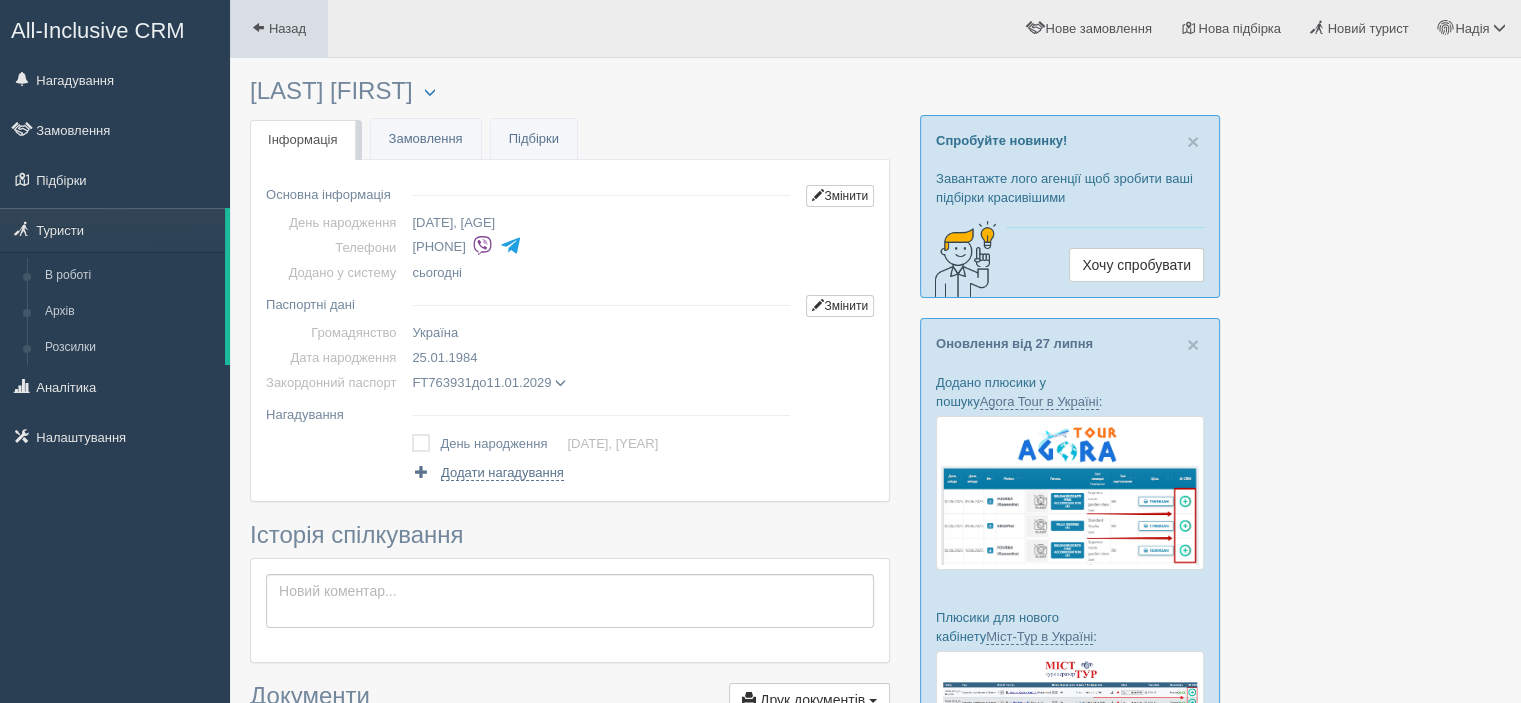 click at bounding box center (258, 27) 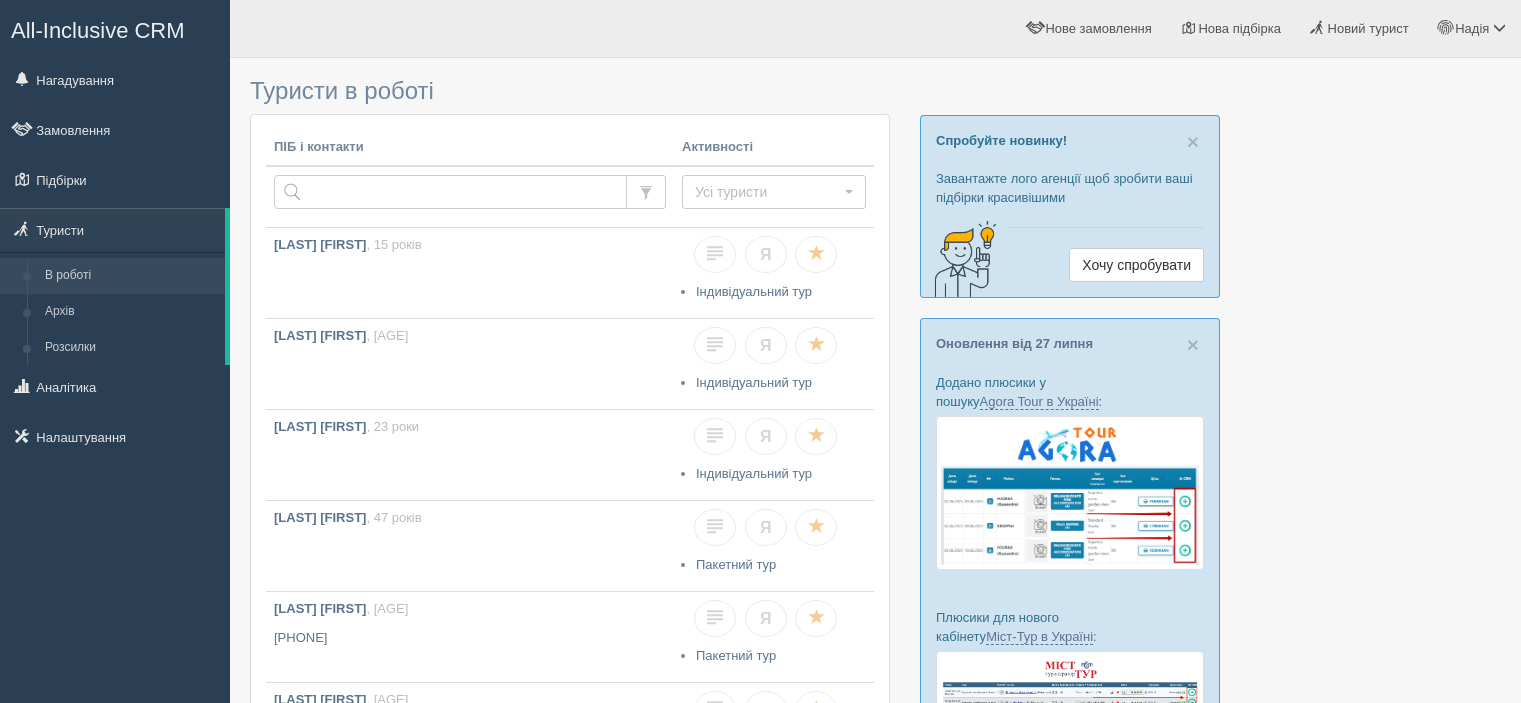 scroll, scrollTop: 0, scrollLeft: 0, axis: both 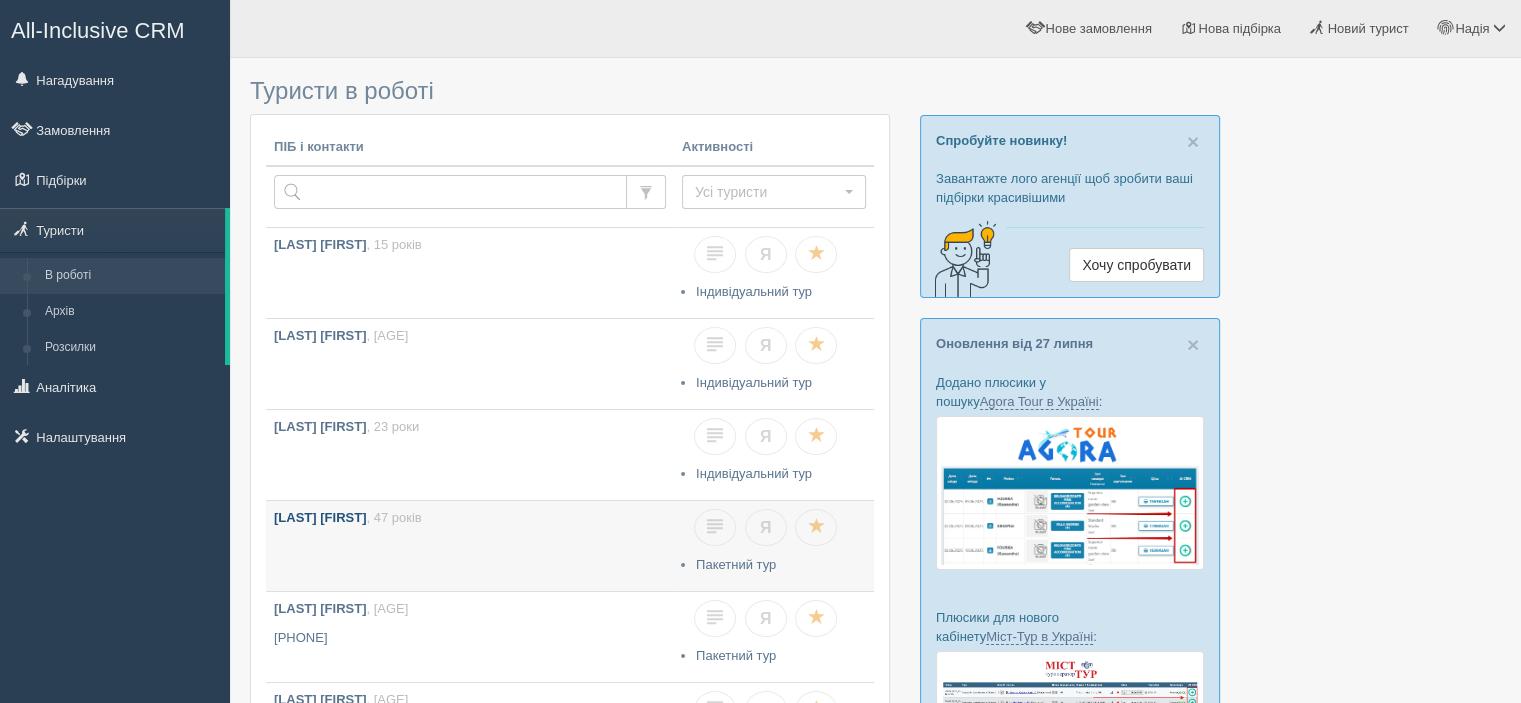click on "[LAST] [FIRST] ,
[AGE]" at bounding box center (470, 546) 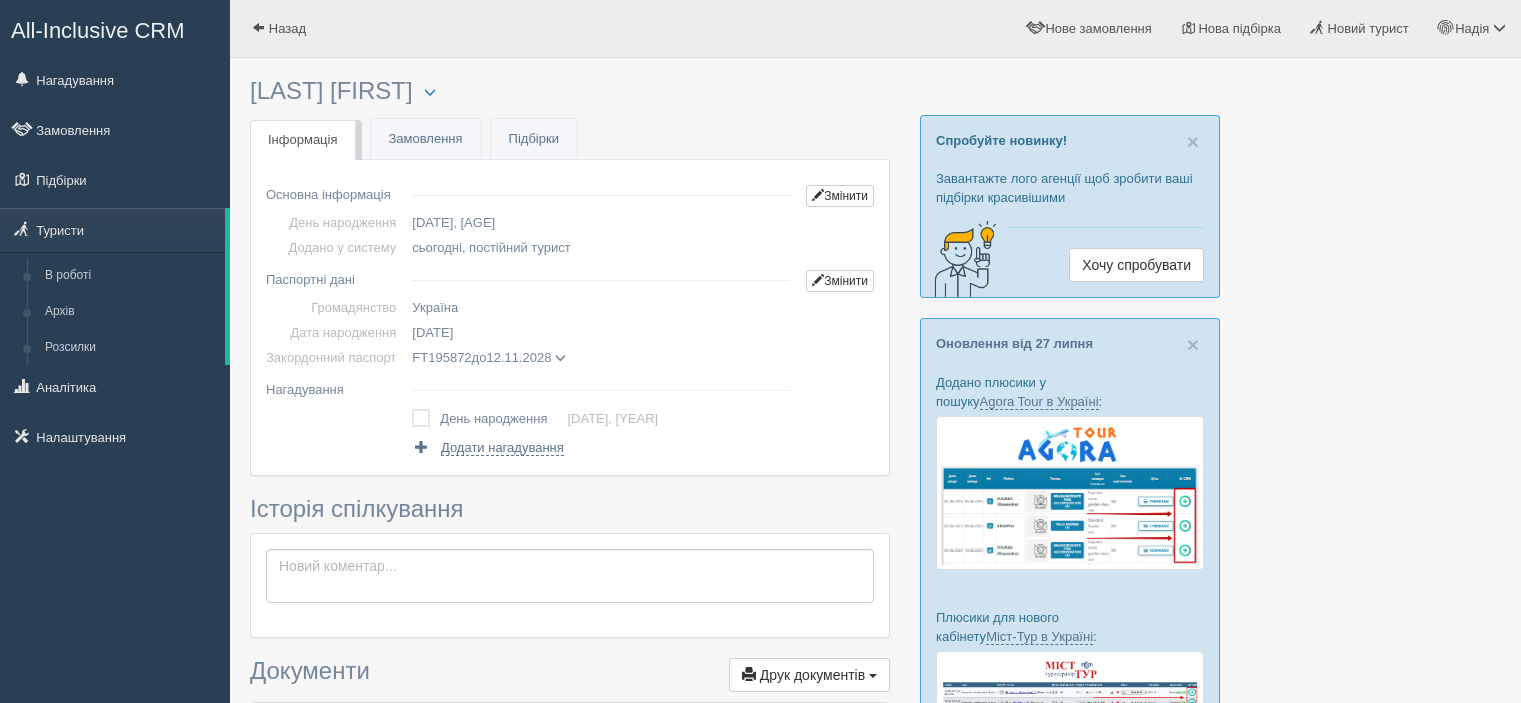 scroll, scrollTop: 0, scrollLeft: 0, axis: both 